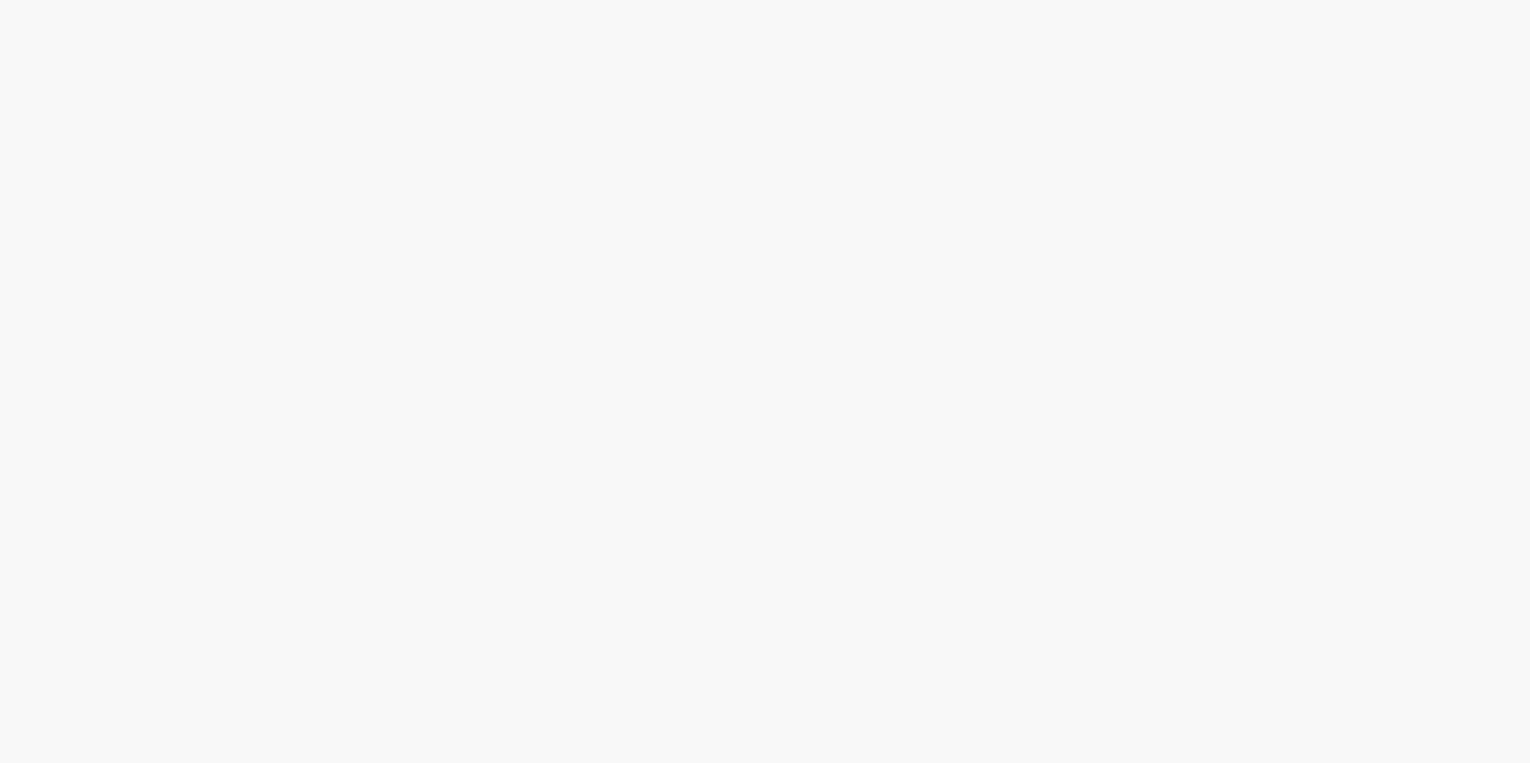 scroll, scrollTop: 0, scrollLeft: 0, axis: both 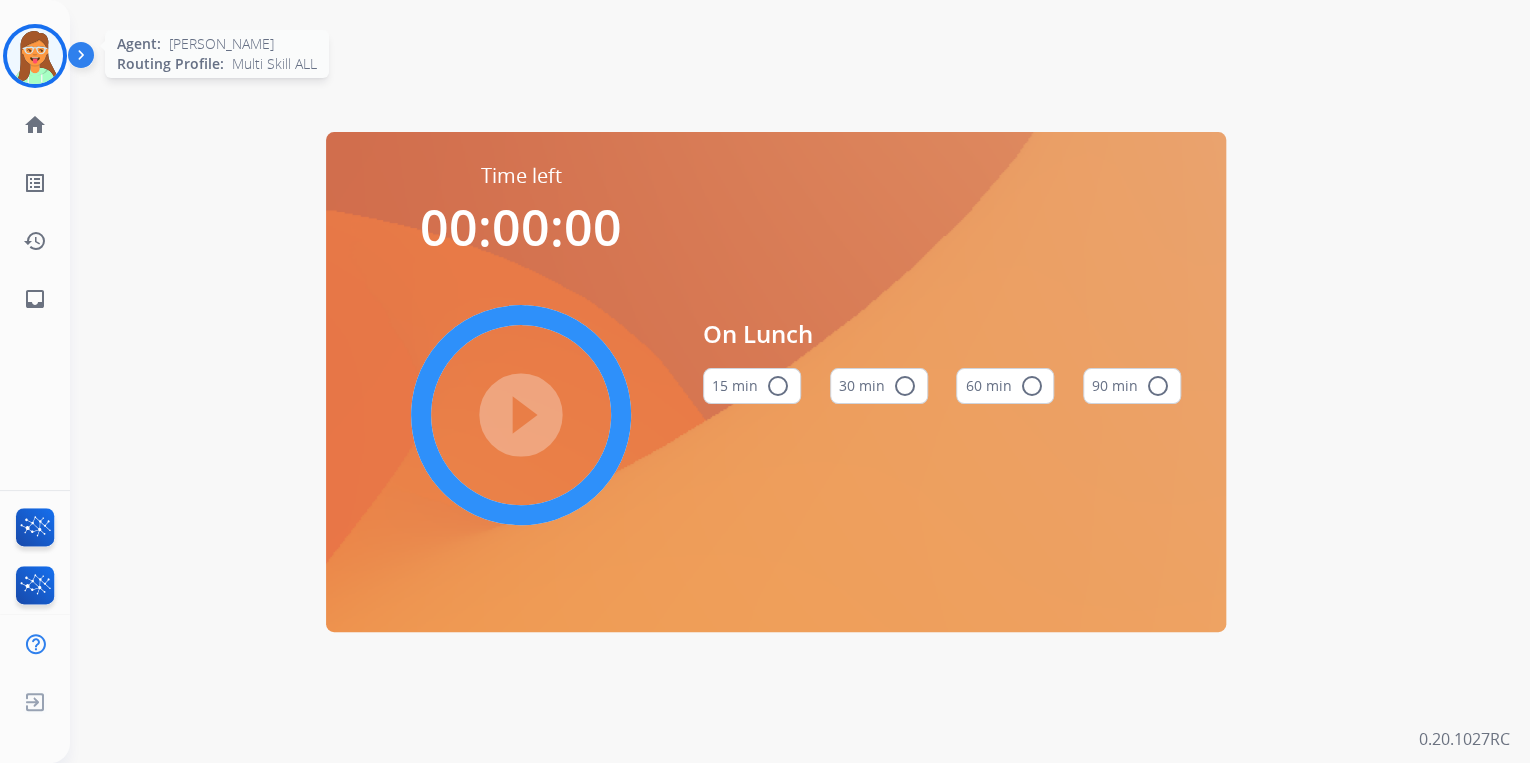 click at bounding box center (35, 56) 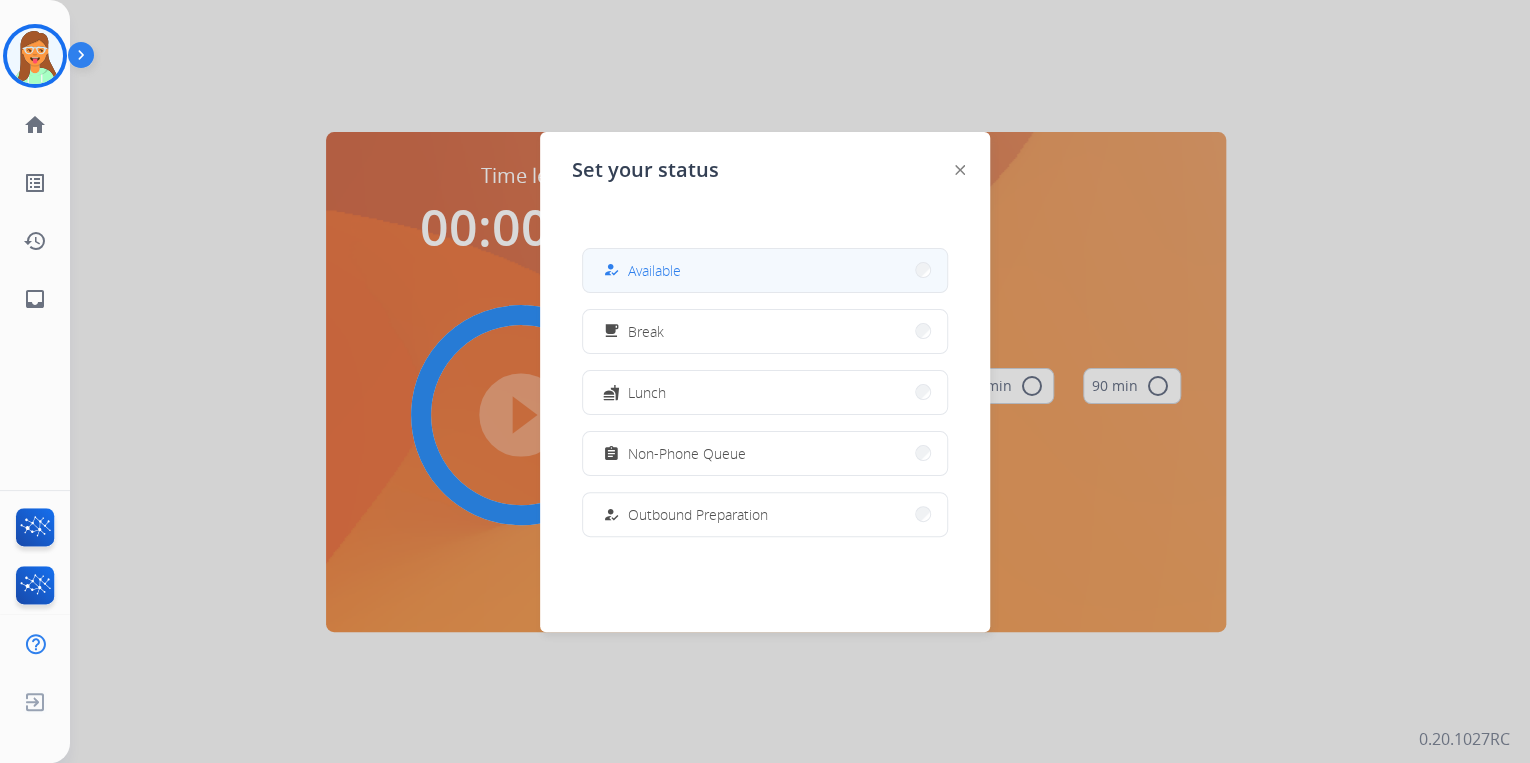 click on "how_to_reg Available" at bounding box center (765, 270) 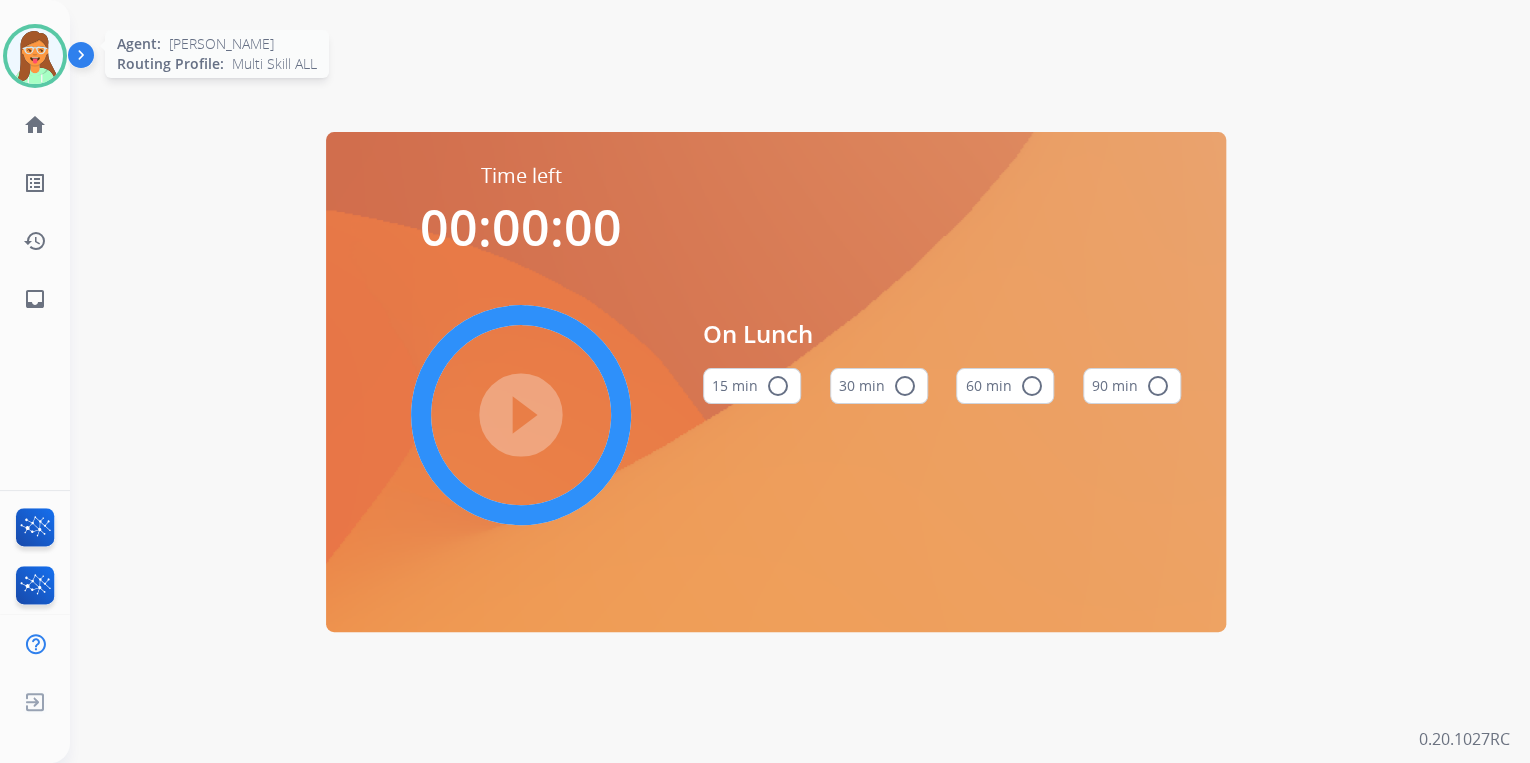 click at bounding box center (35, 56) 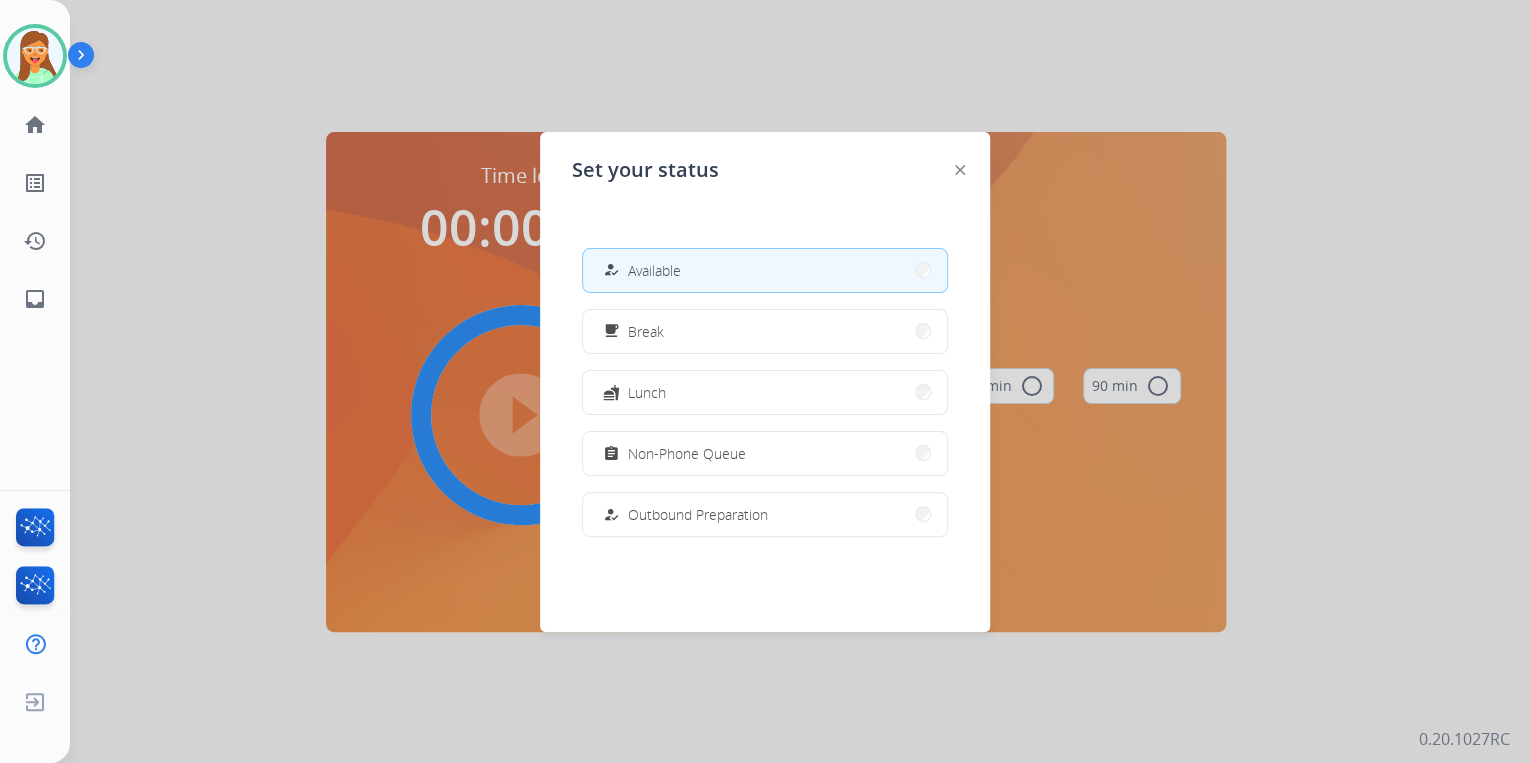 drag, startPoint x: 297, startPoint y: 71, endPoint x: 90, endPoint y: 37, distance: 209.77368 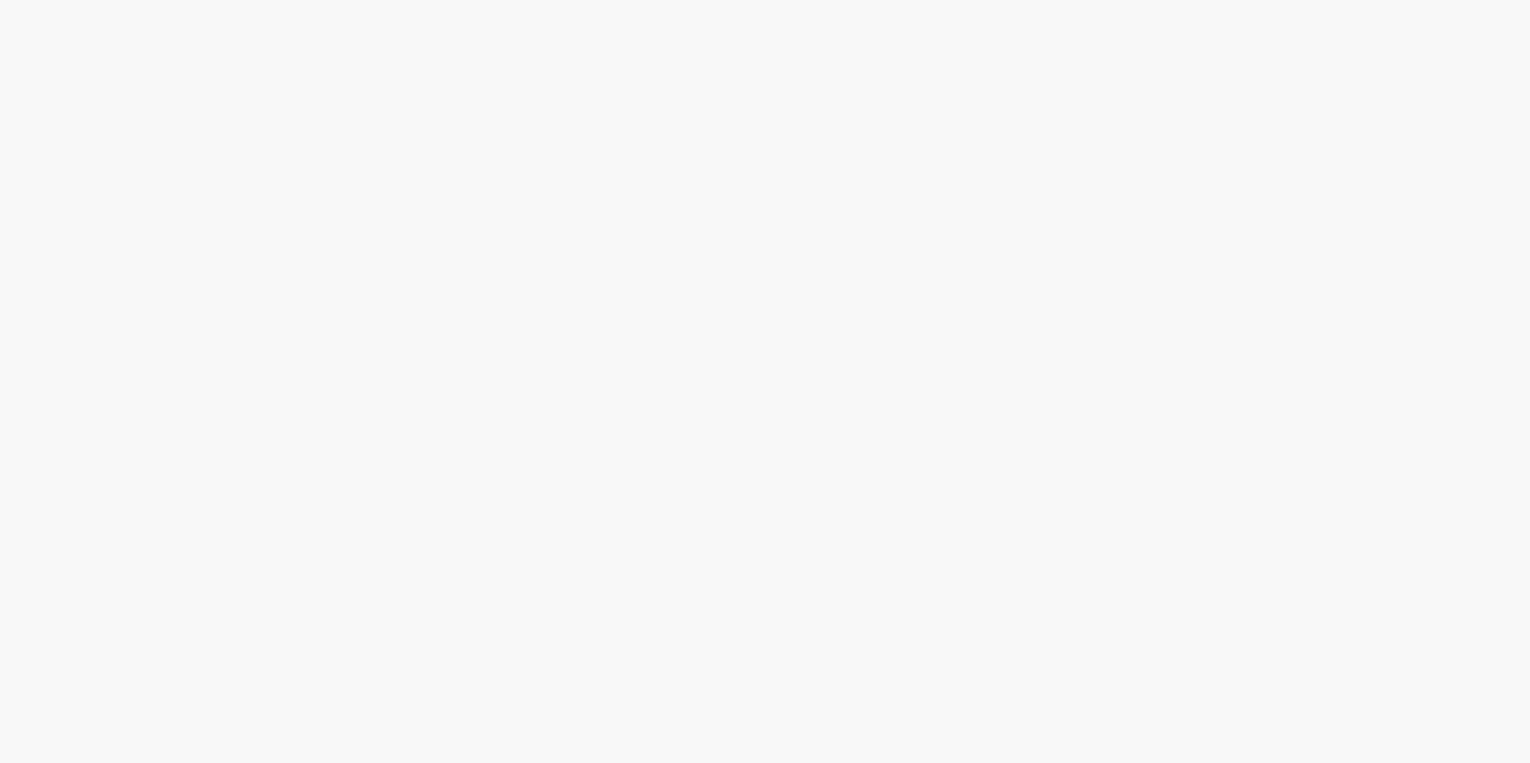 scroll, scrollTop: 0, scrollLeft: 0, axis: both 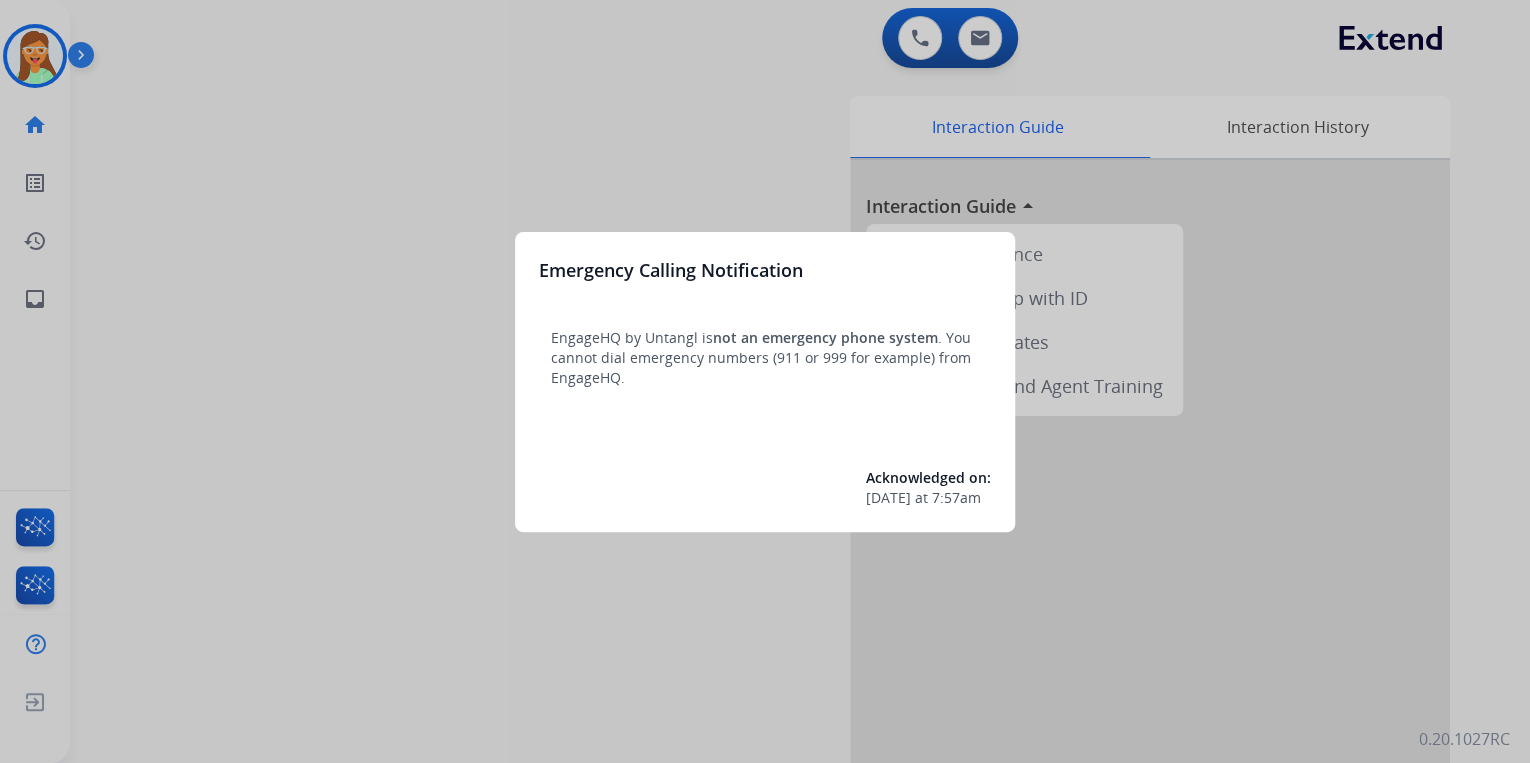 click at bounding box center [765, 381] 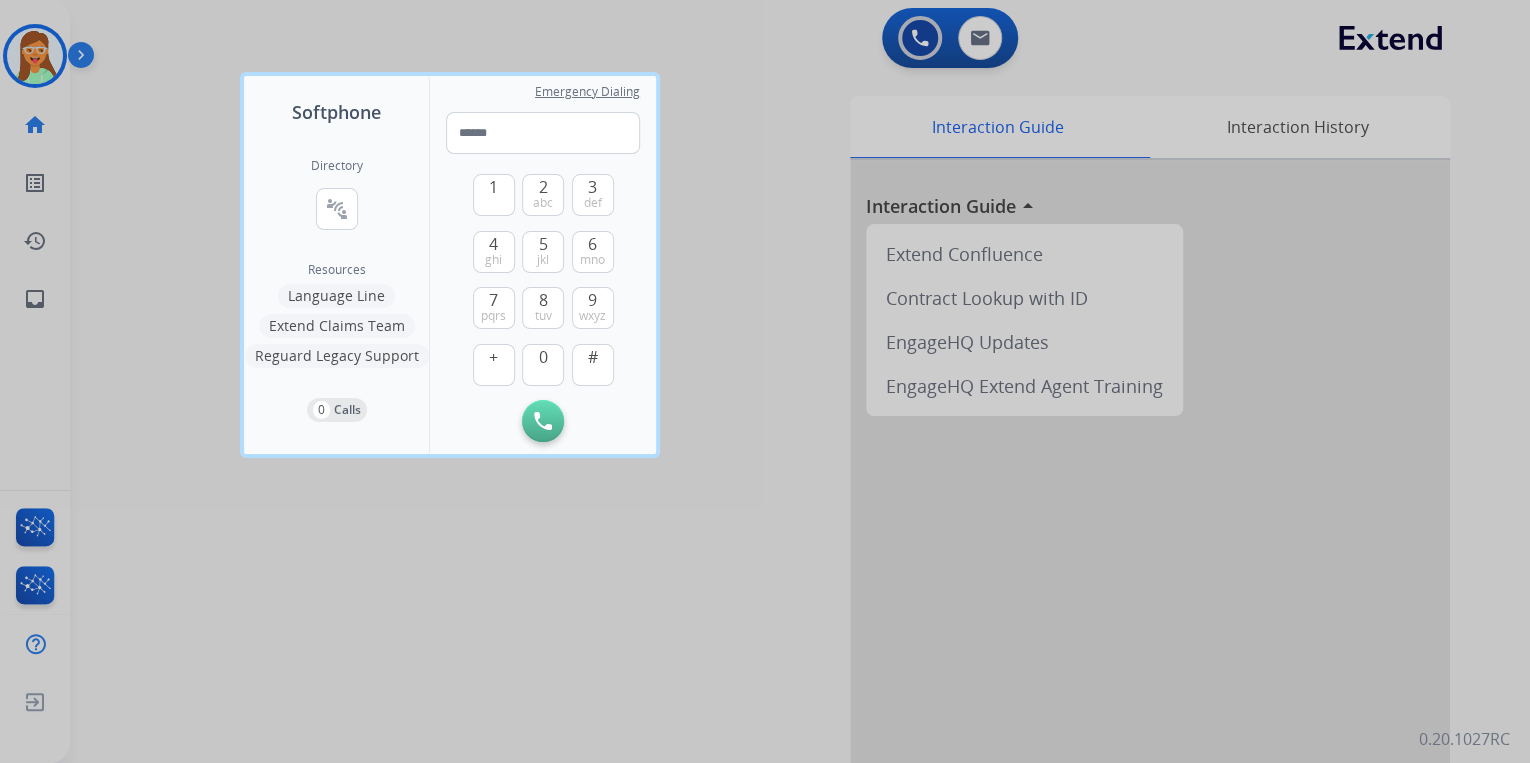 click at bounding box center (765, 381) 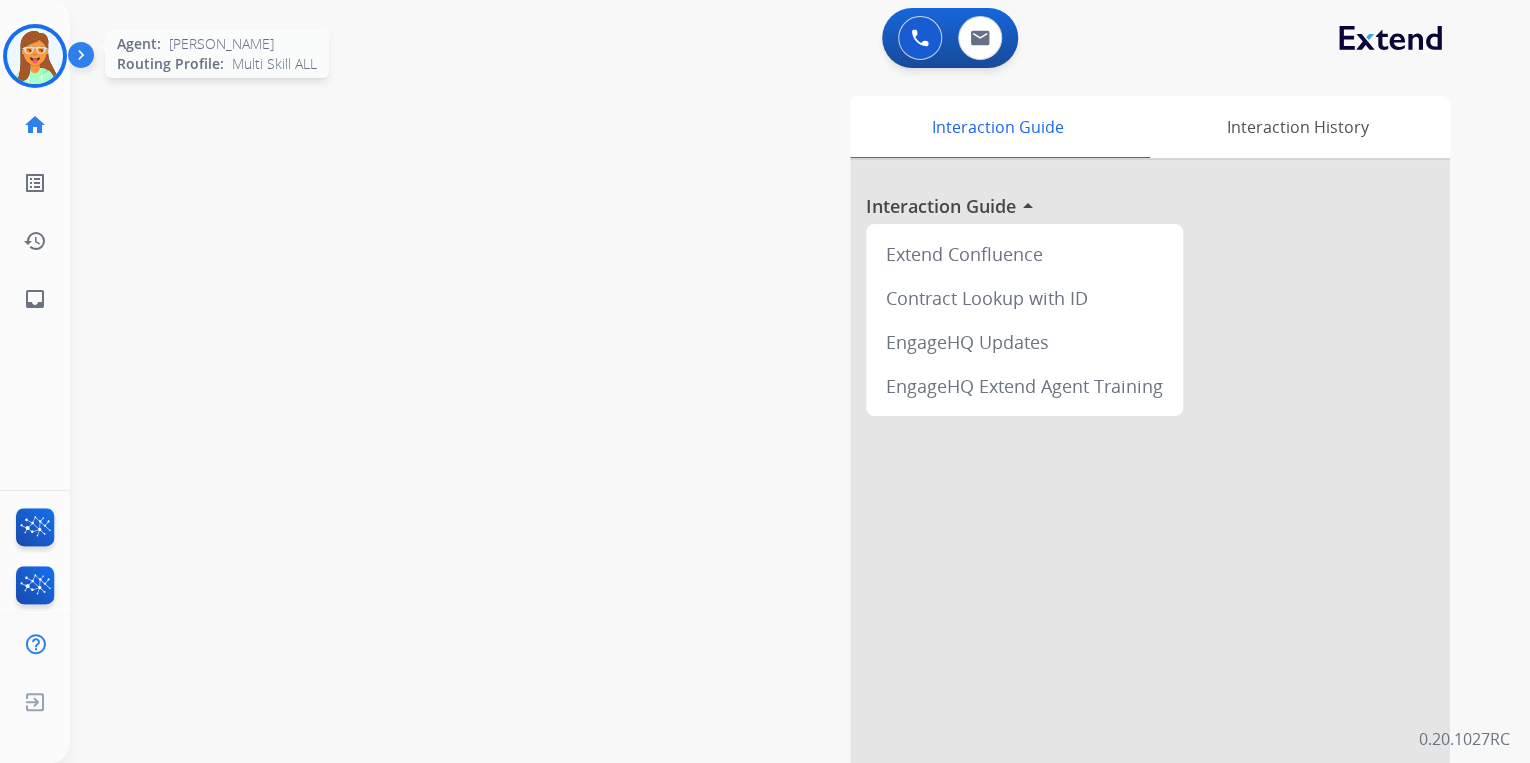click at bounding box center [35, 56] 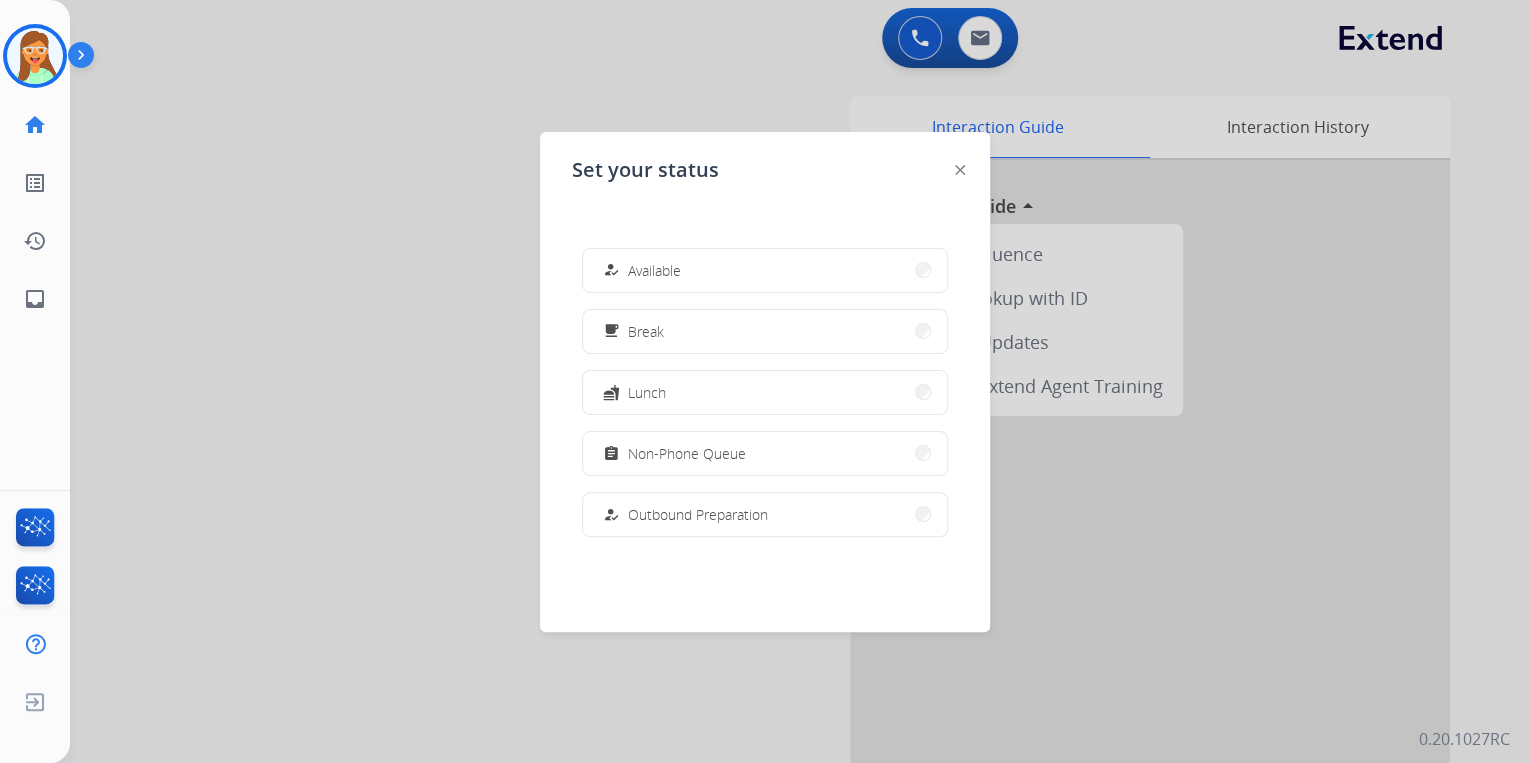 click on "how_to_reg Available" at bounding box center [765, 270] 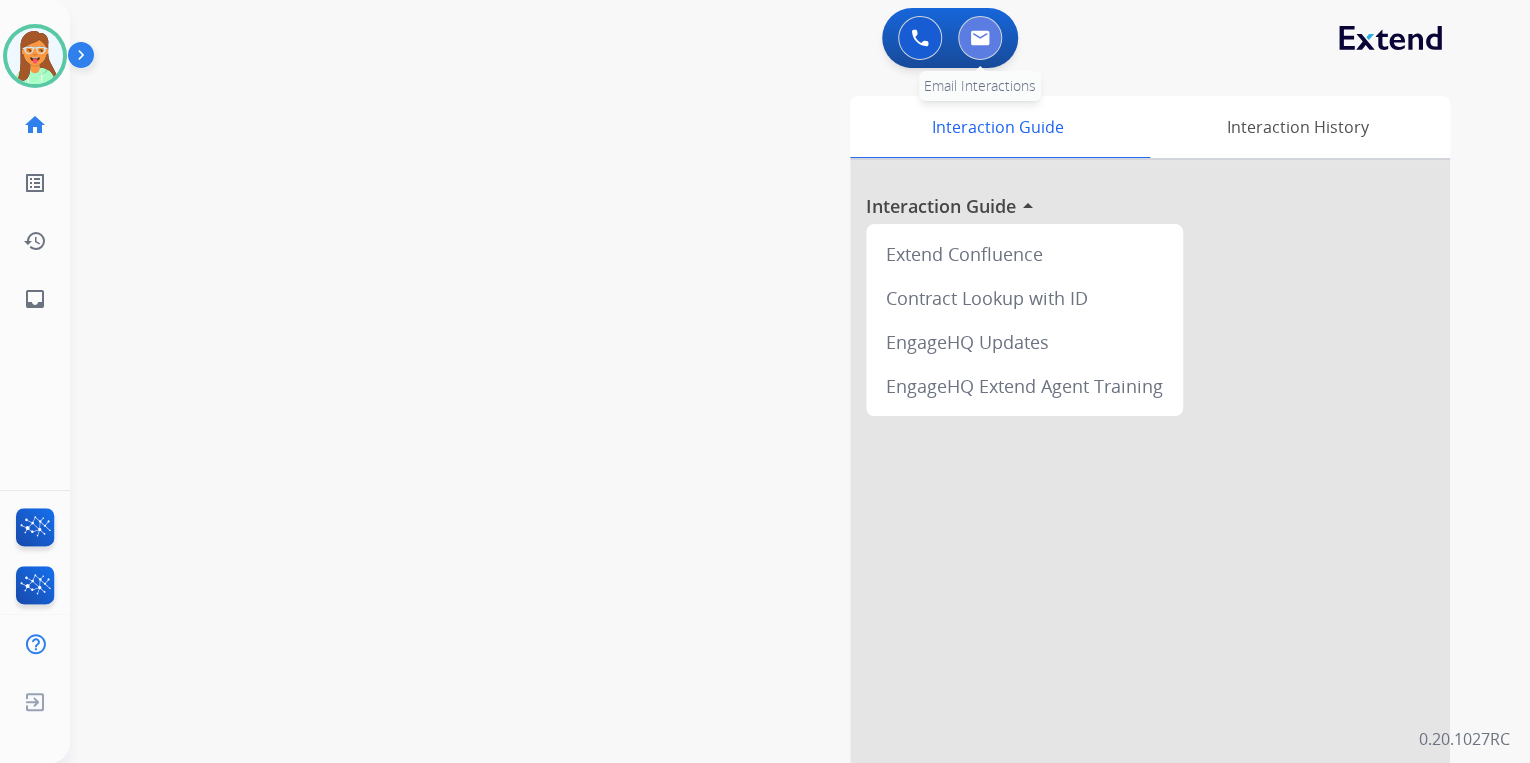 click at bounding box center [980, 38] 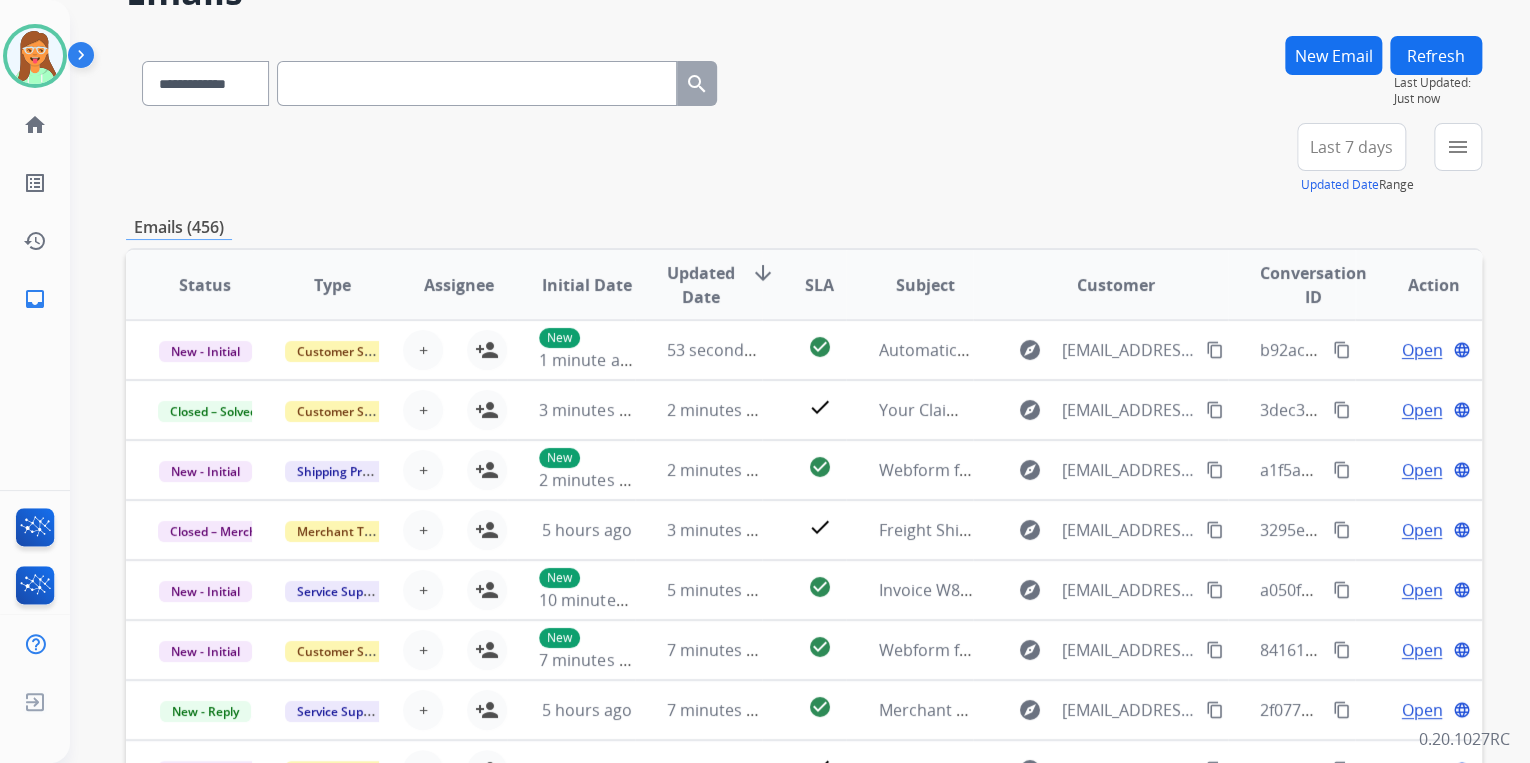 scroll, scrollTop: 0, scrollLeft: 0, axis: both 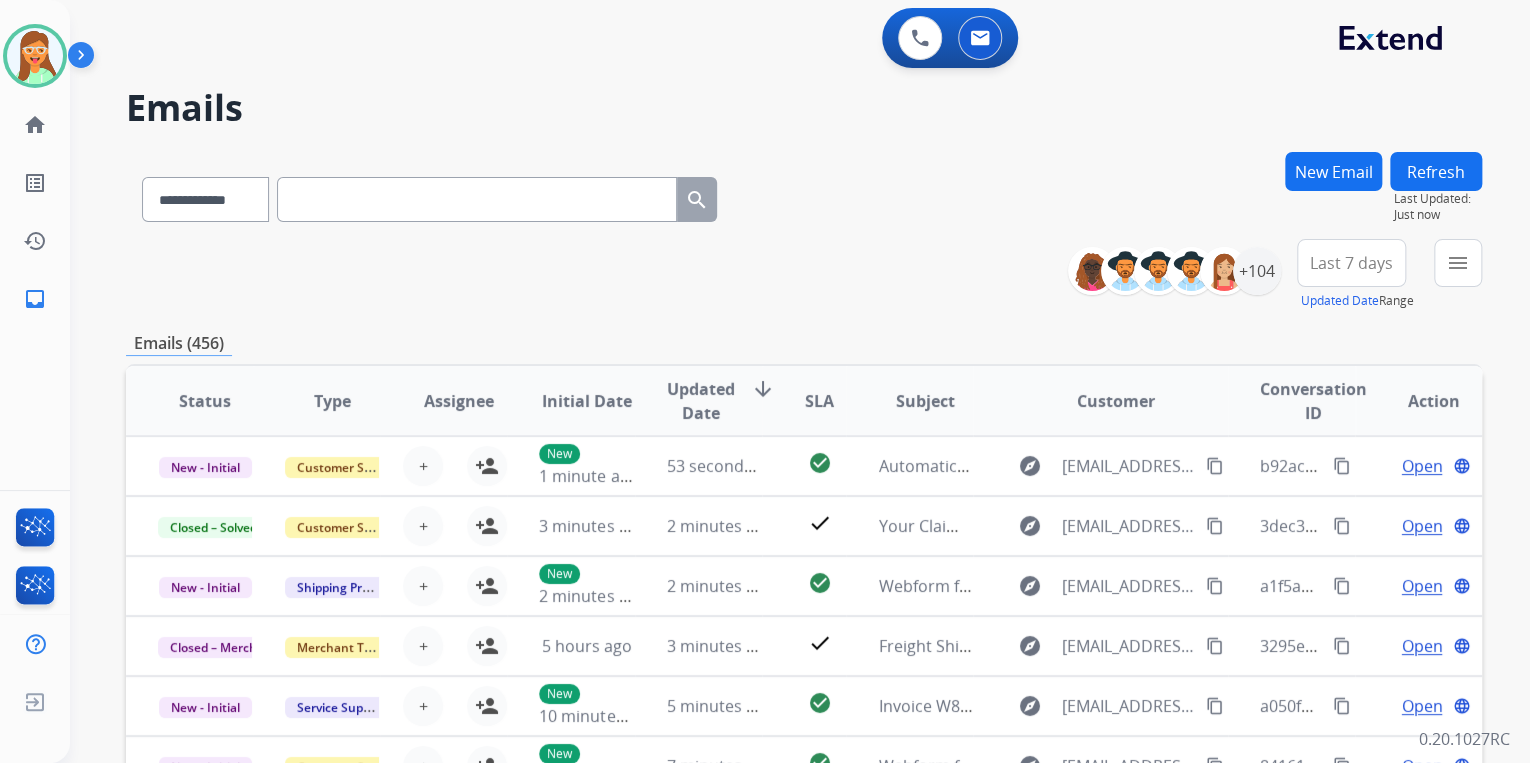 click on "+104" at bounding box center (1182, 271) 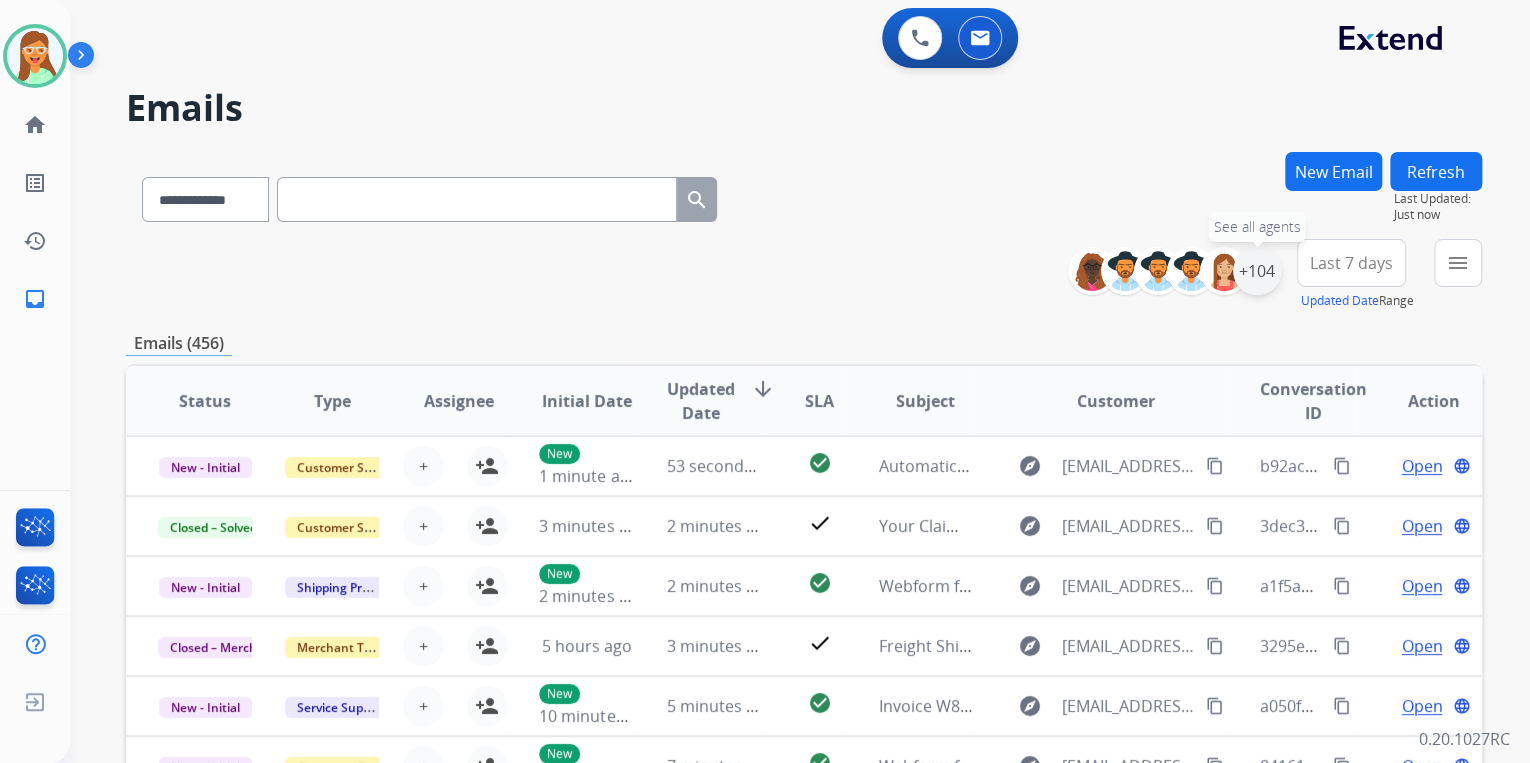 click on "+104" at bounding box center (1257, 271) 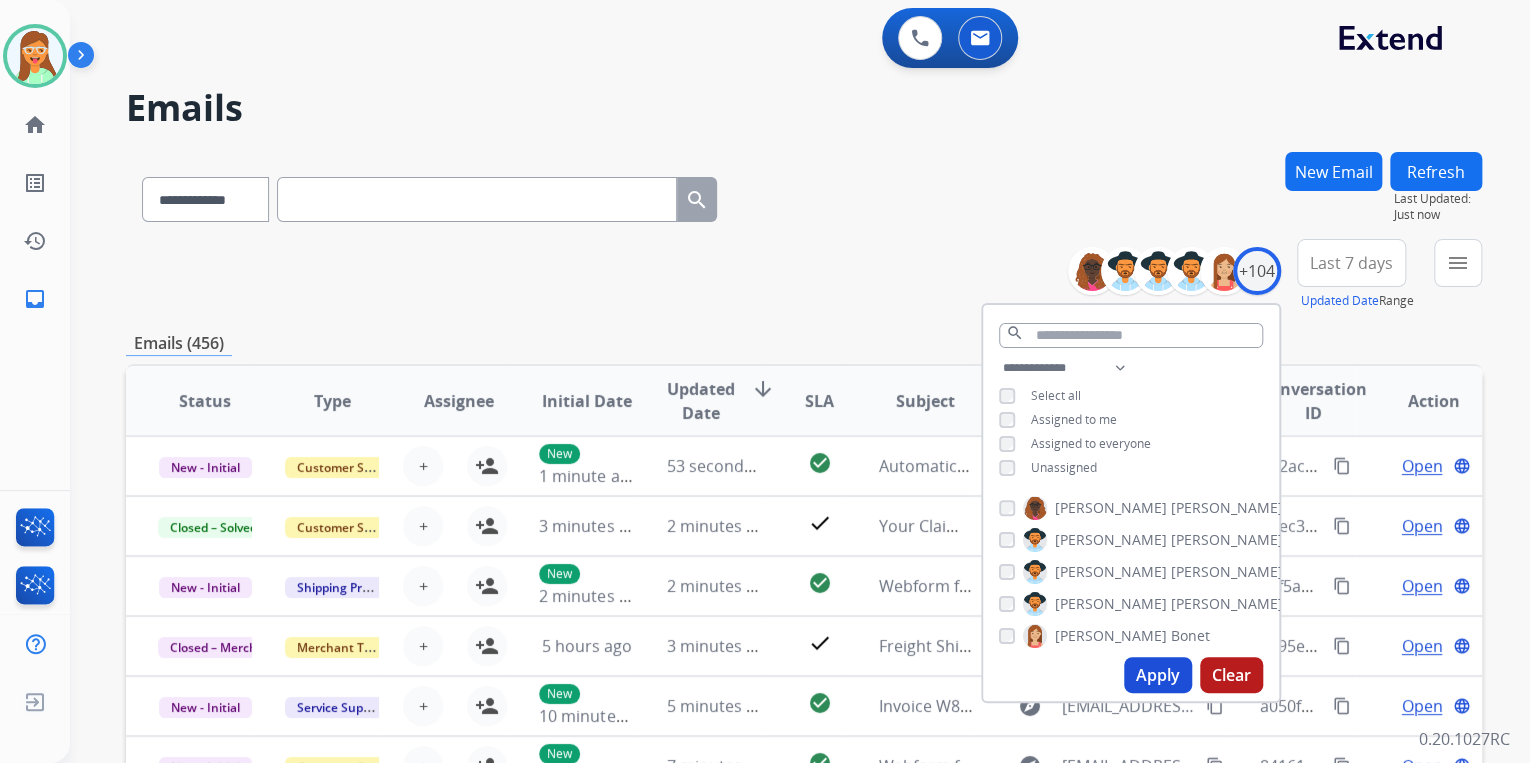 click on "Apply" at bounding box center [1158, 675] 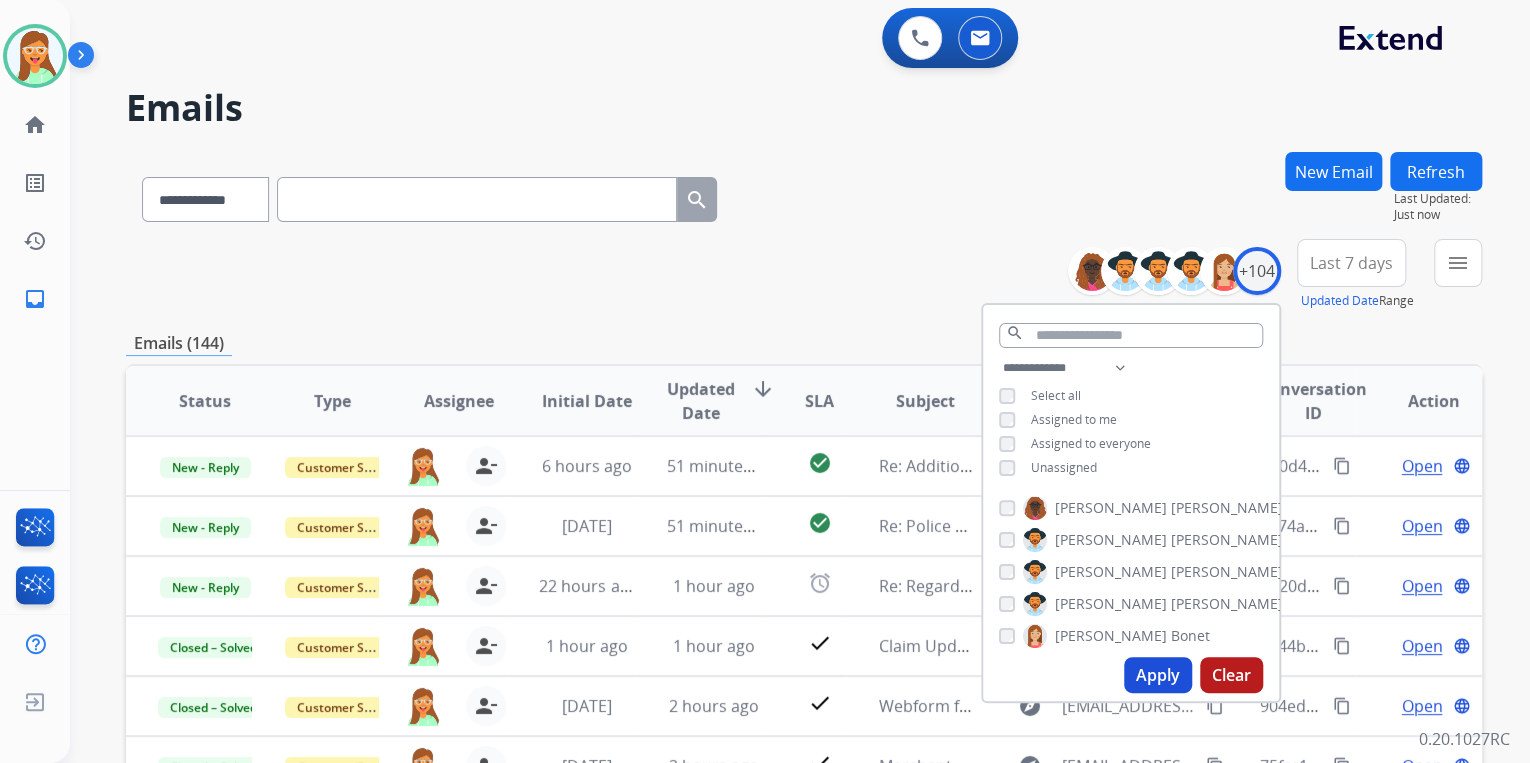 click on "**********" at bounding box center (804, 195) 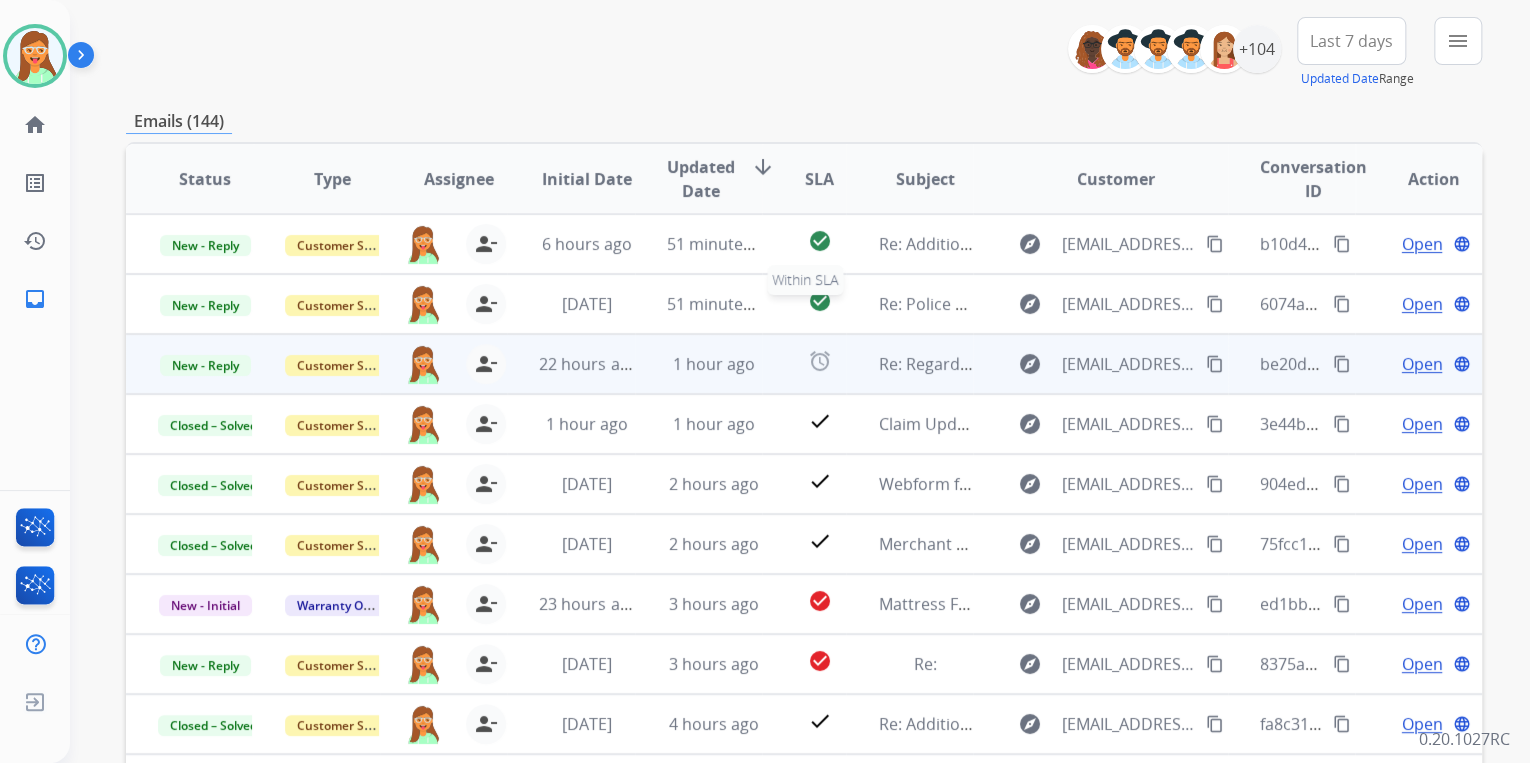 scroll, scrollTop: 240, scrollLeft: 0, axis: vertical 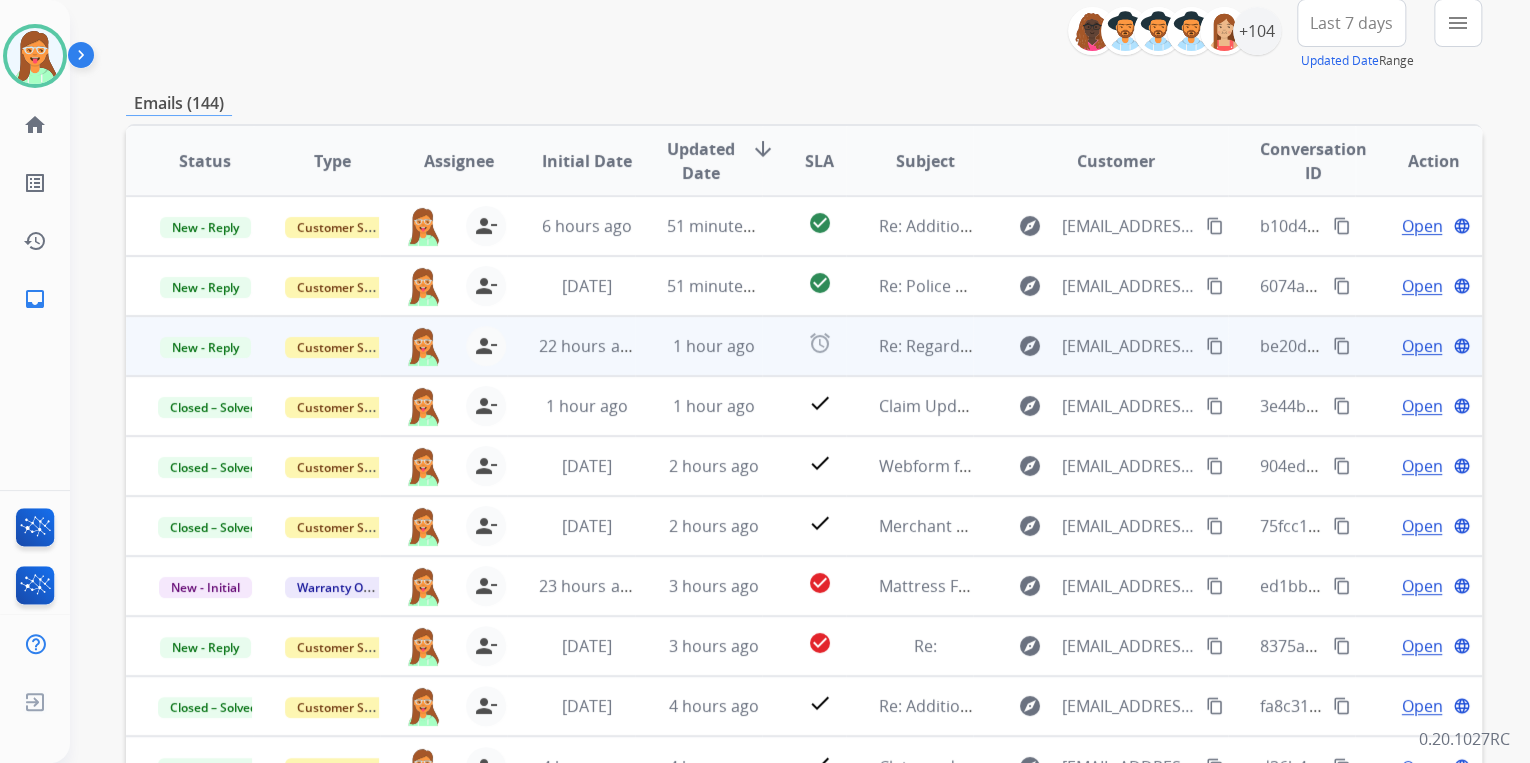 click on "Open" at bounding box center (1421, 346) 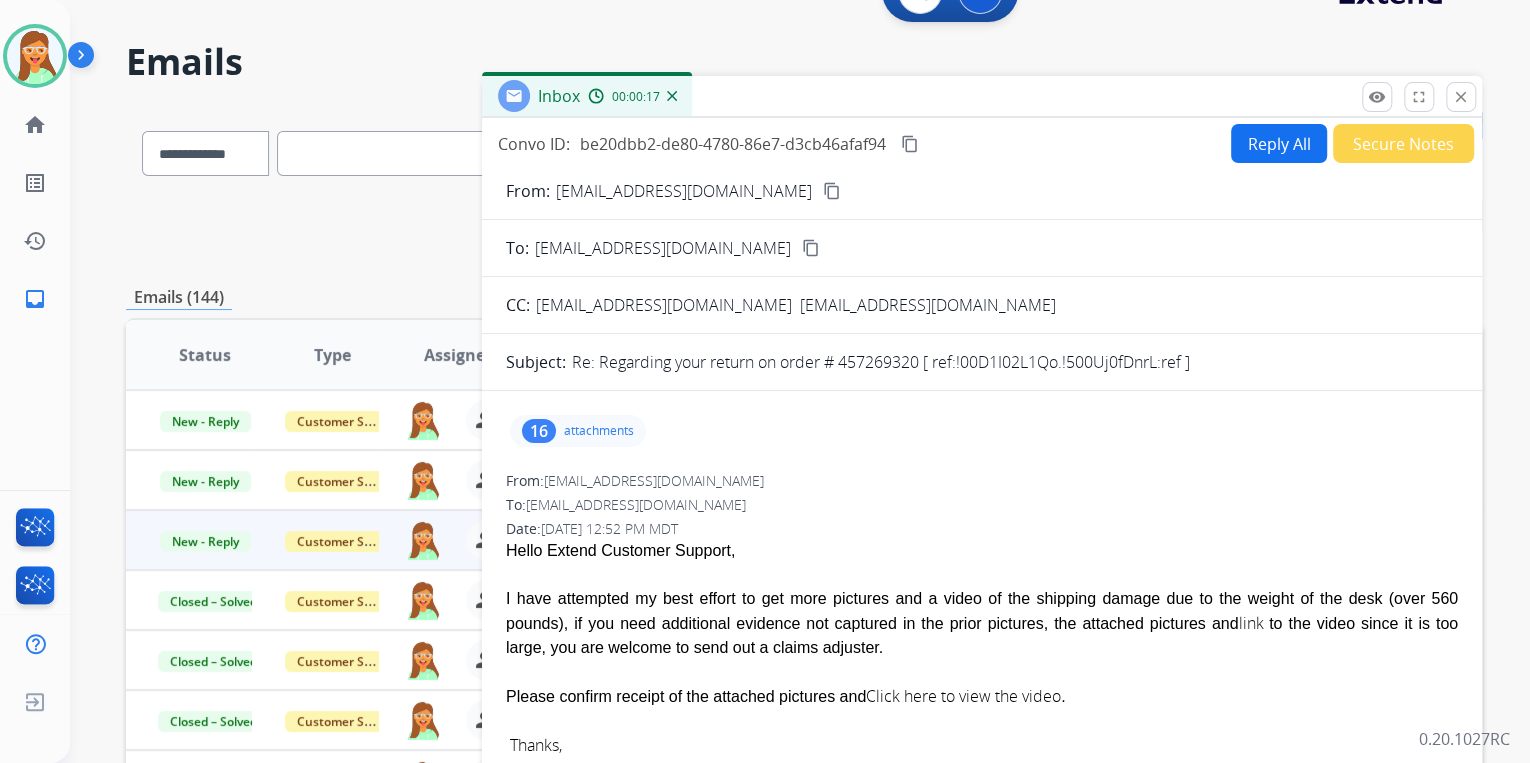 scroll, scrollTop: 0, scrollLeft: 0, axis: both 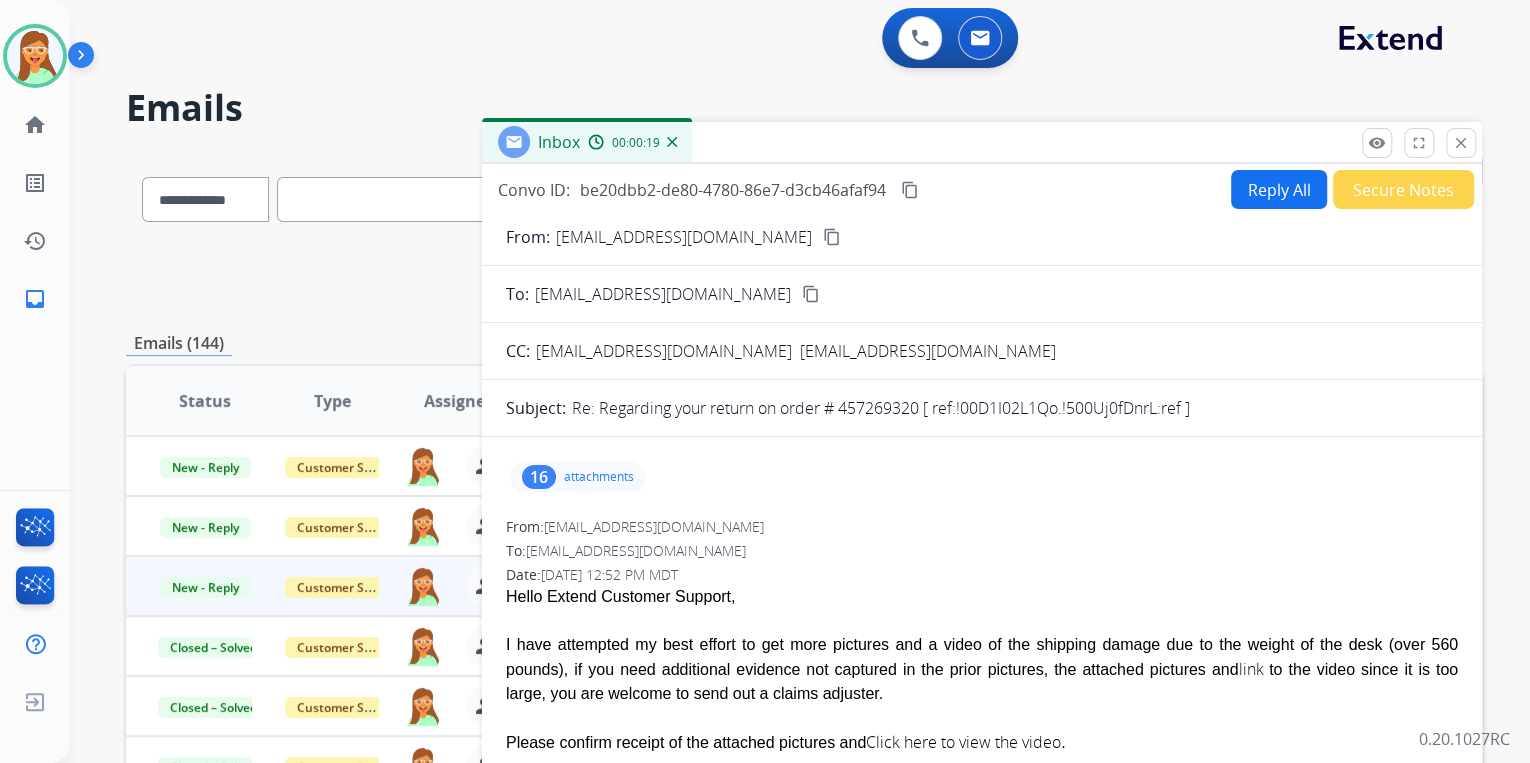 click on "content_copy" at bounding box center (832, 237) 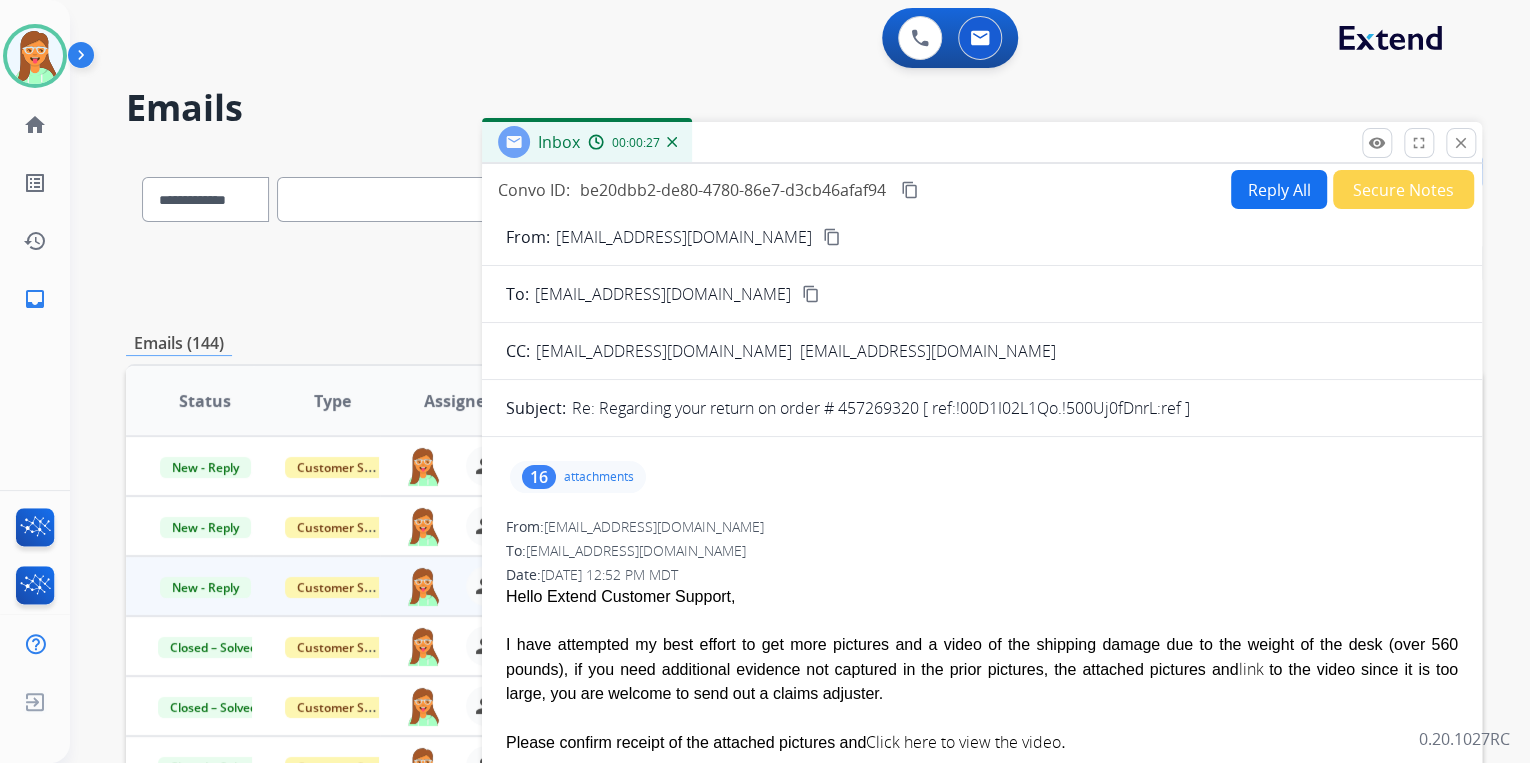 click on "attachments" at bounding box center (599, 477) 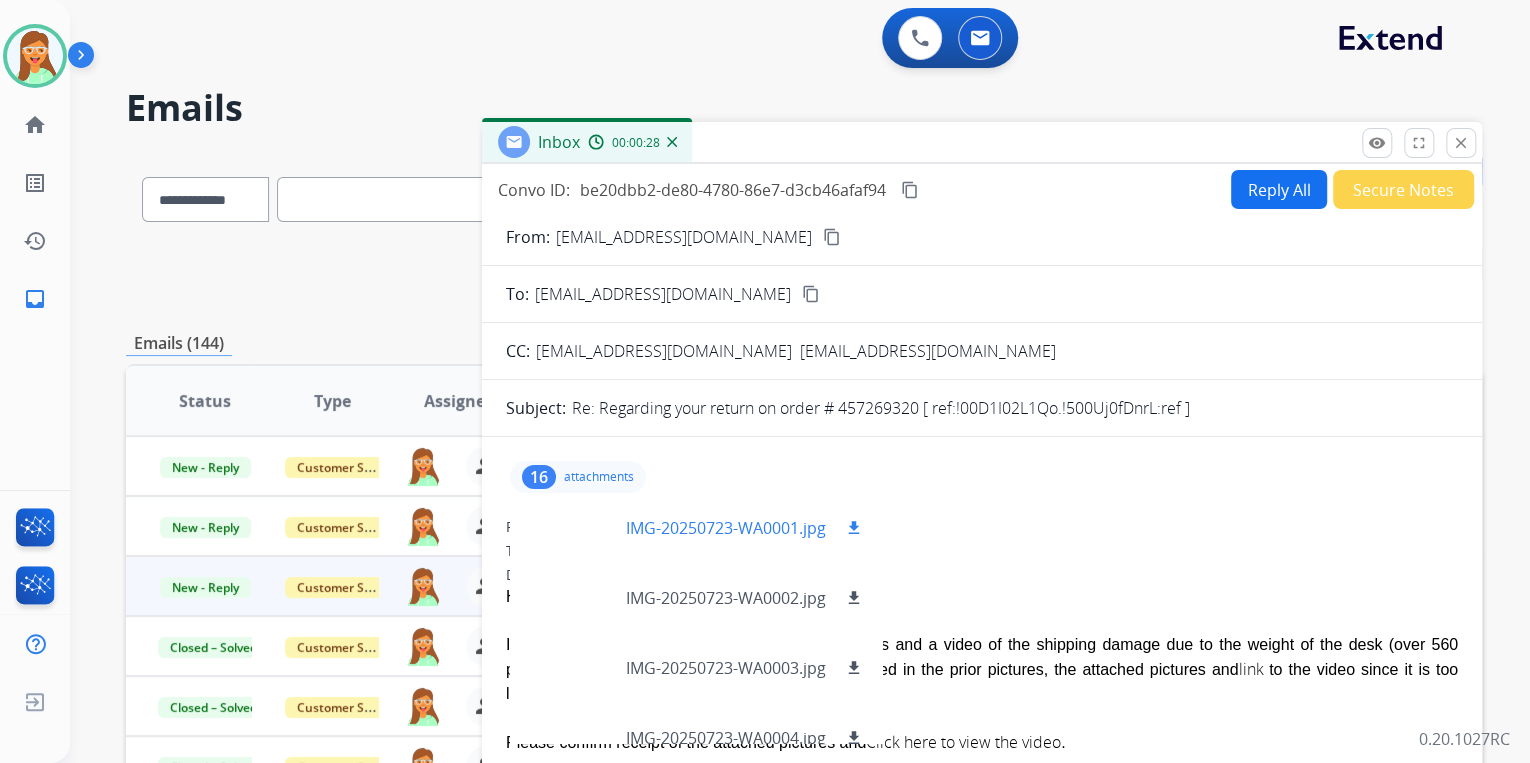 scroll, scrollTop: 80, scrollLeft: 0, axis: vertical 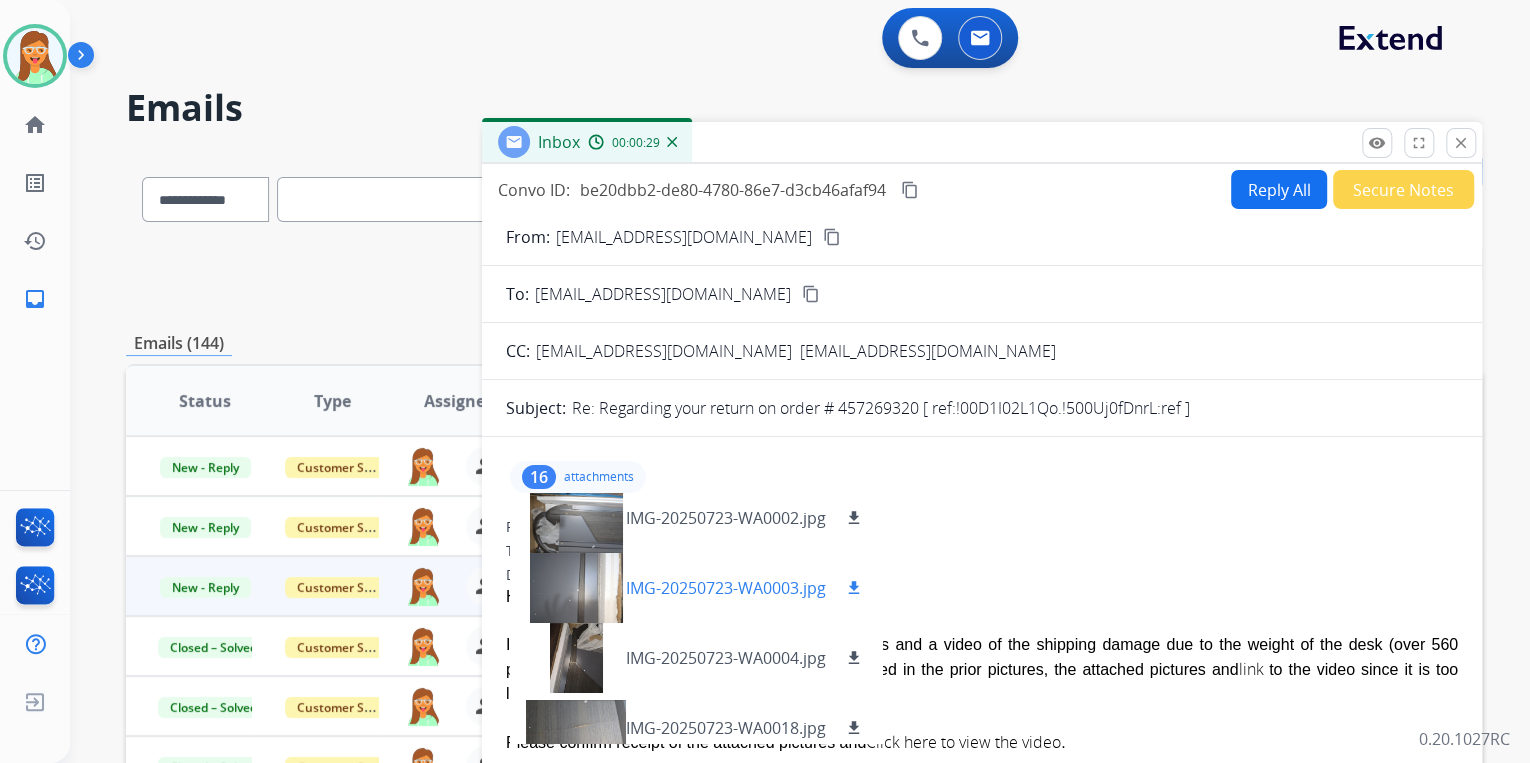 click at bounding box center (576, 588) 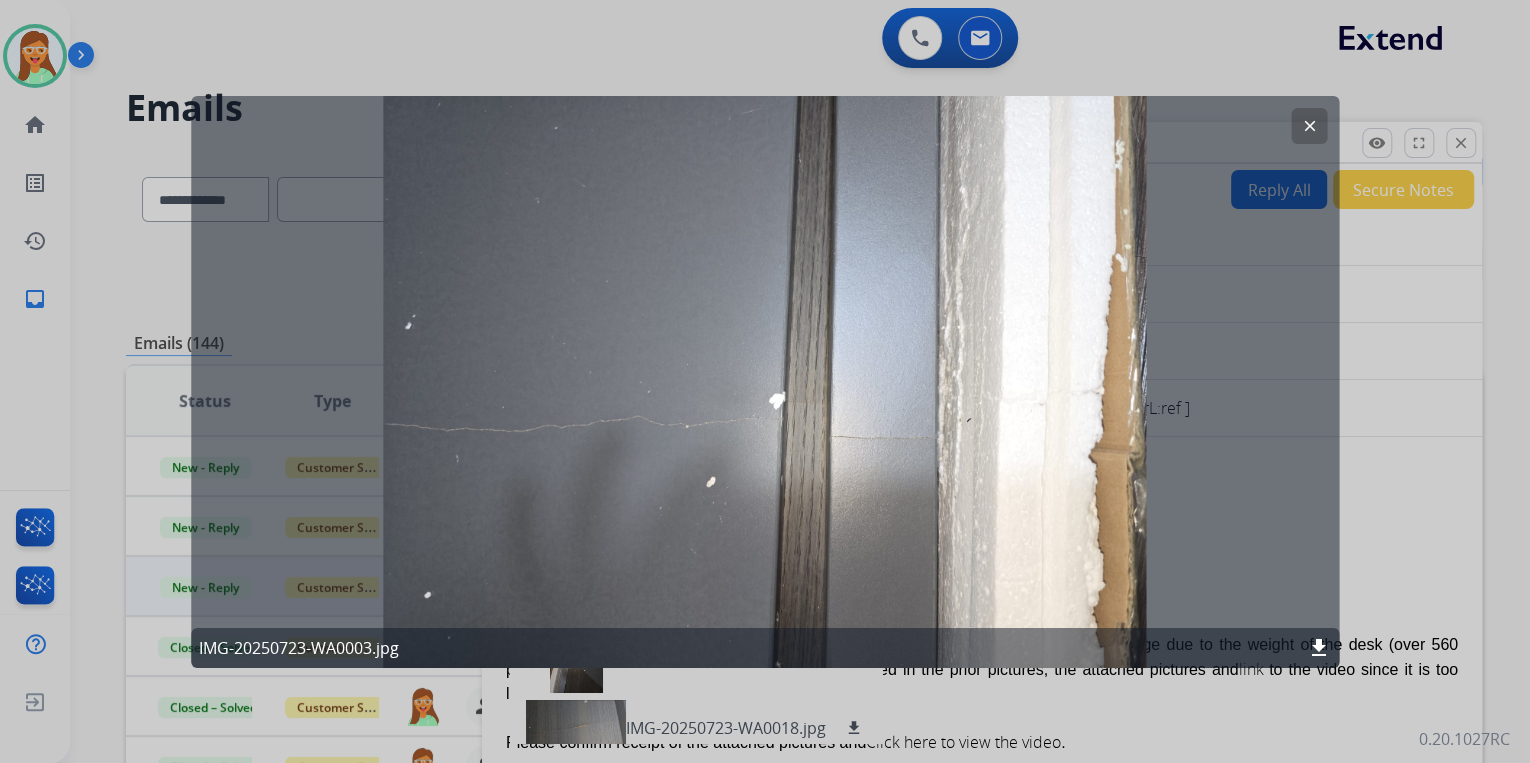 click on "clear" 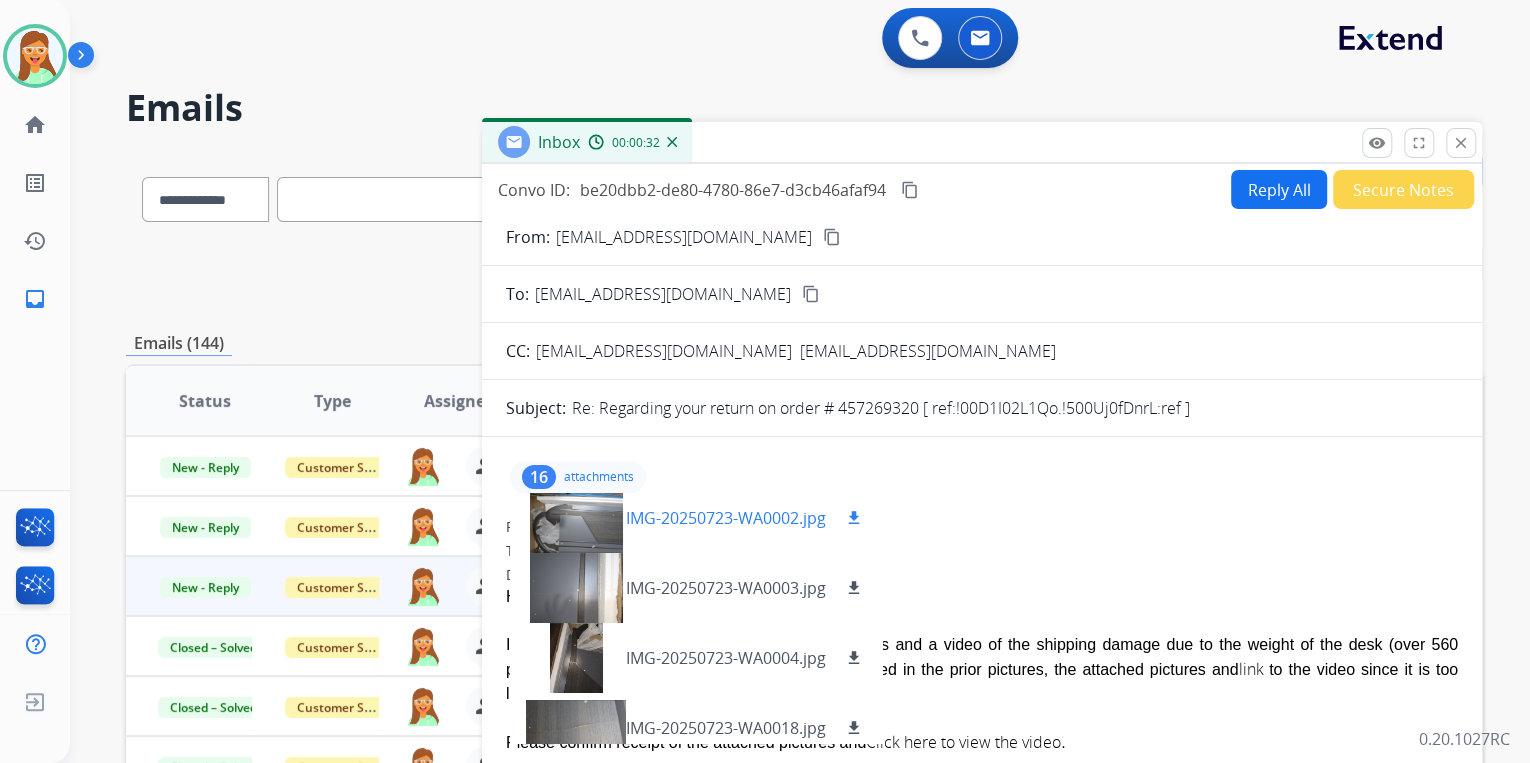scroll, scrollTop: 1, scrollLeft: 0, axis: vertical 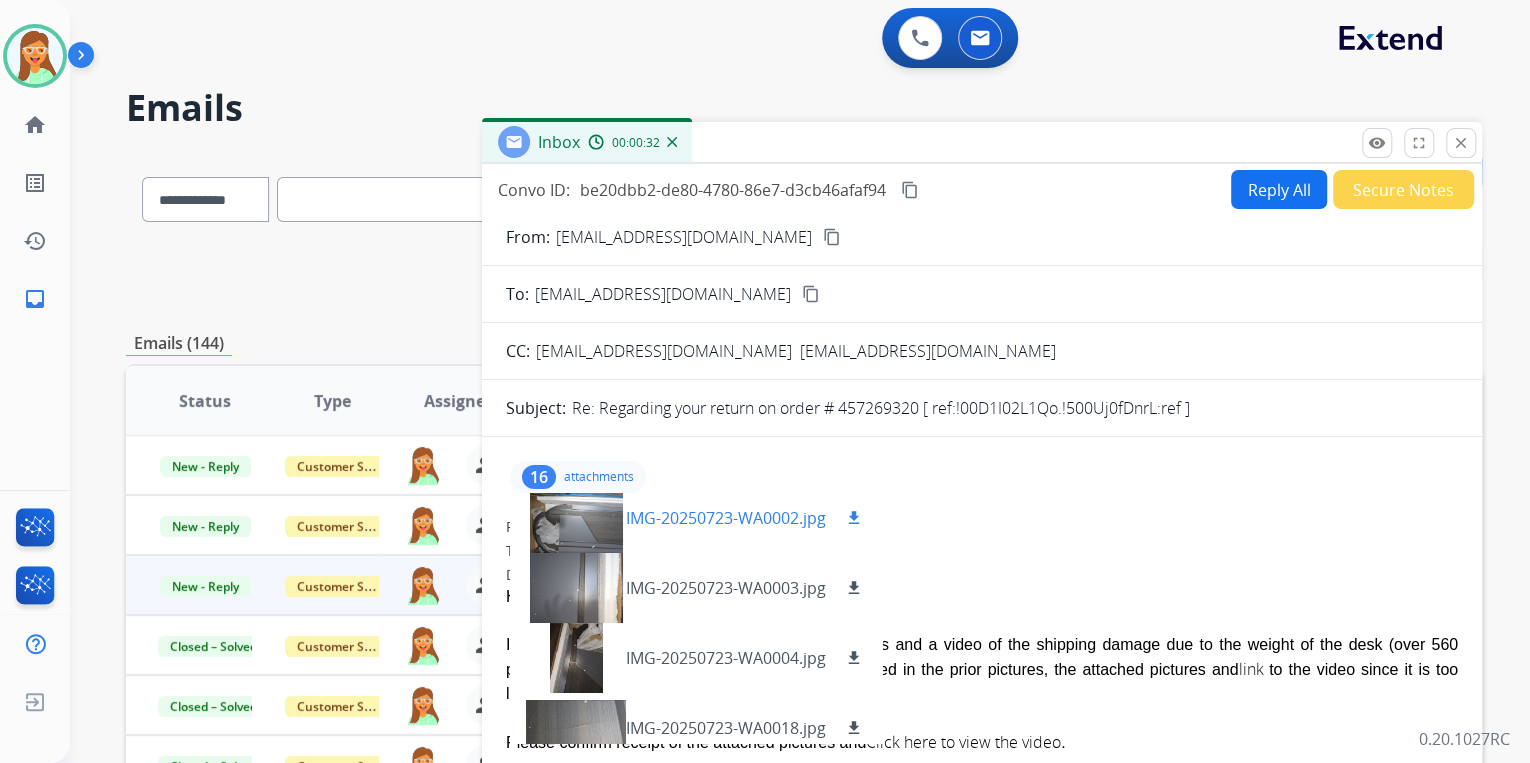 click at bounding box center [576, 518] 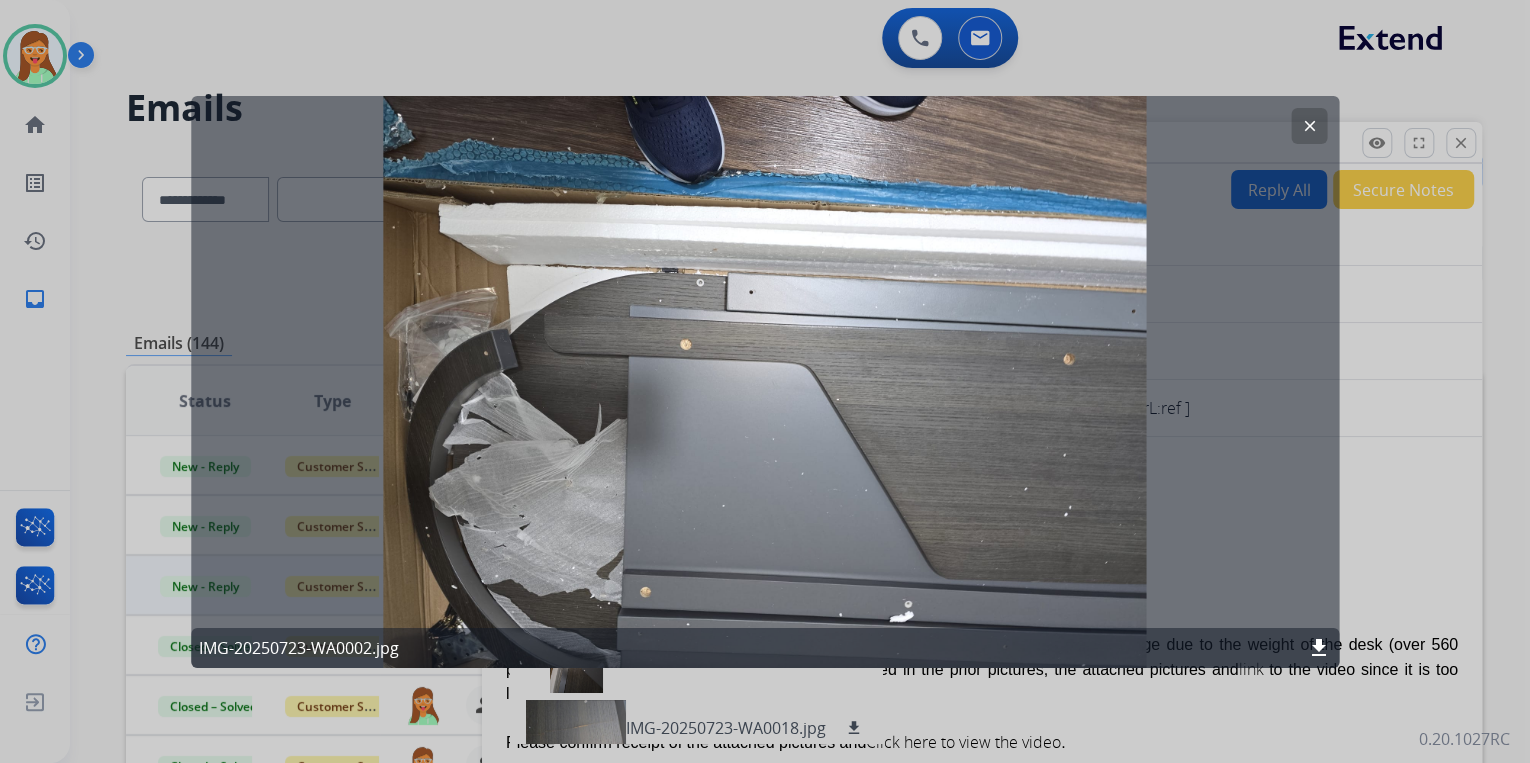 click on "clear" 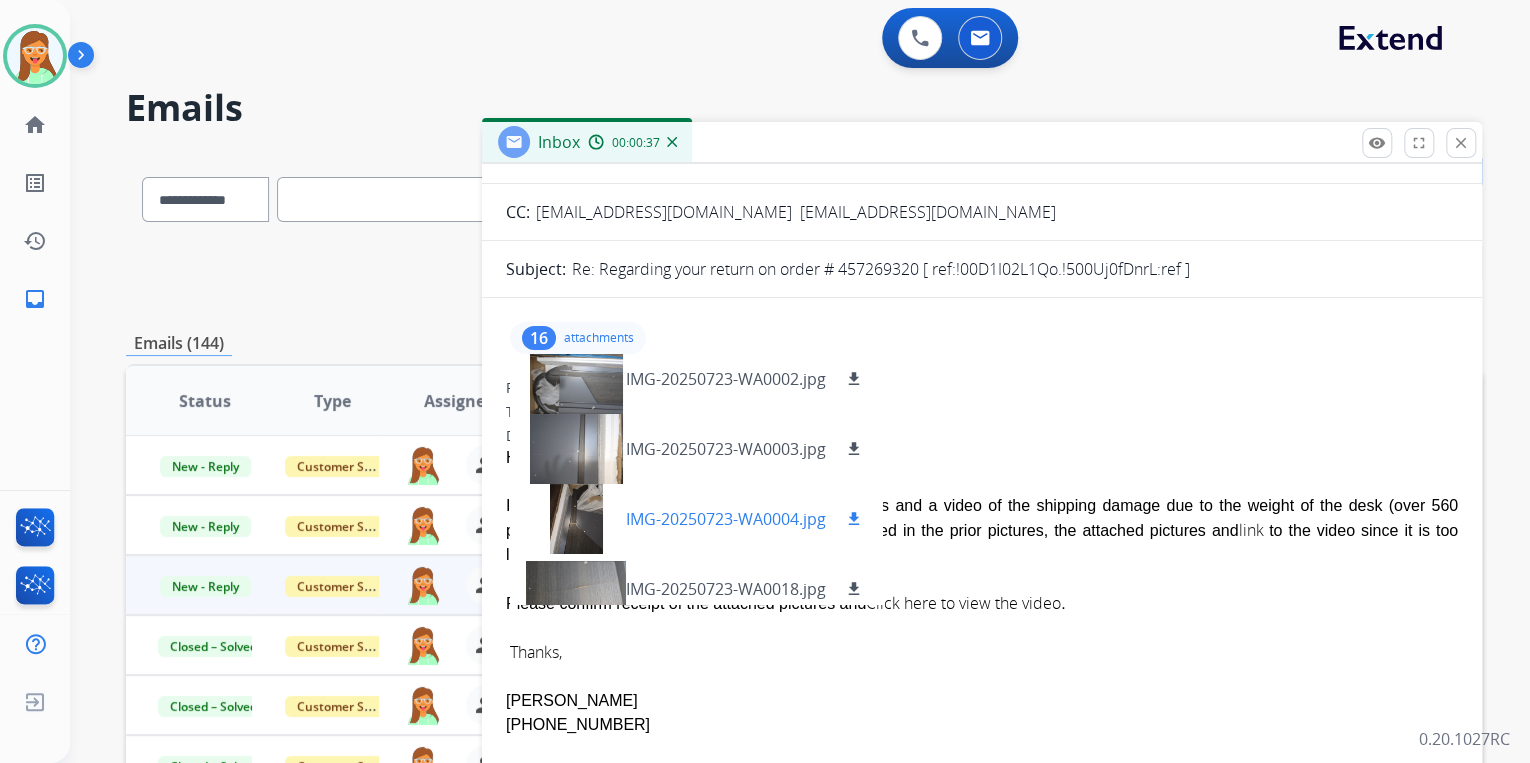 scroll, scrollTop: 240, scrollLeft: 0, axis: vertical 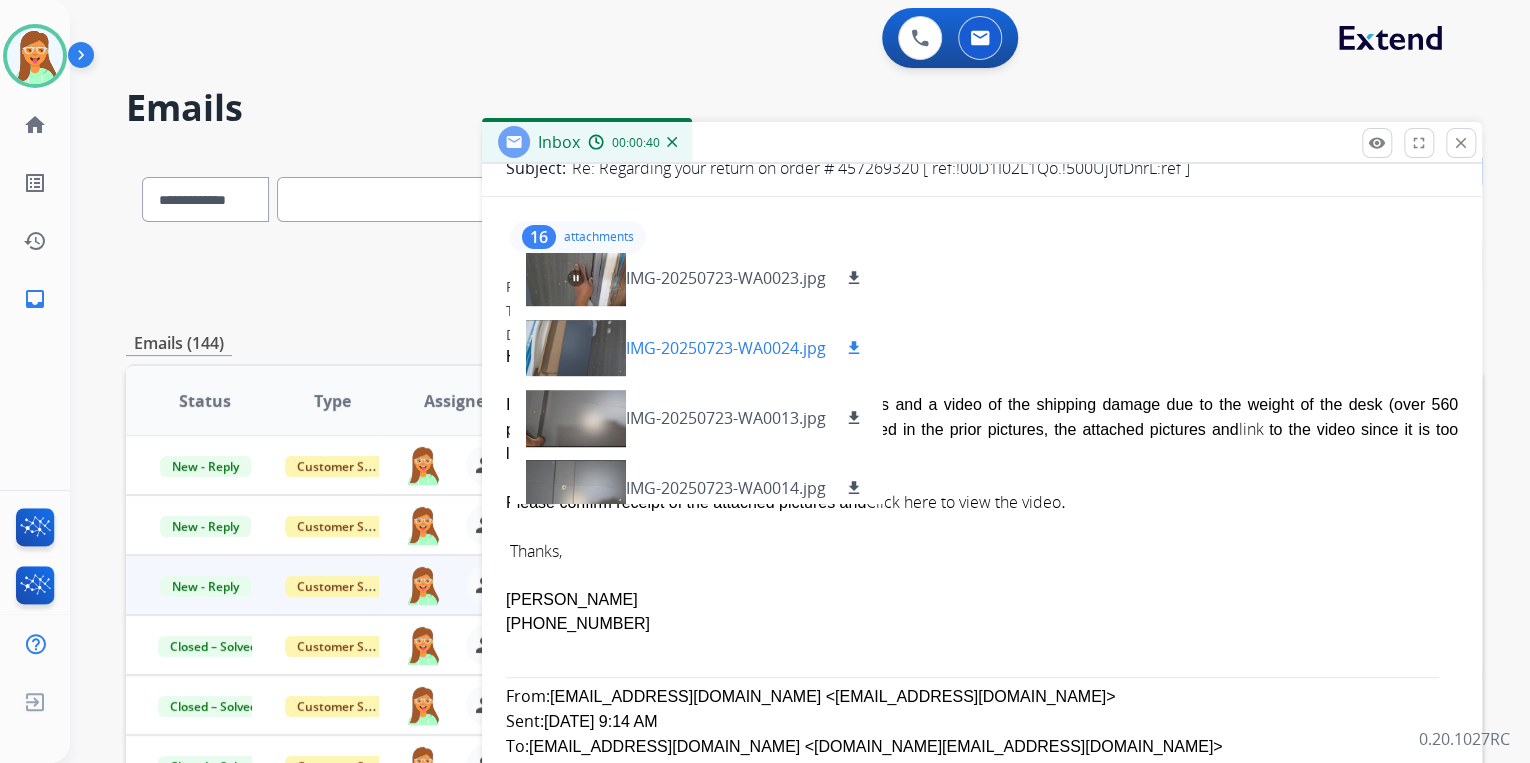 click at bounding box center (576, 348) 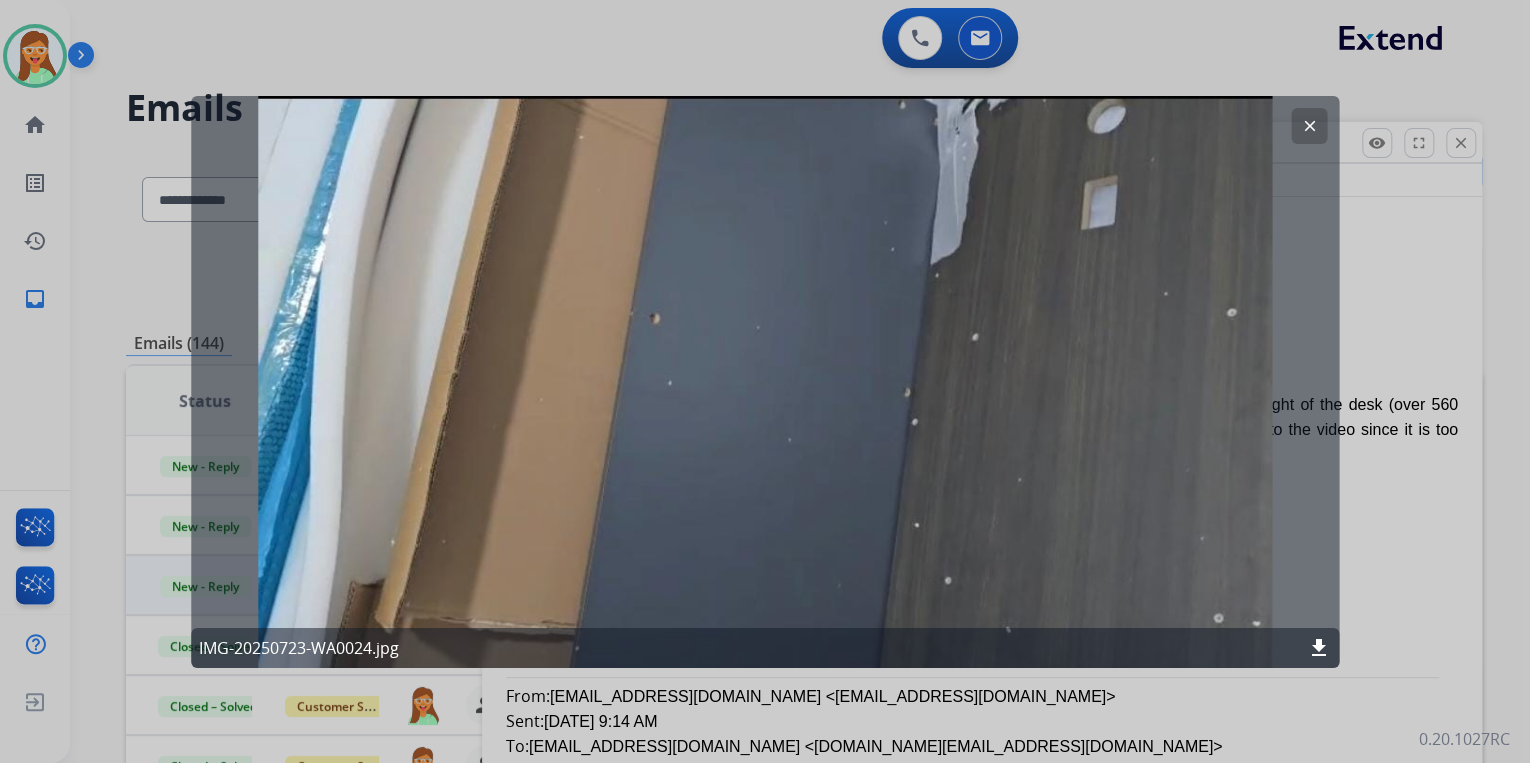 click on "clear" 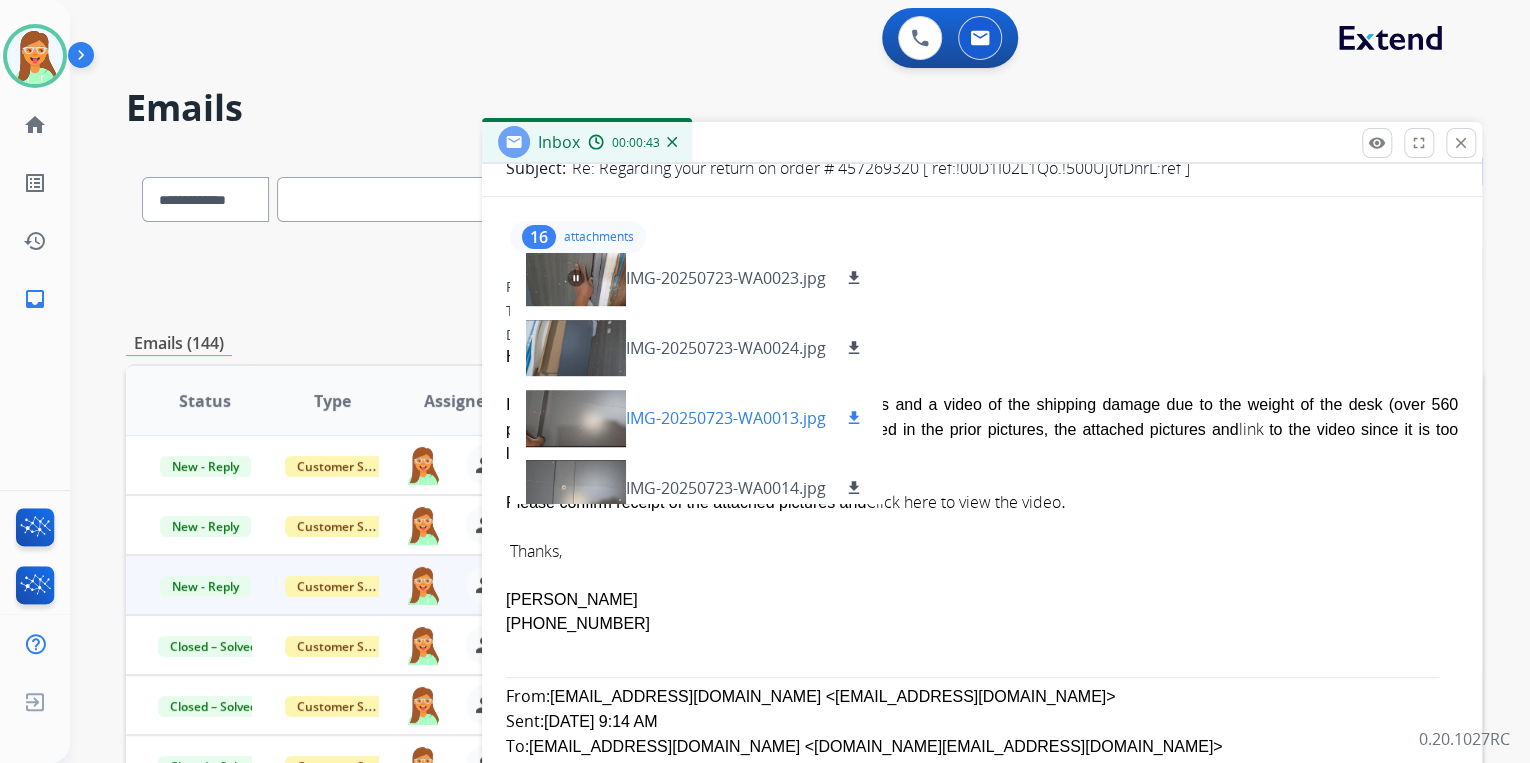 scroll, scrollTop: 800, scrollLeft: 0, axis: vertical 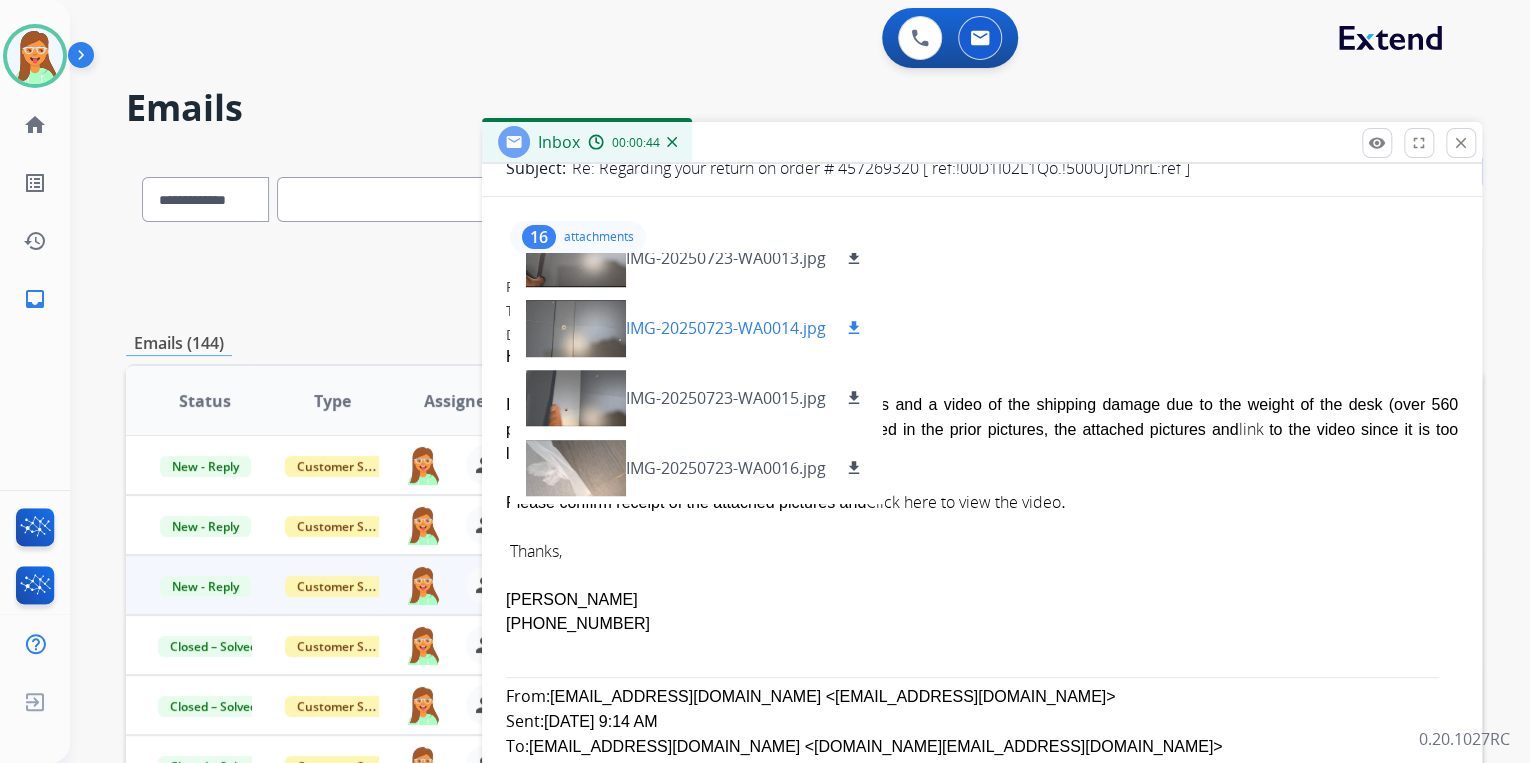 click at bounding box center (576, 328) 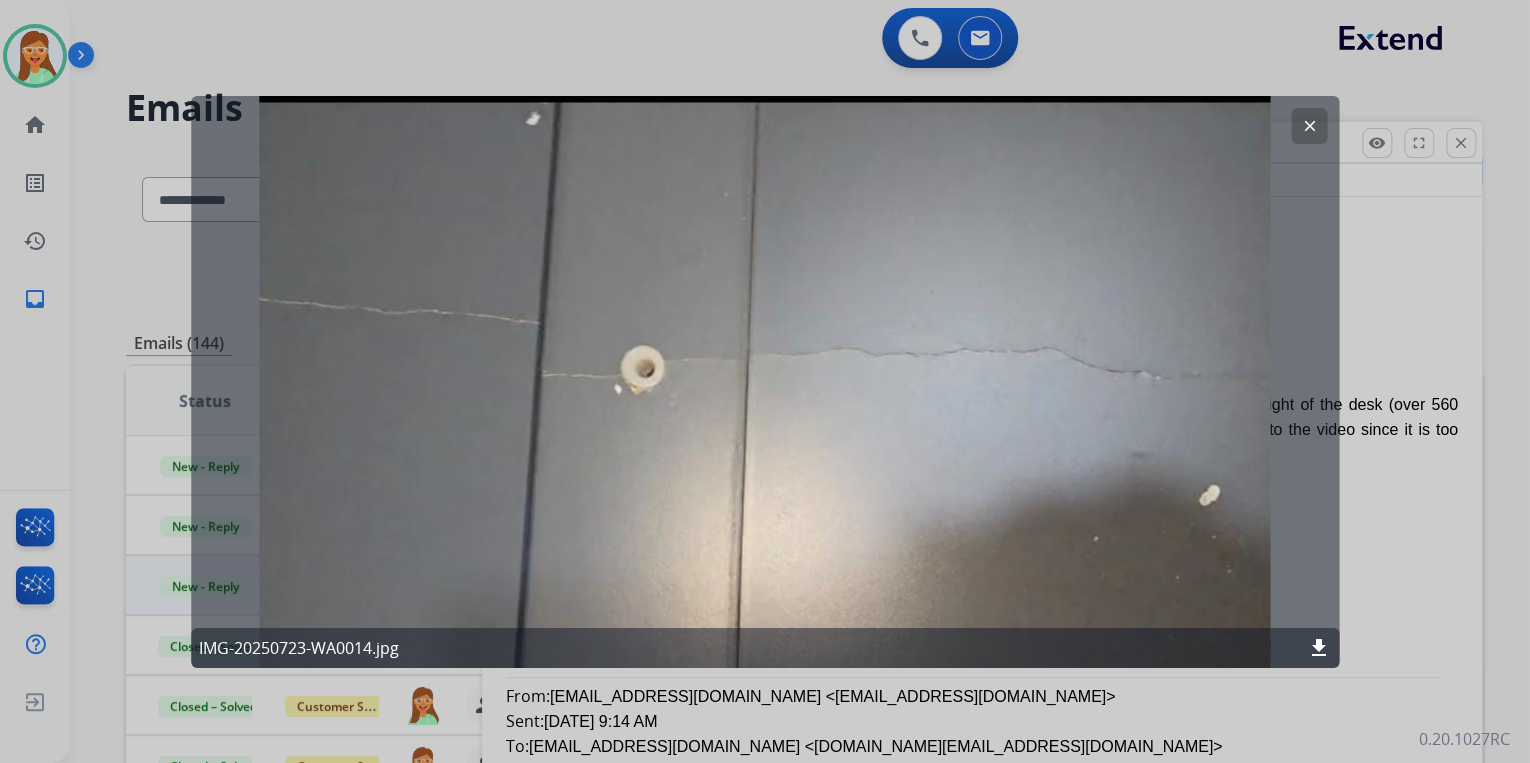 click on "download" 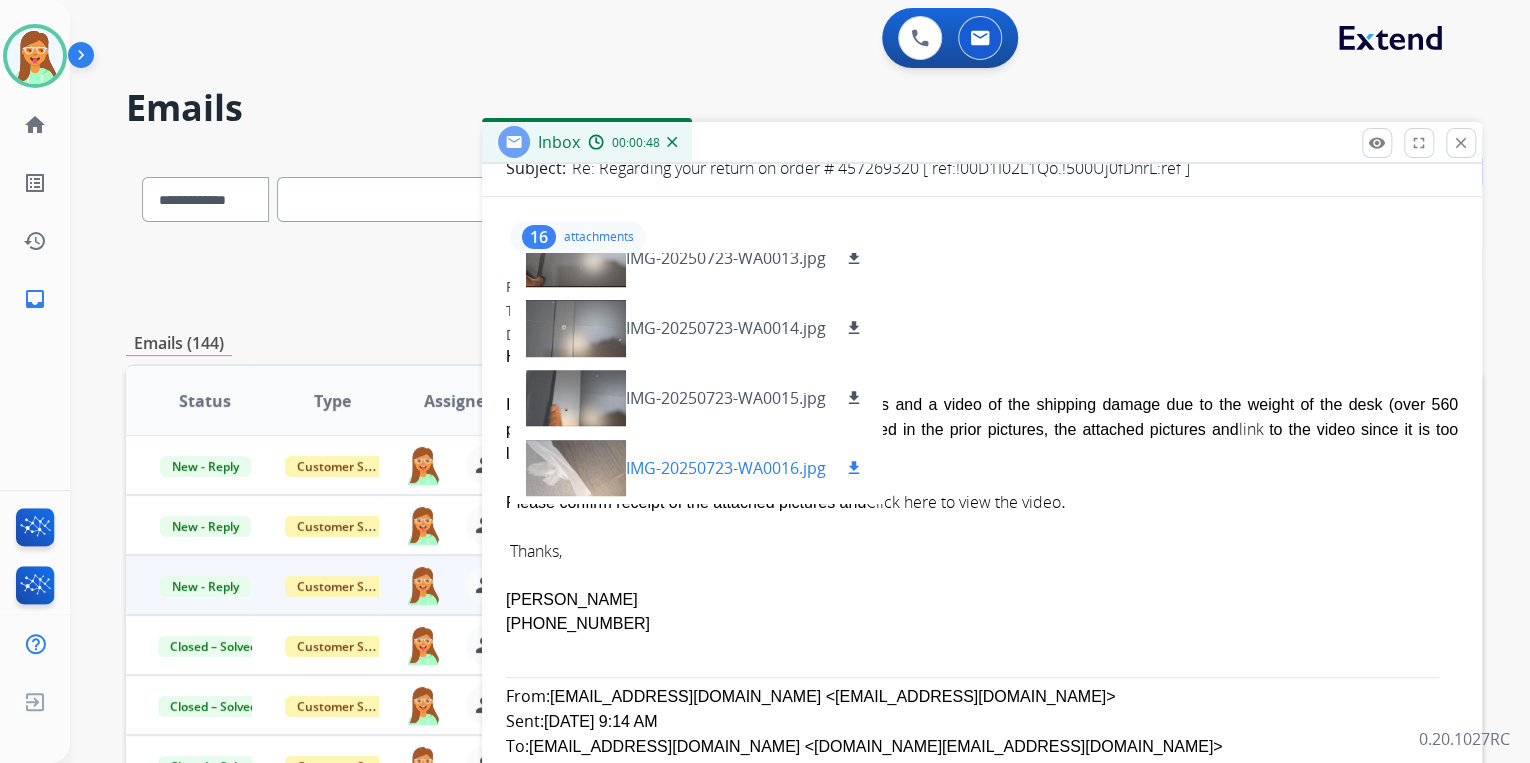 scroll, scrollTop: 869, scrollLeft: 0, axis: vertical 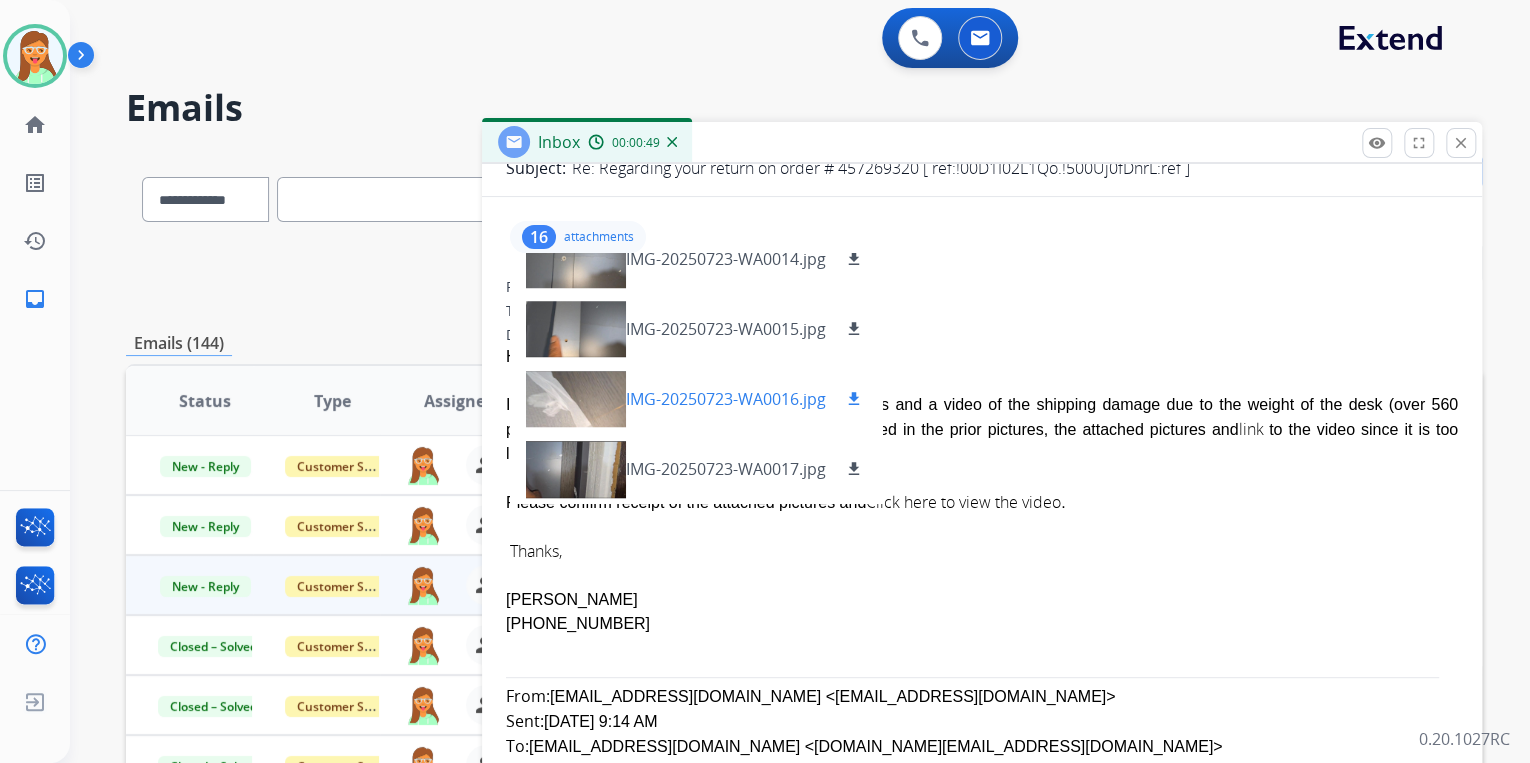 click at bounding box center (576, 399) 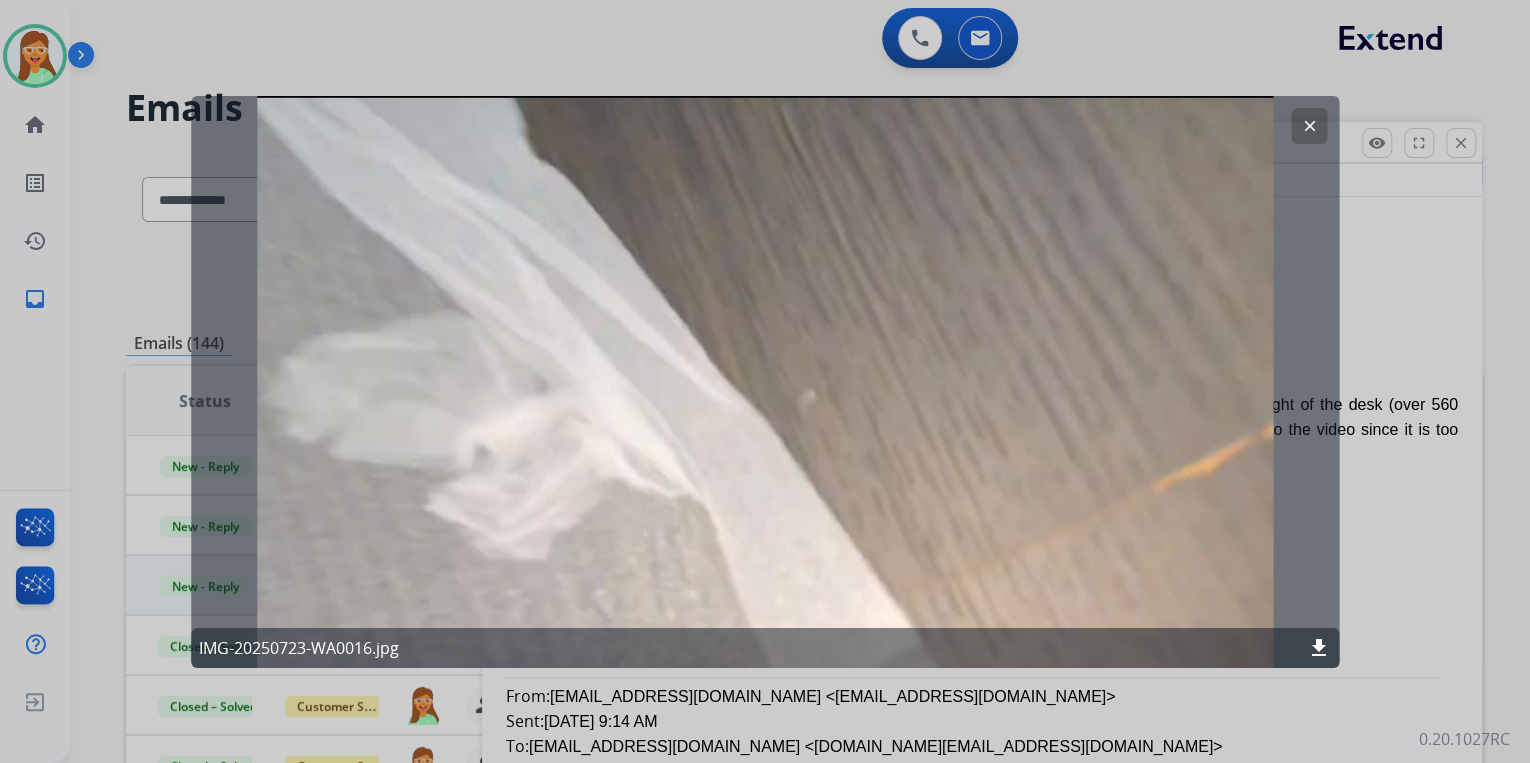 click on "clear" 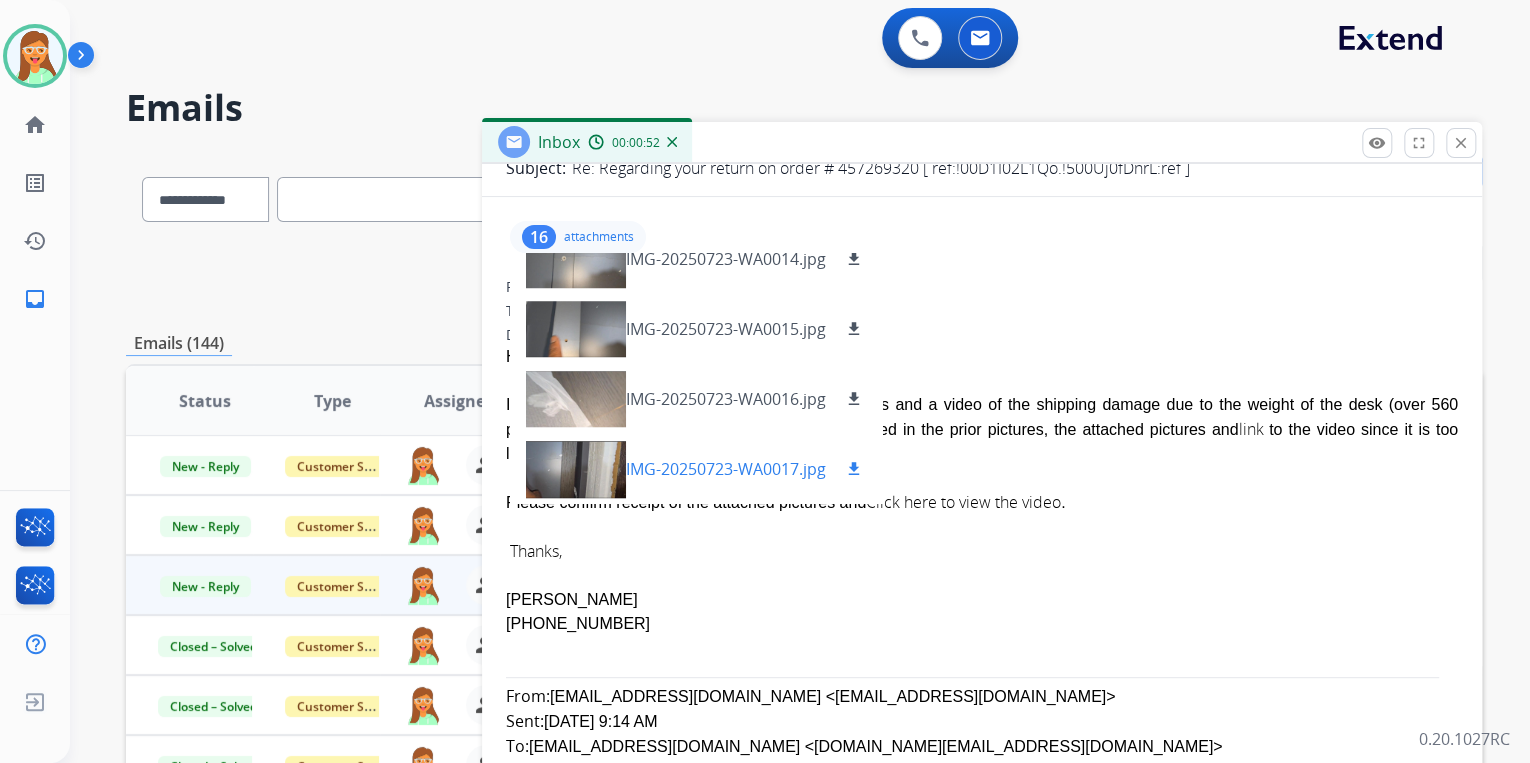 click at bounding box center [576, 469] 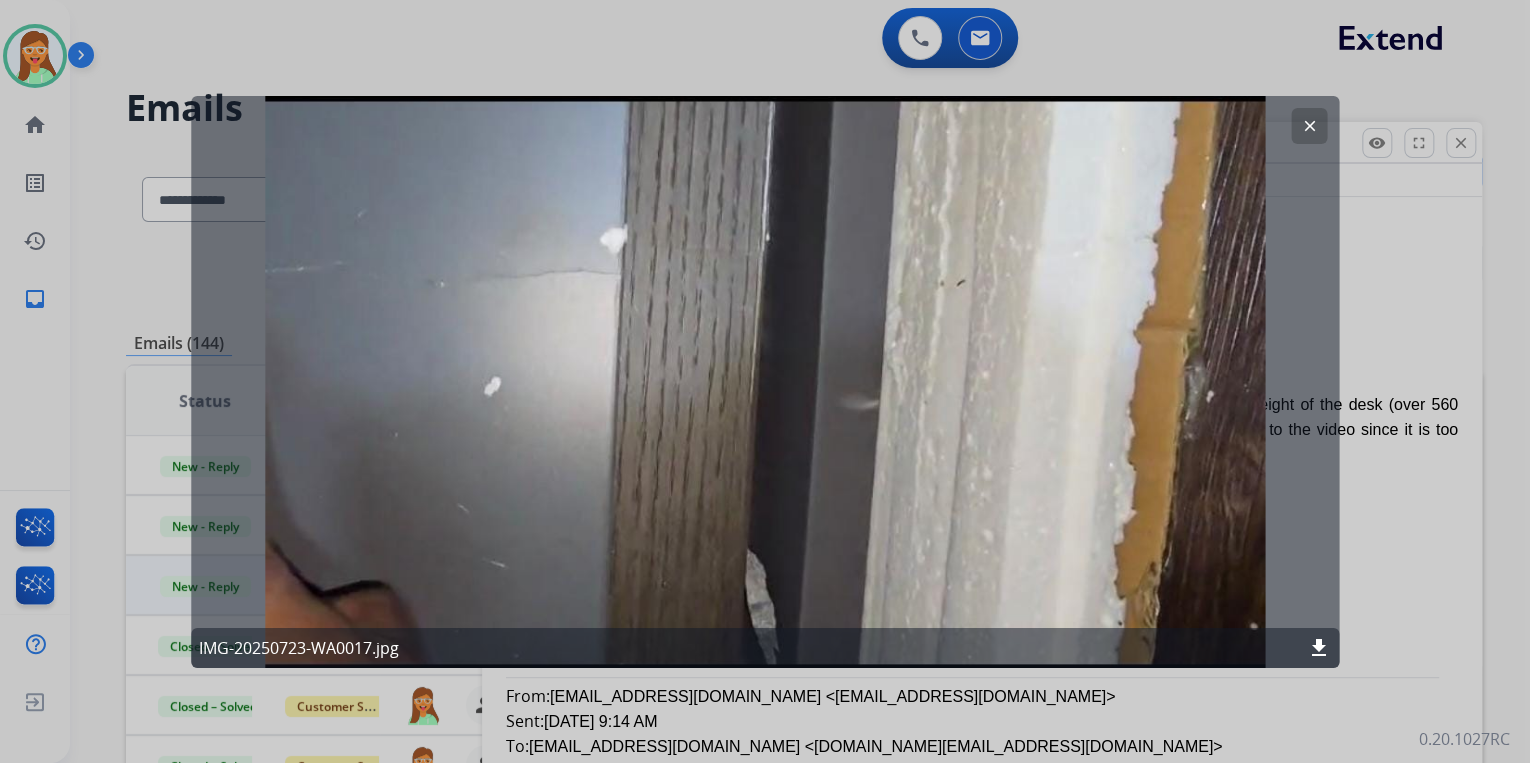 click on "clear" 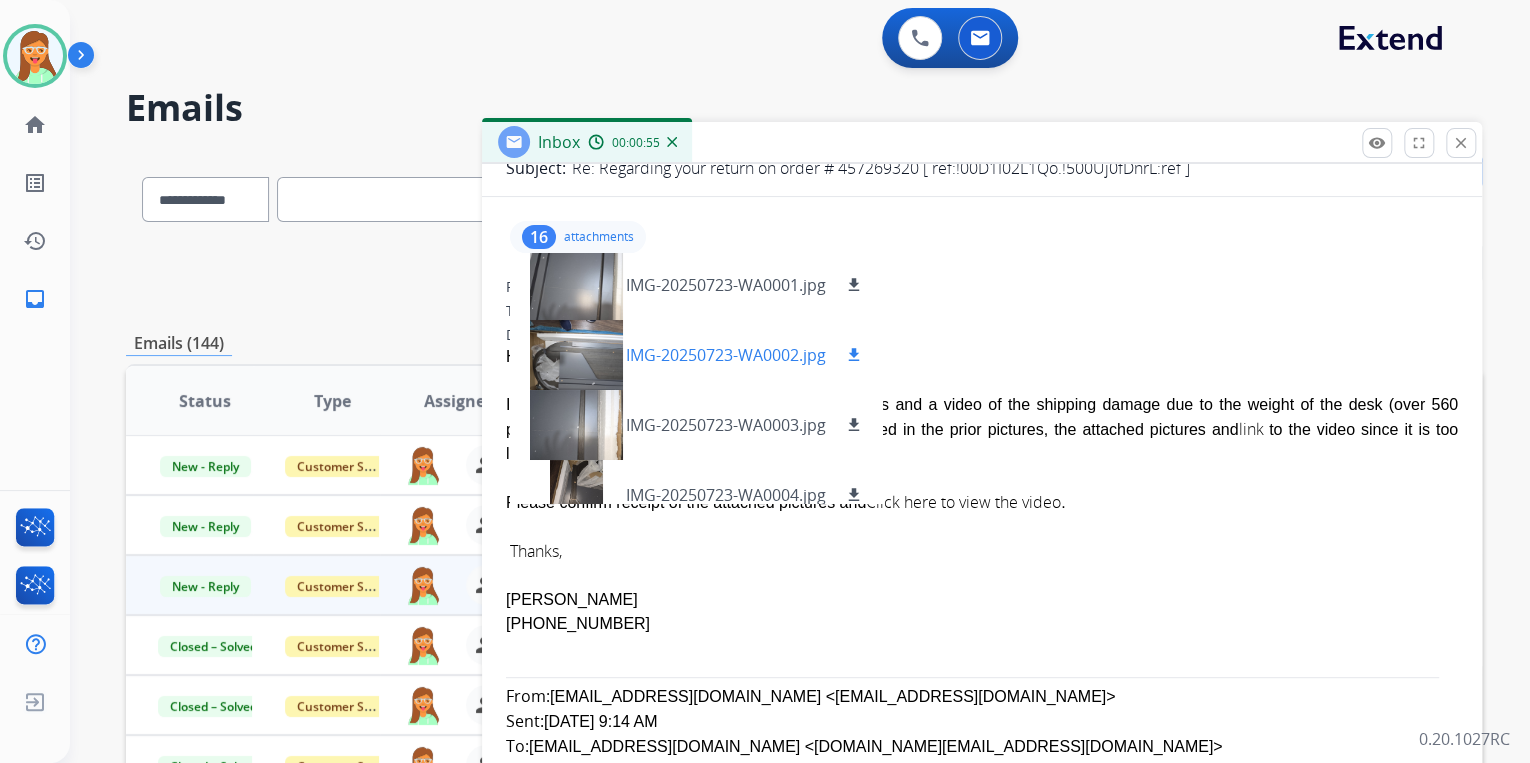 scroll, scrollTop: 0, scrollLeft: 0, axis: both 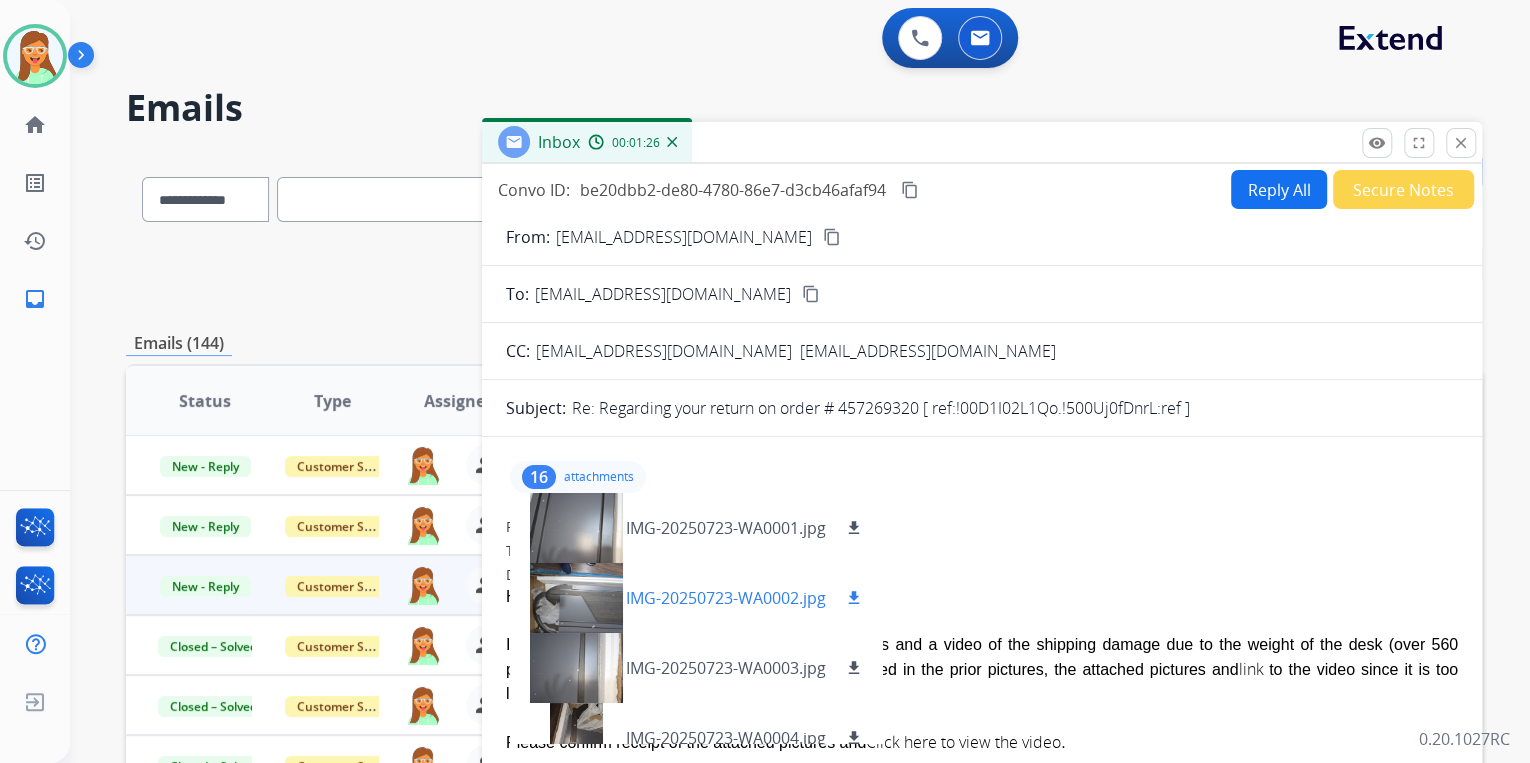 click at bounding box center (576, 598) 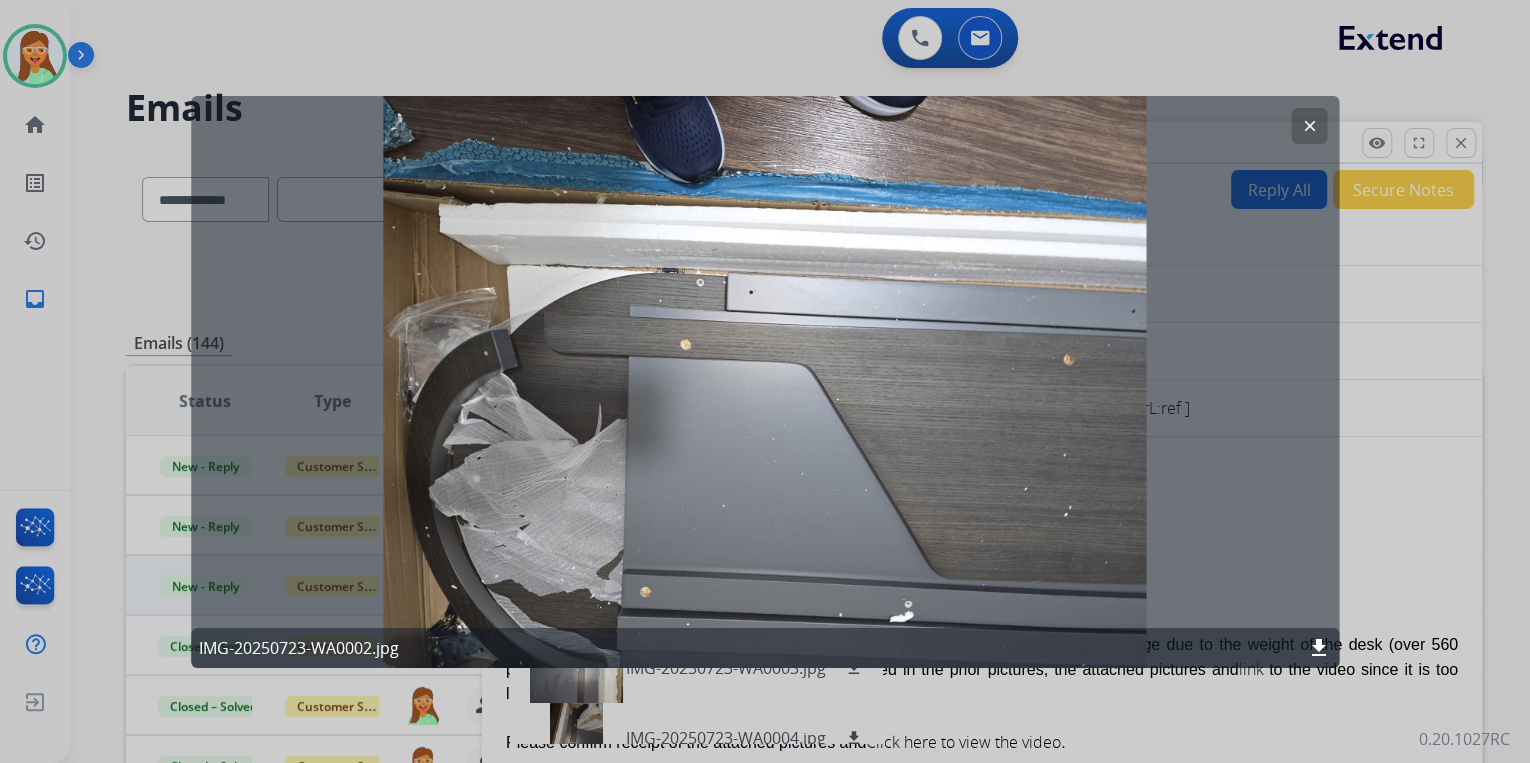 click on "clear" 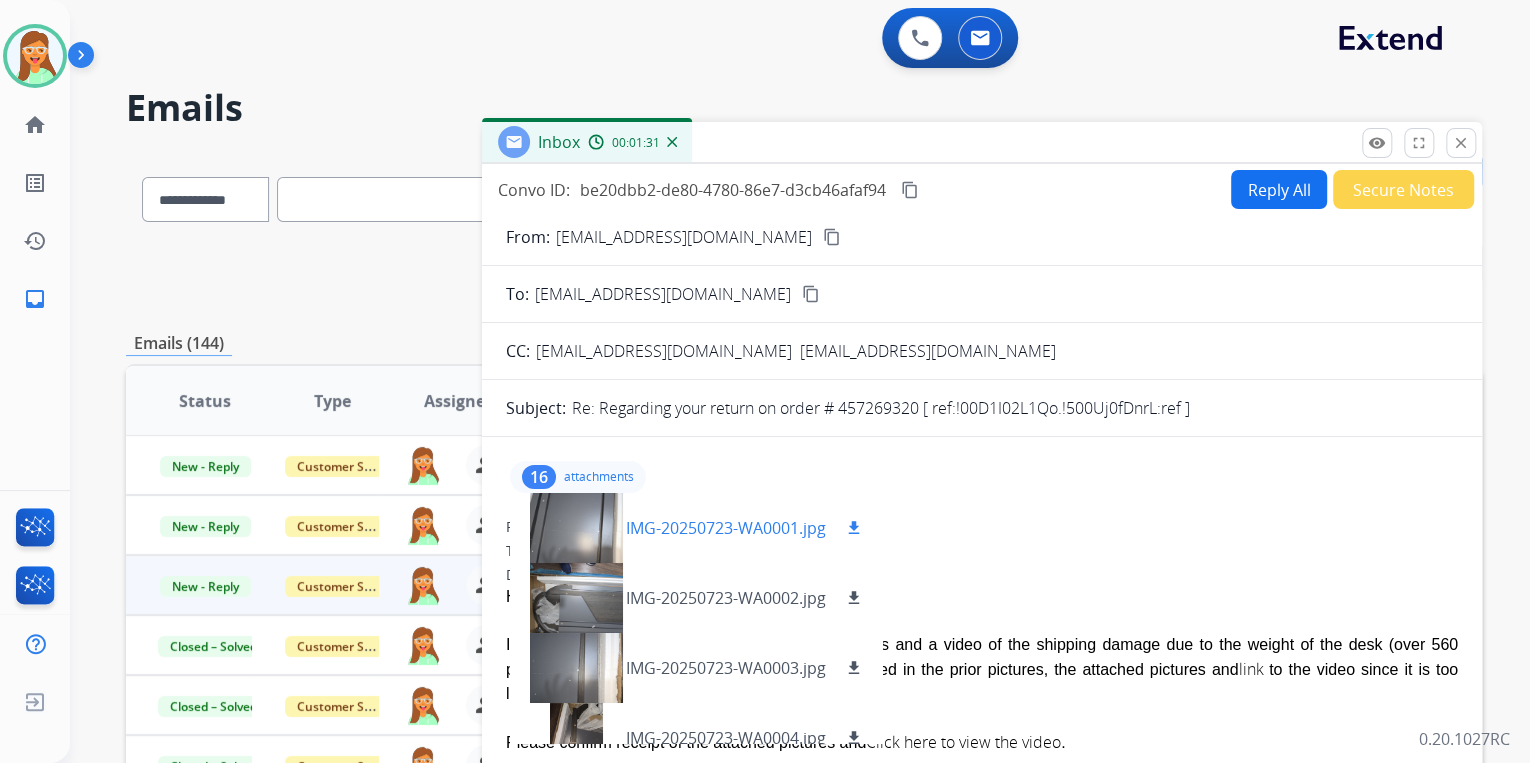 click at bounding box center (576, 528) 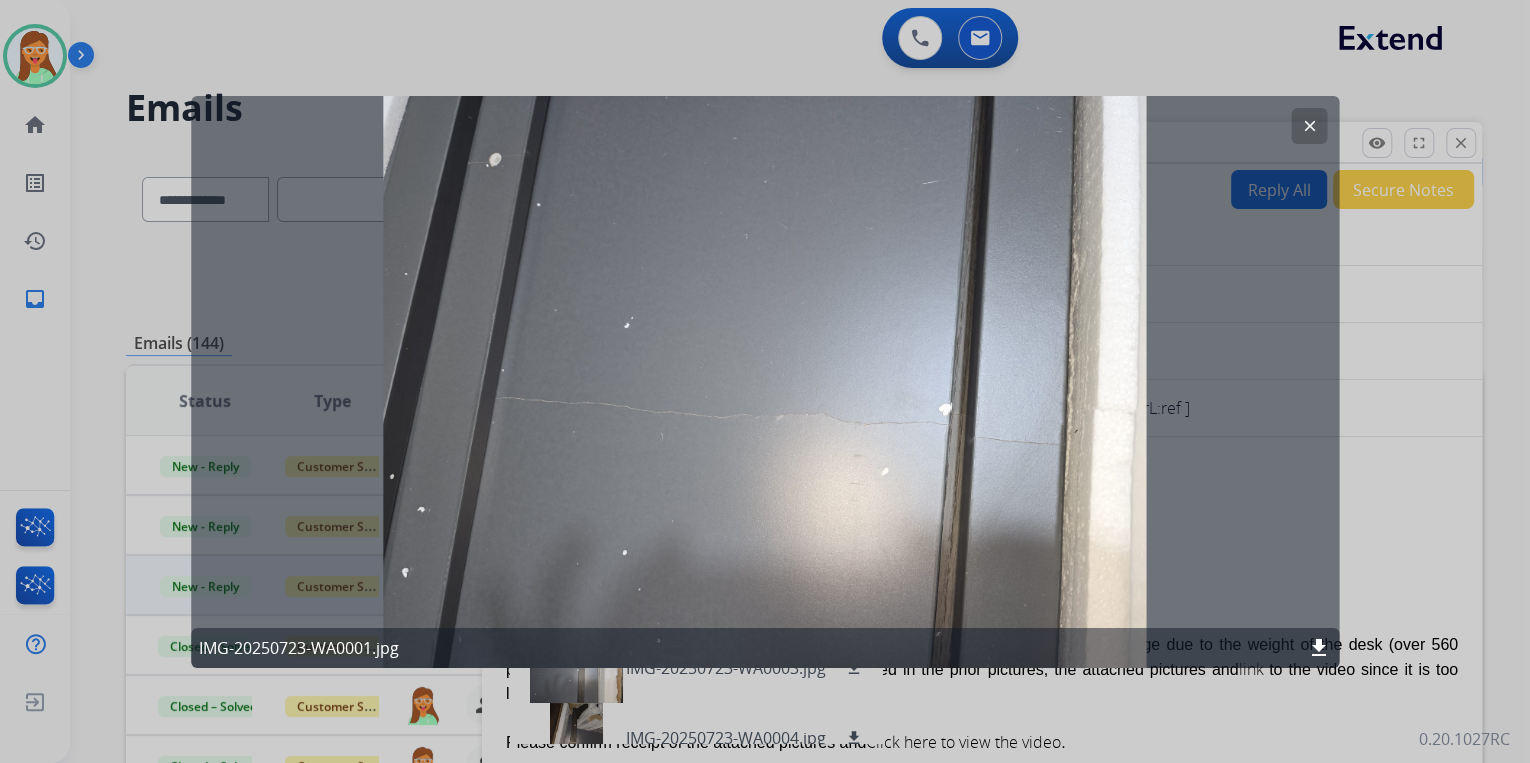 click on "download" 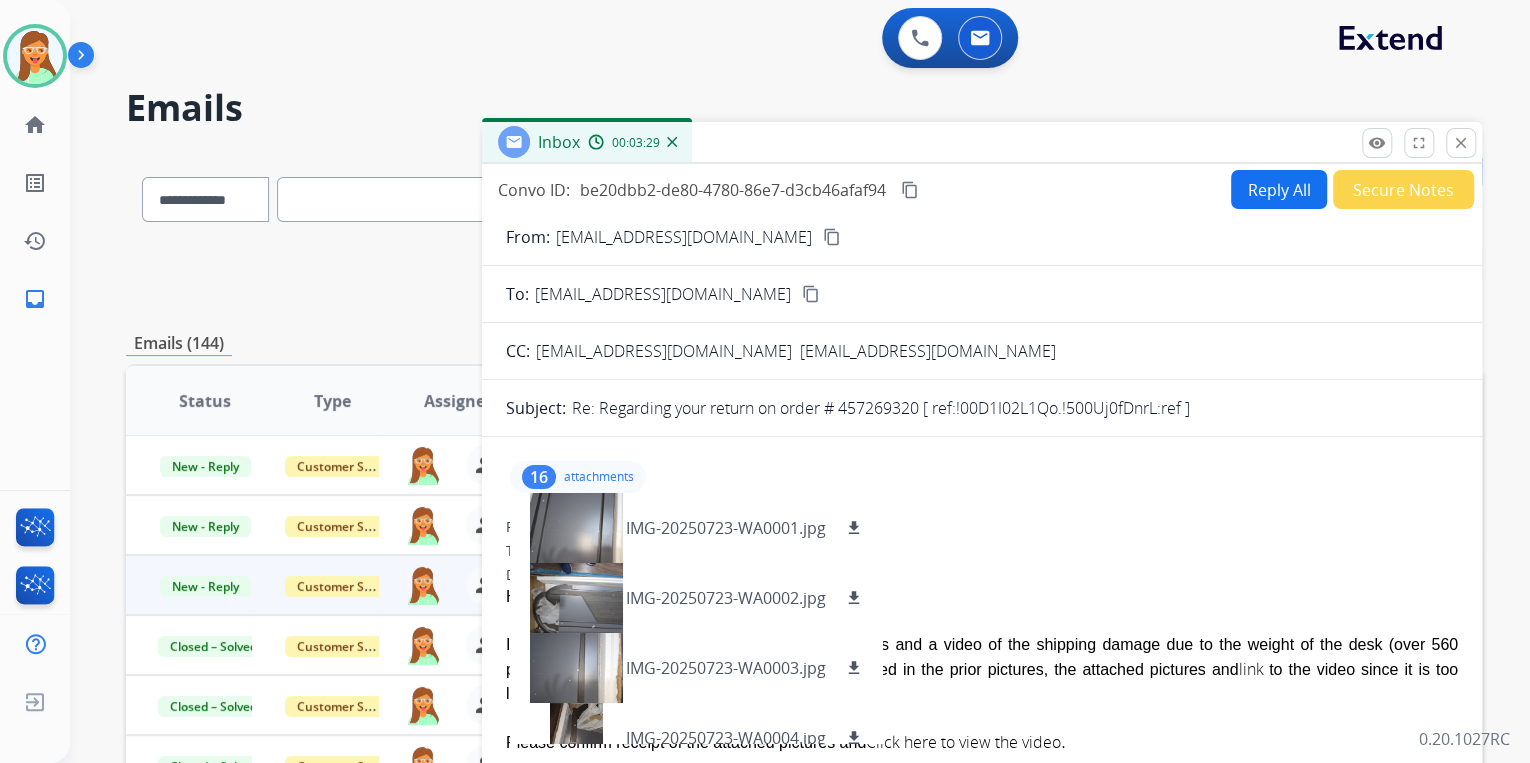 click on "content_copy" at bounding box center [910, 190] 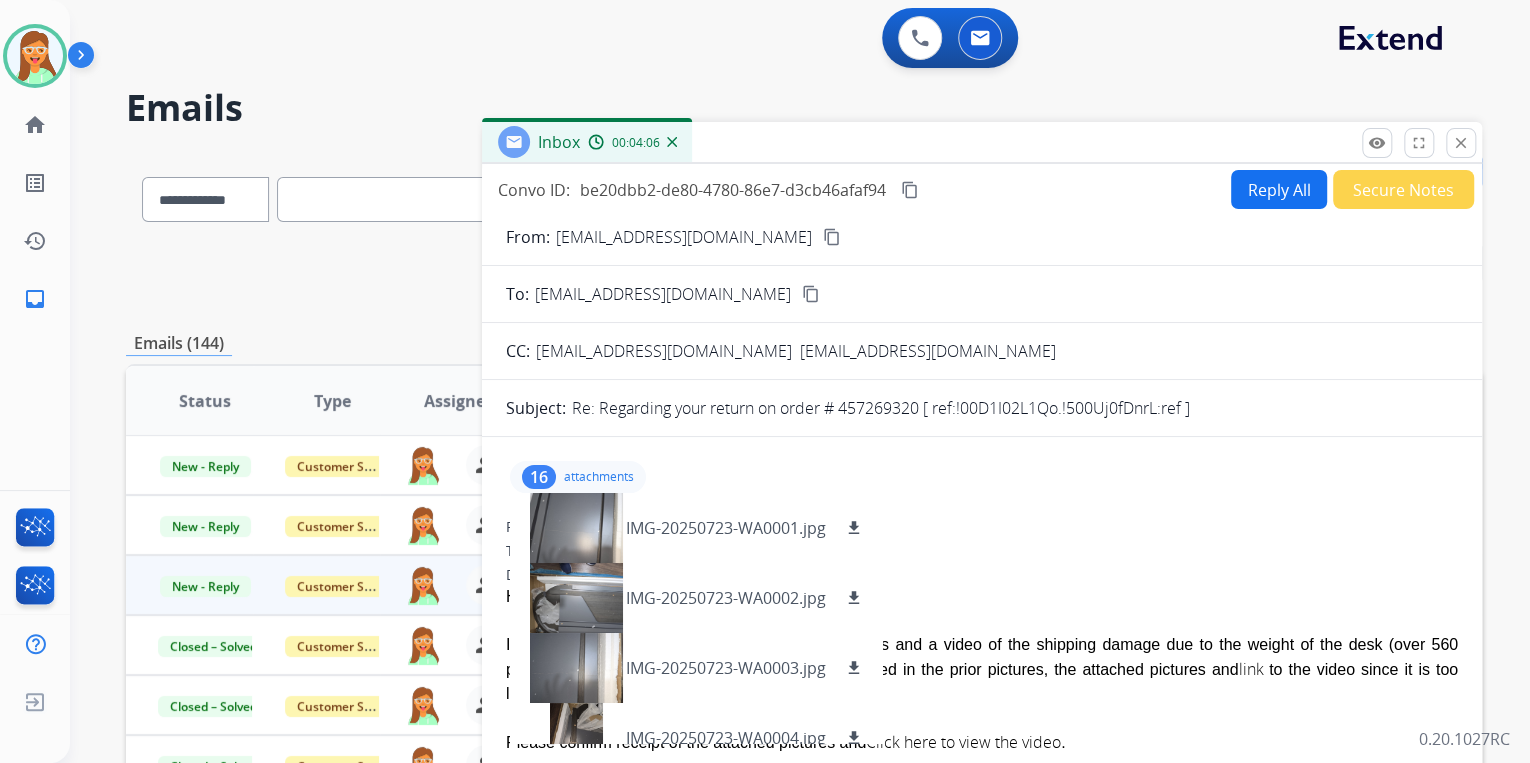 click on "Reply All" at bounding box center [1279, 189] 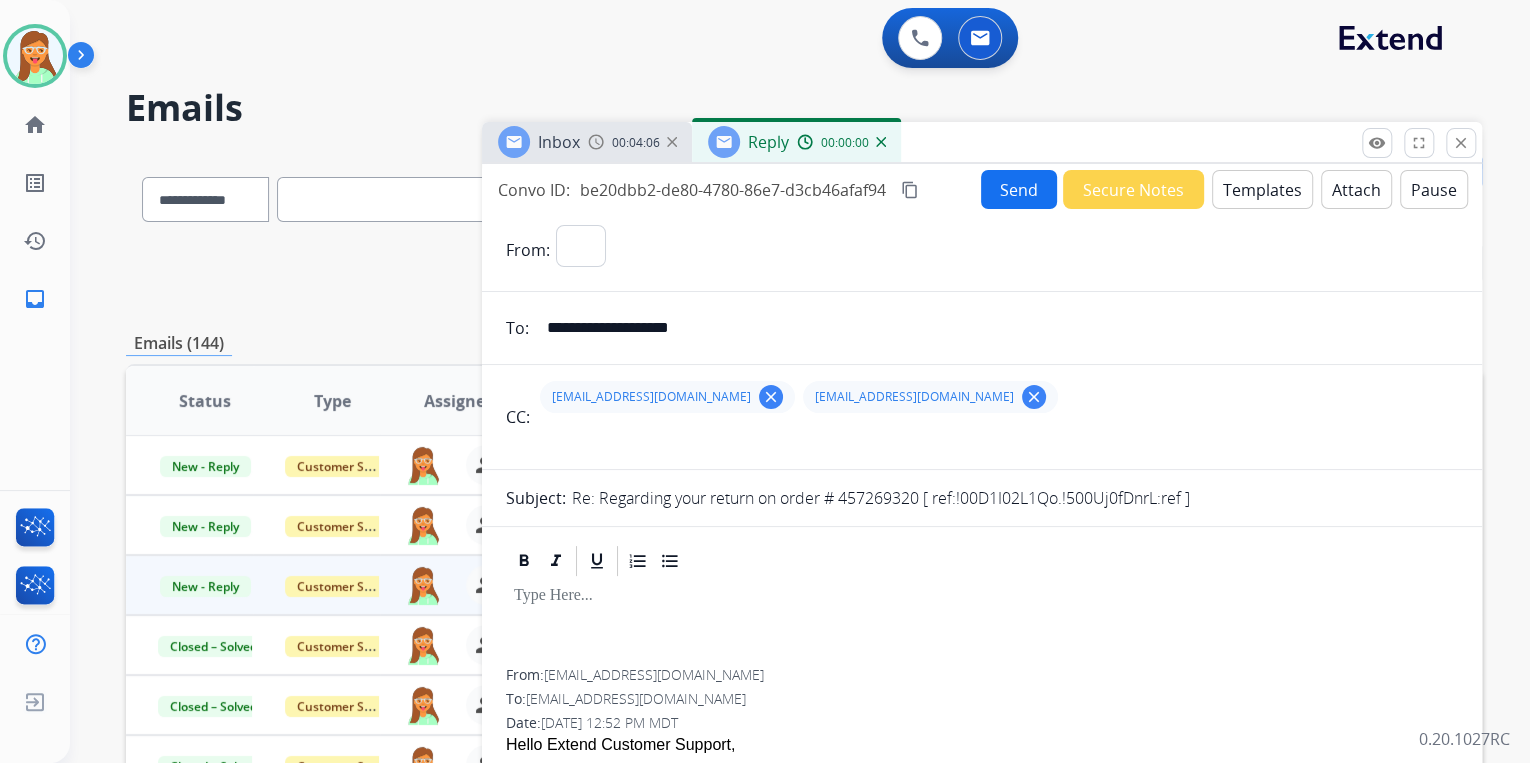 click on "Templates" at bounding box center (1262, 189) 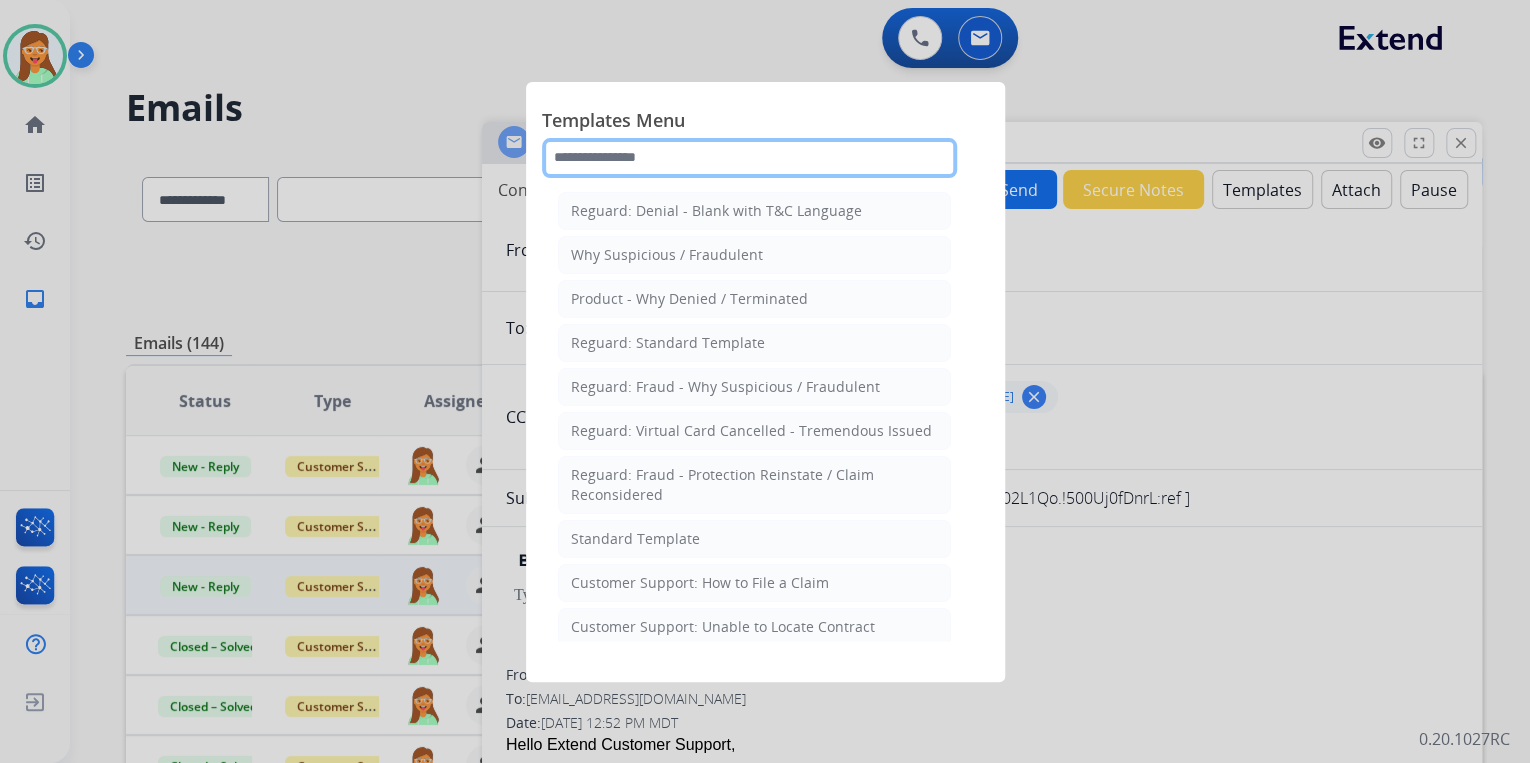 click 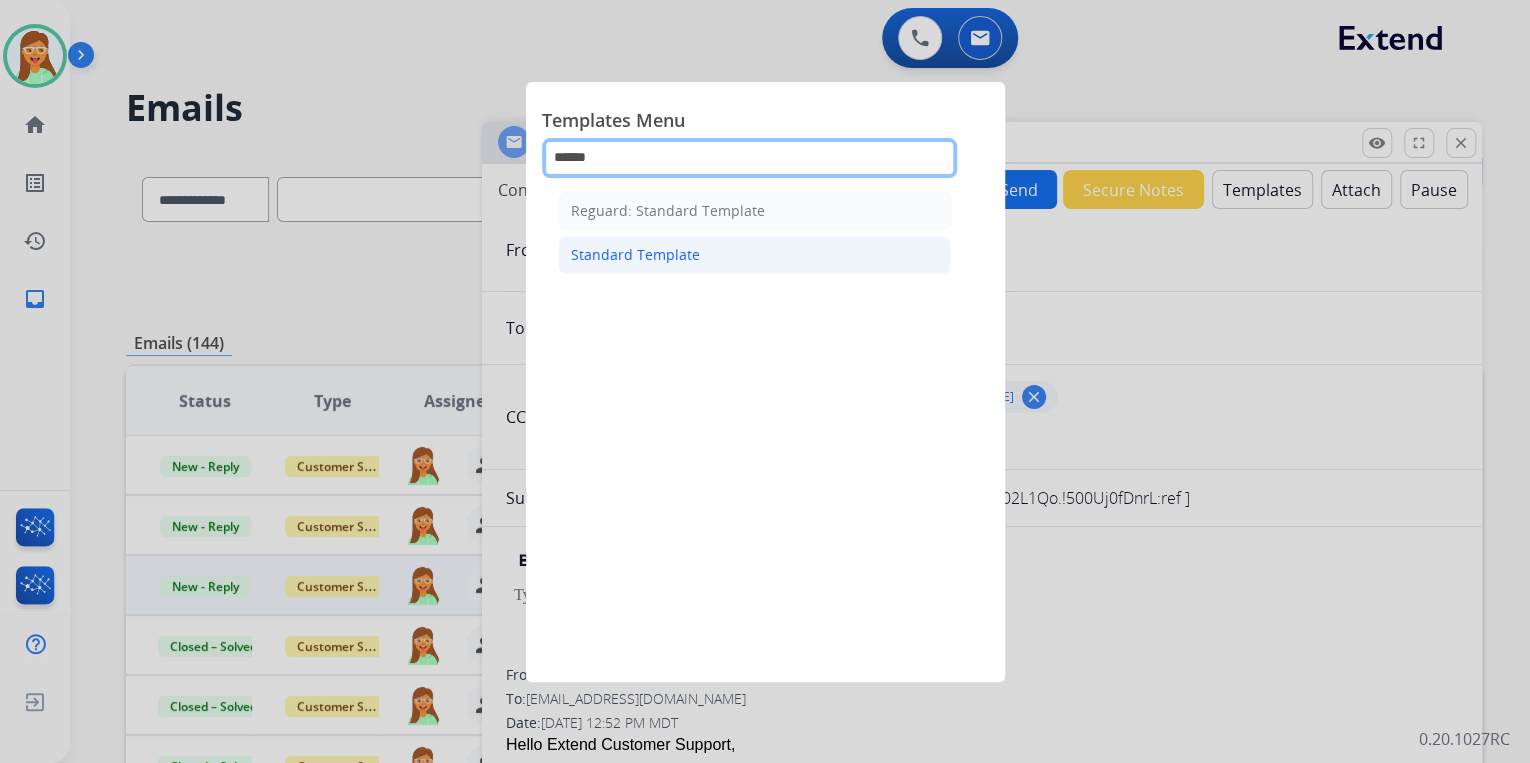 type on "******" 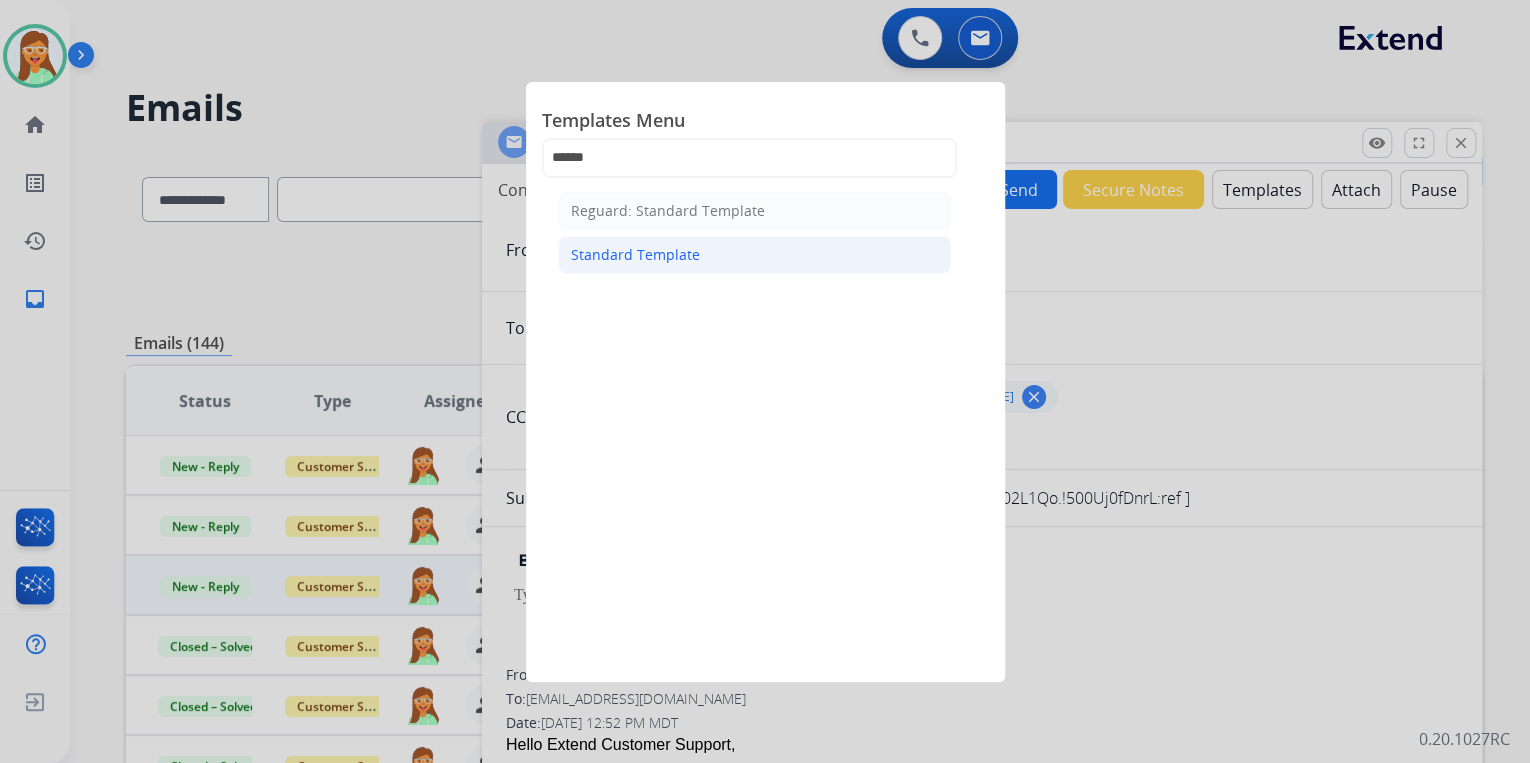 click on "Standard Template" 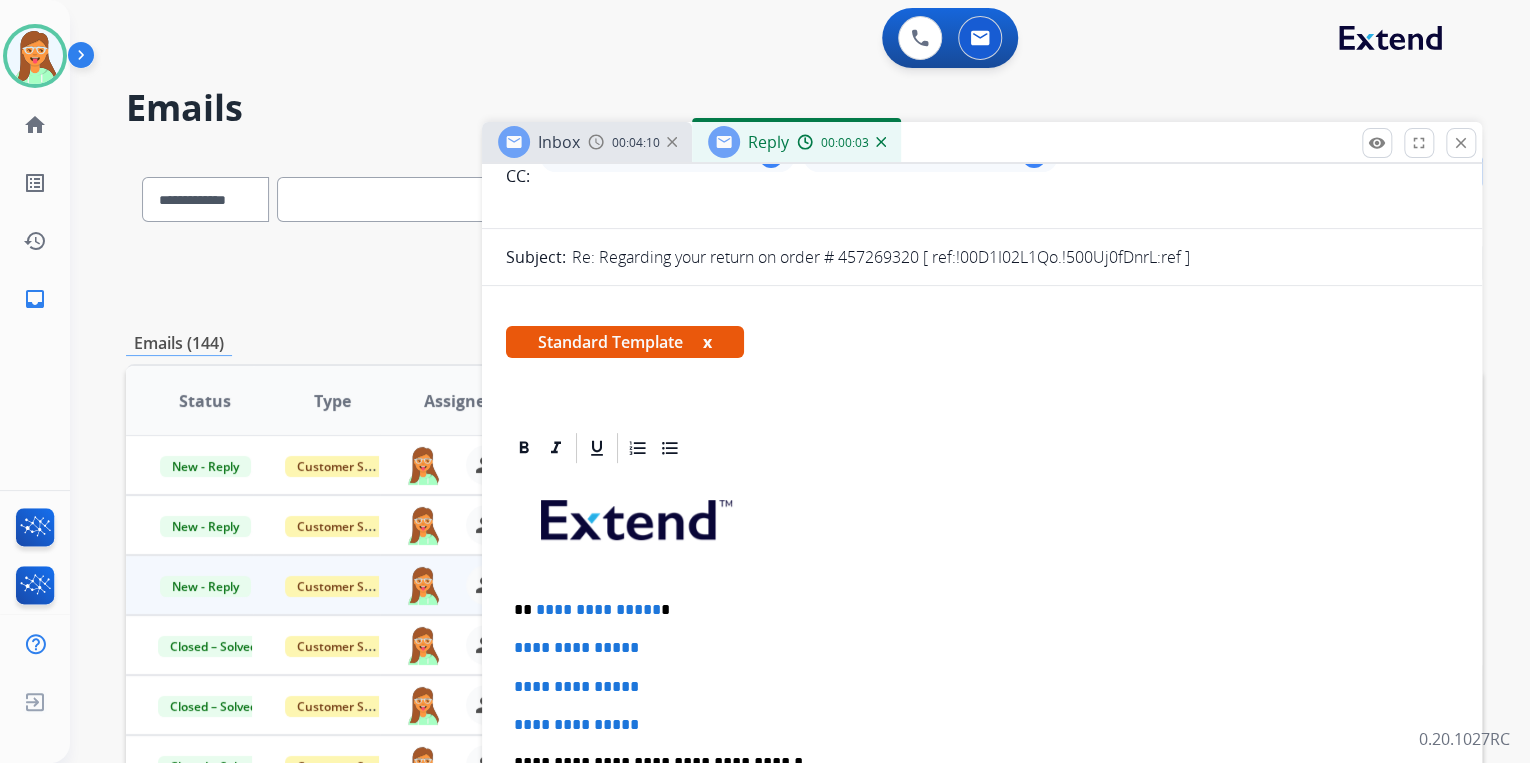 scroll, scrollTop: 400, scrollLeft: 0, axis: vertical 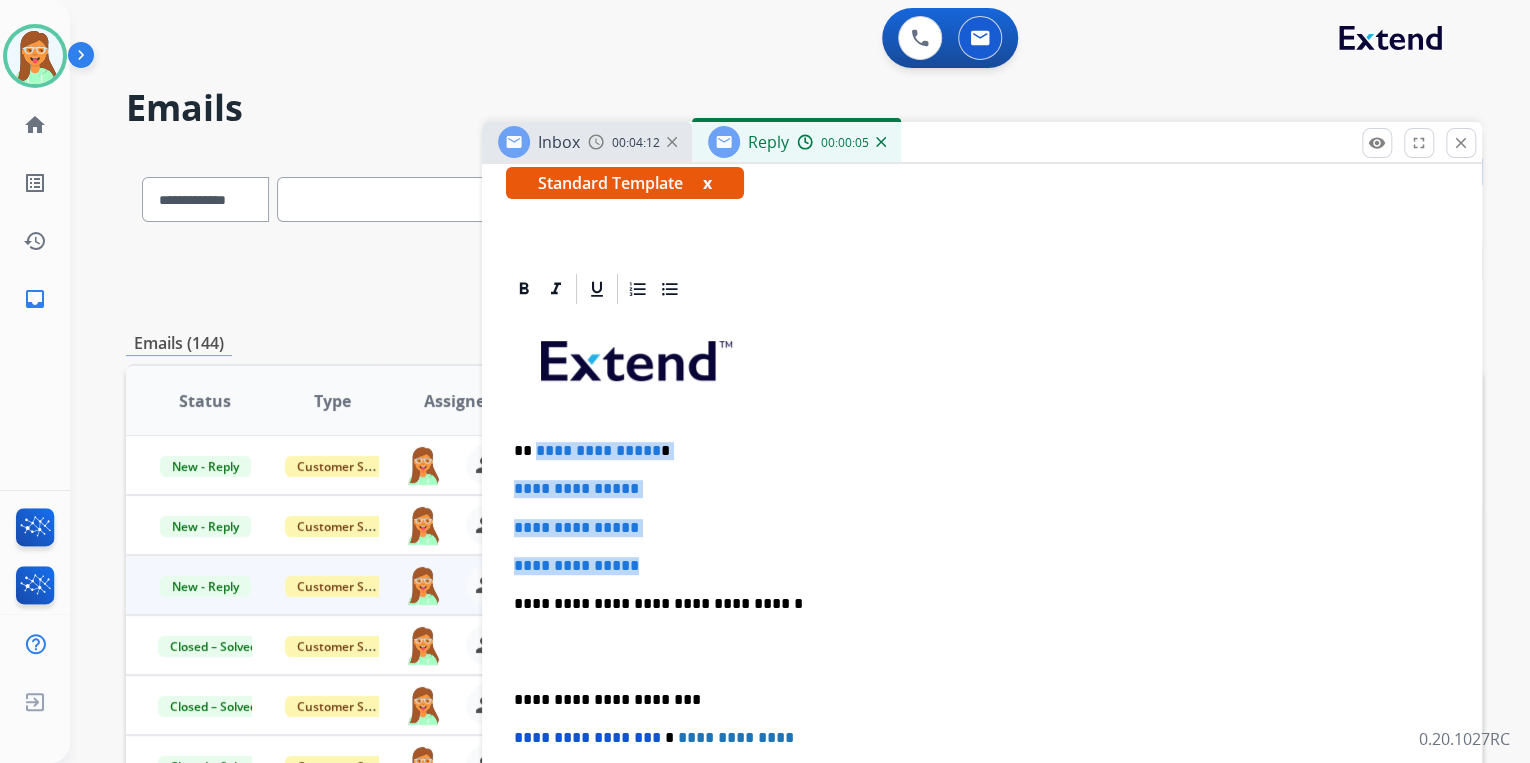 drag, startPoint x: 656, startPoint y: 547, endPoint x: 532, endPoint y: 445, distance: 160.56151 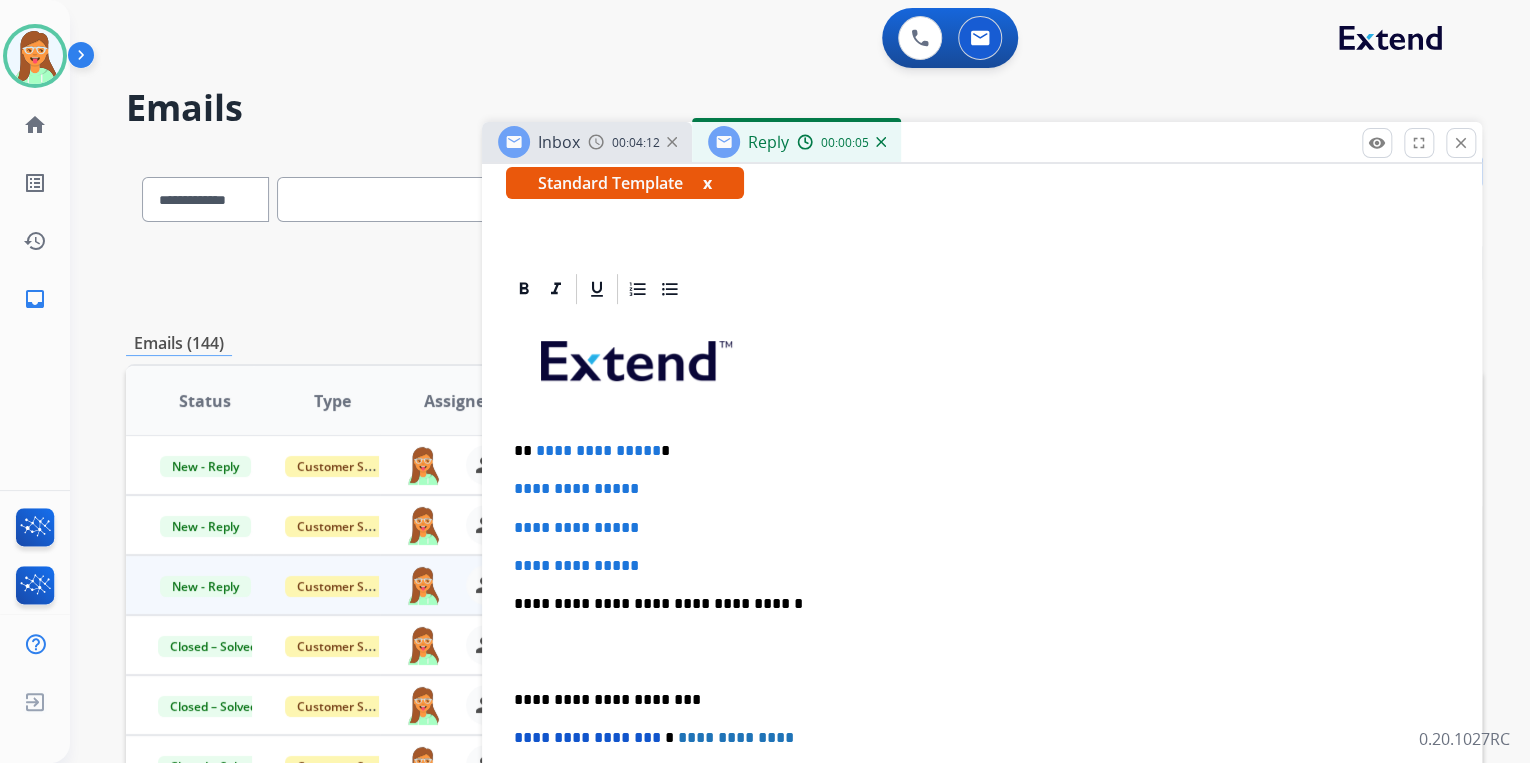 type 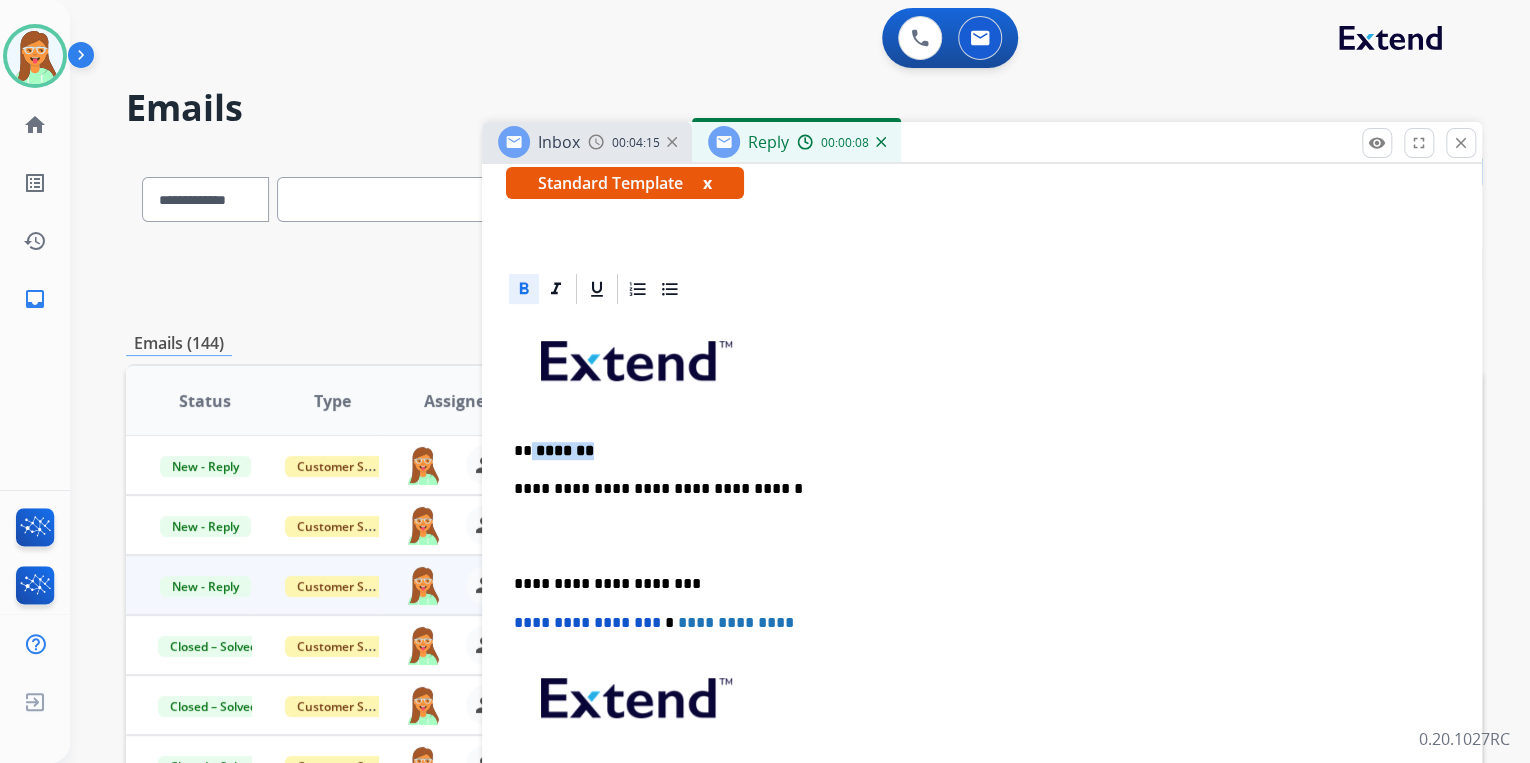 drag, startPoint x: 638, startPoint y: 440, endPoint x: 529, endPoint y: 440, distance: 109 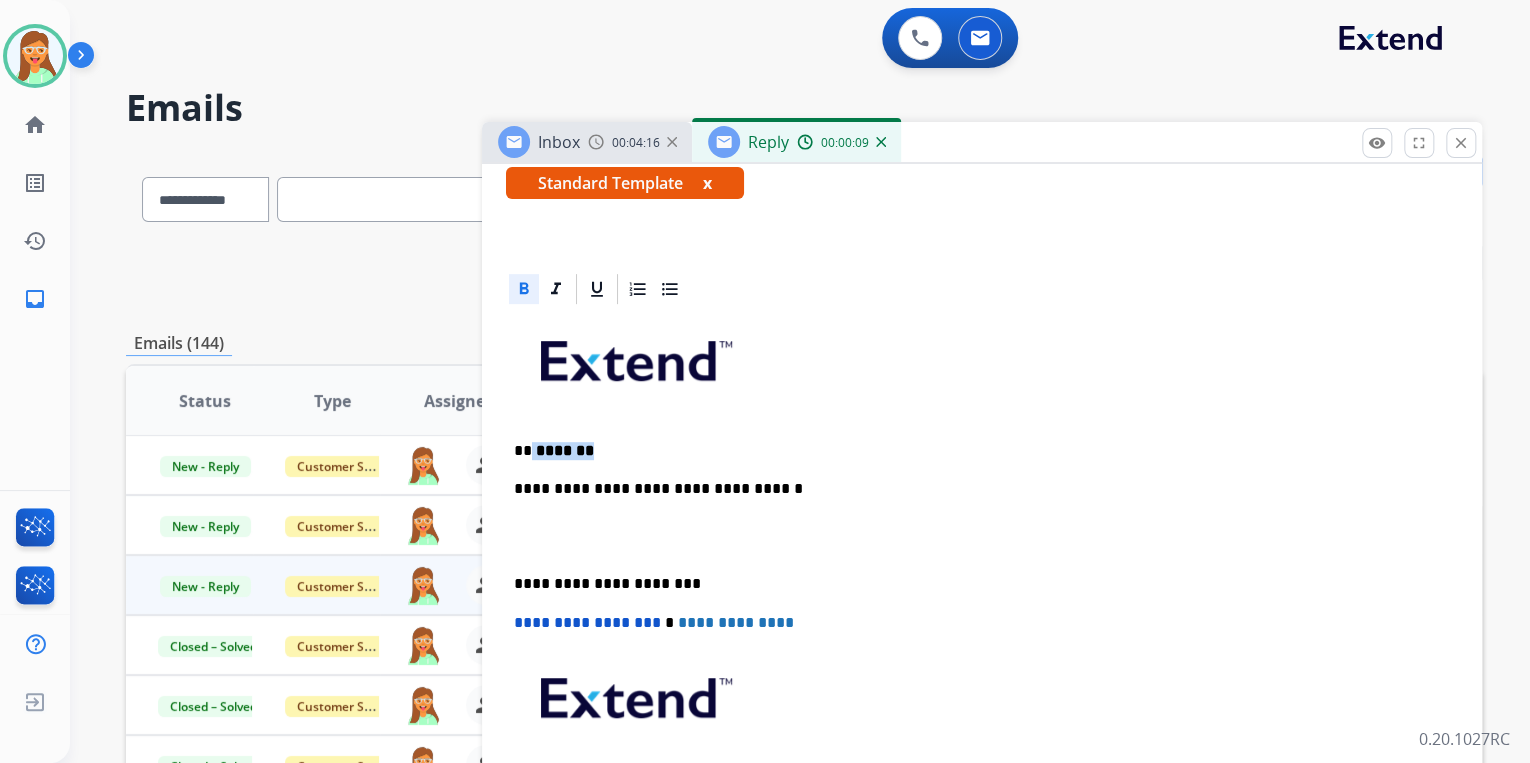 click 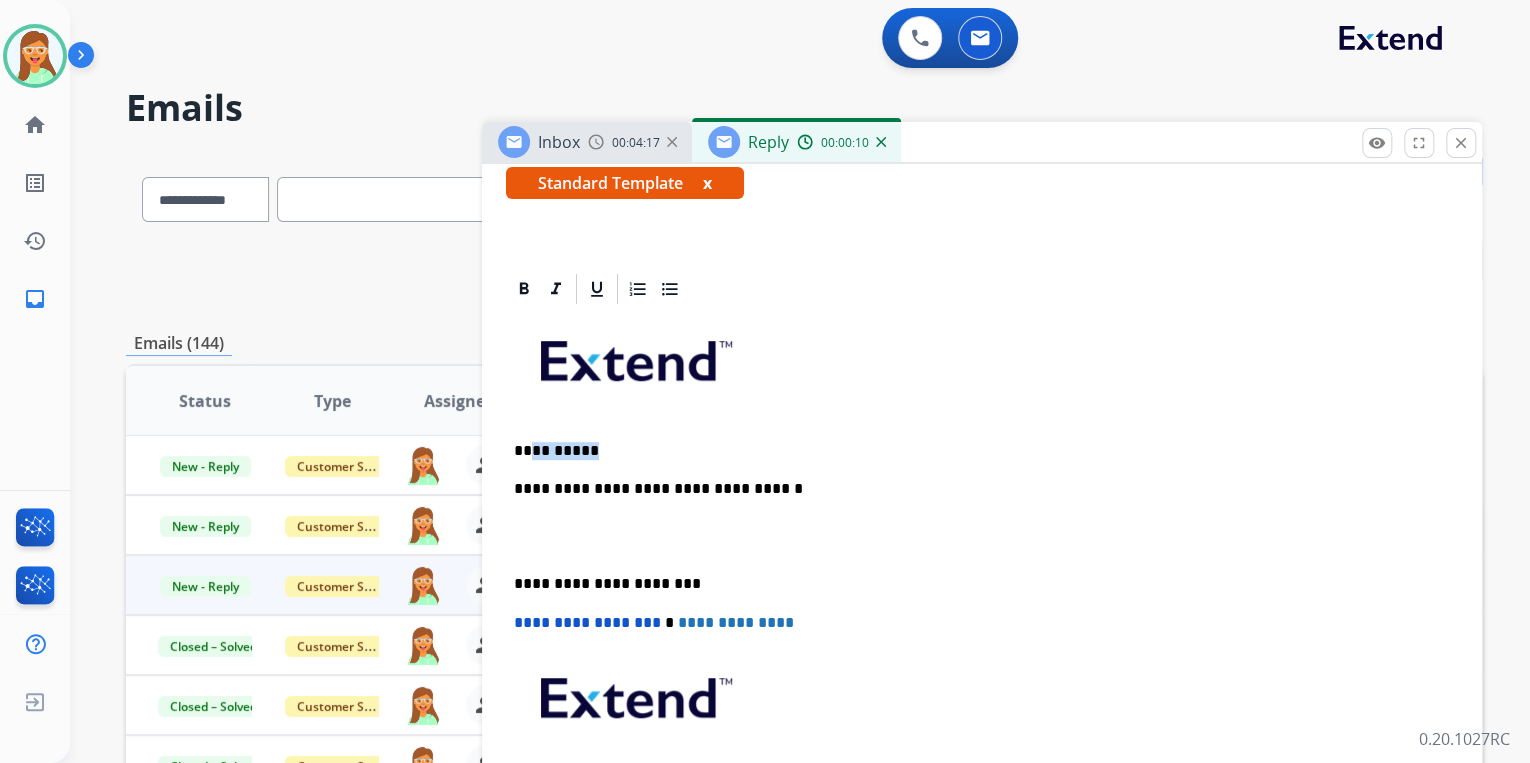 click on "**********" at bounding box center [974, 451] 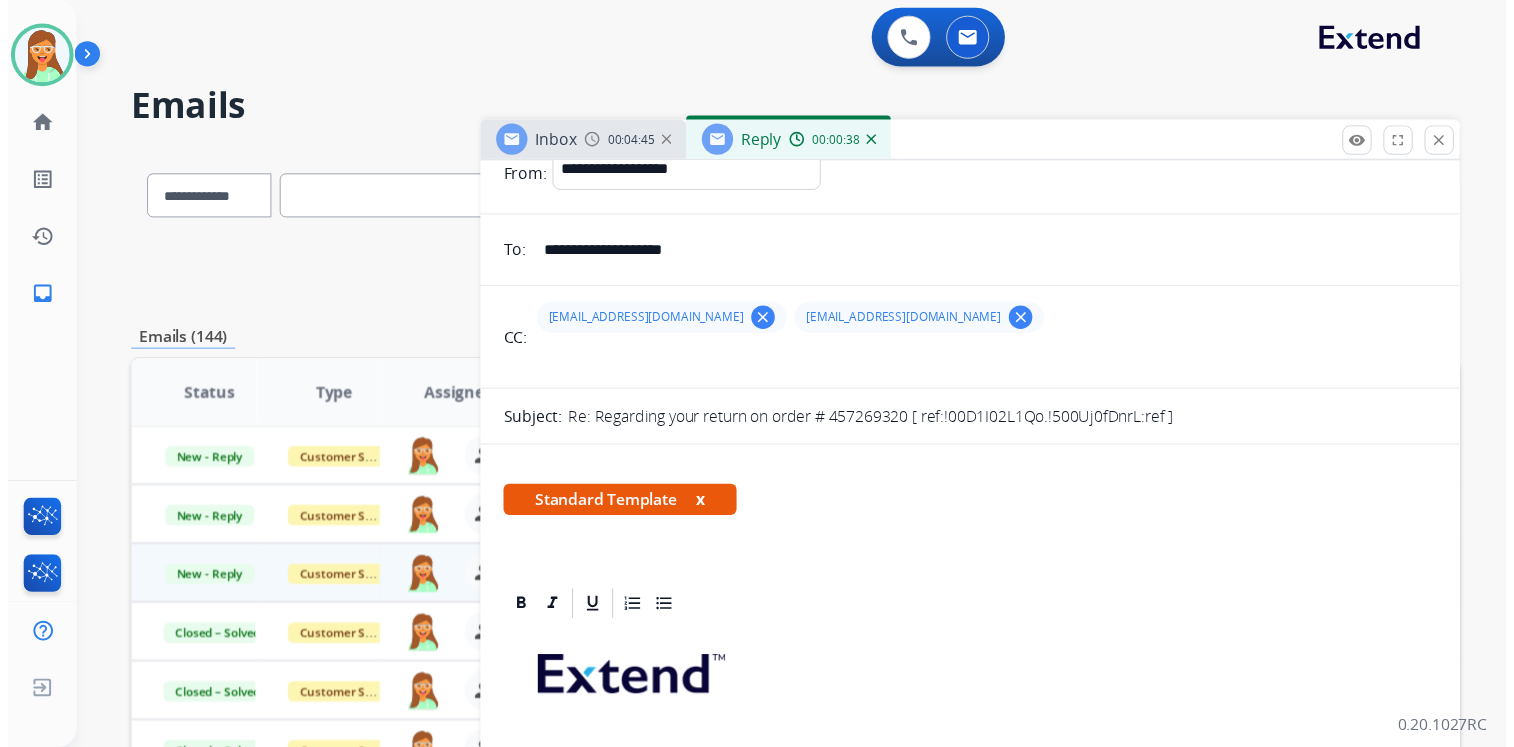 scroll, scrollTop: 0, scrollLeft: 0, axis: both 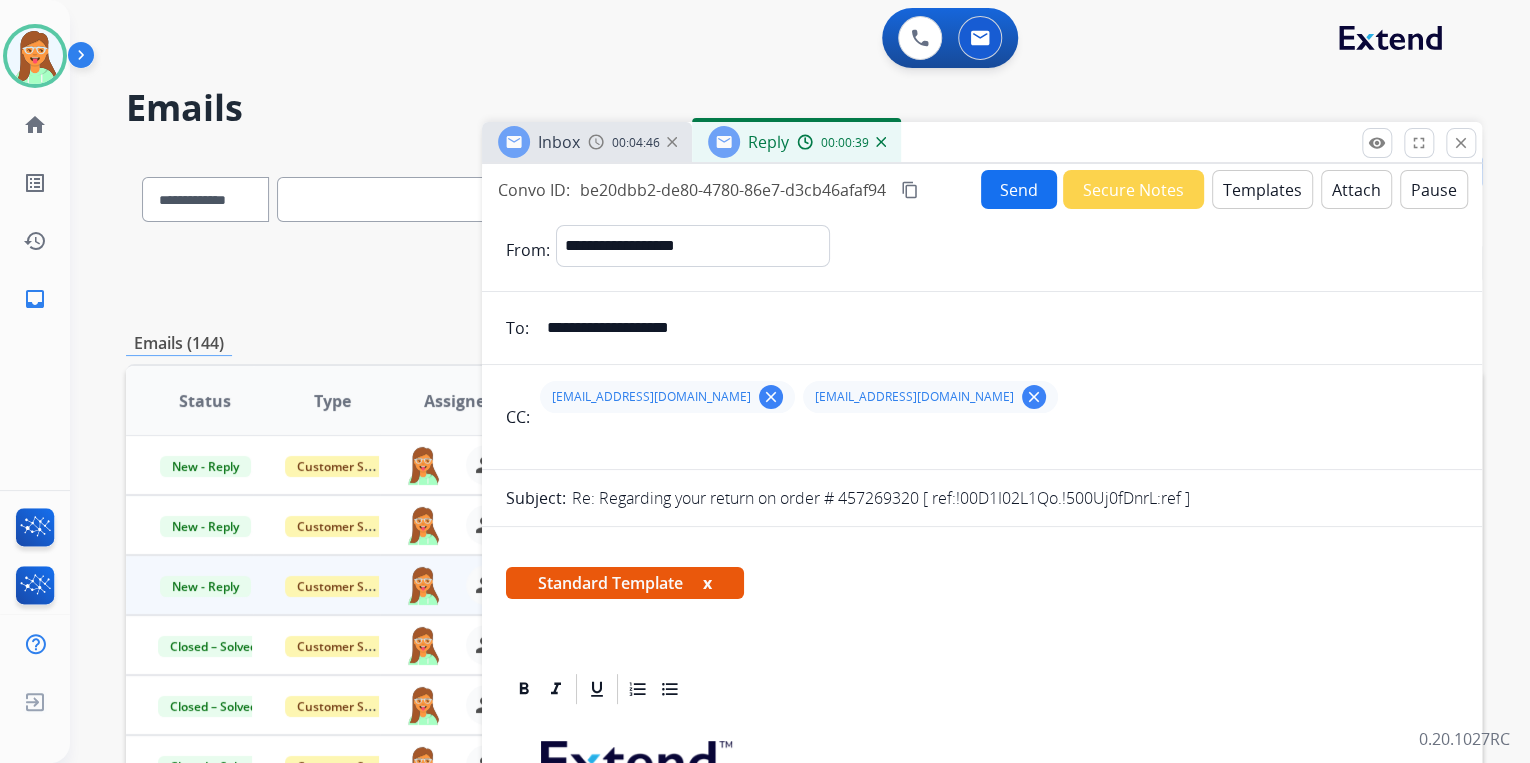 click on "Send" at bounding box center (1019, 189) 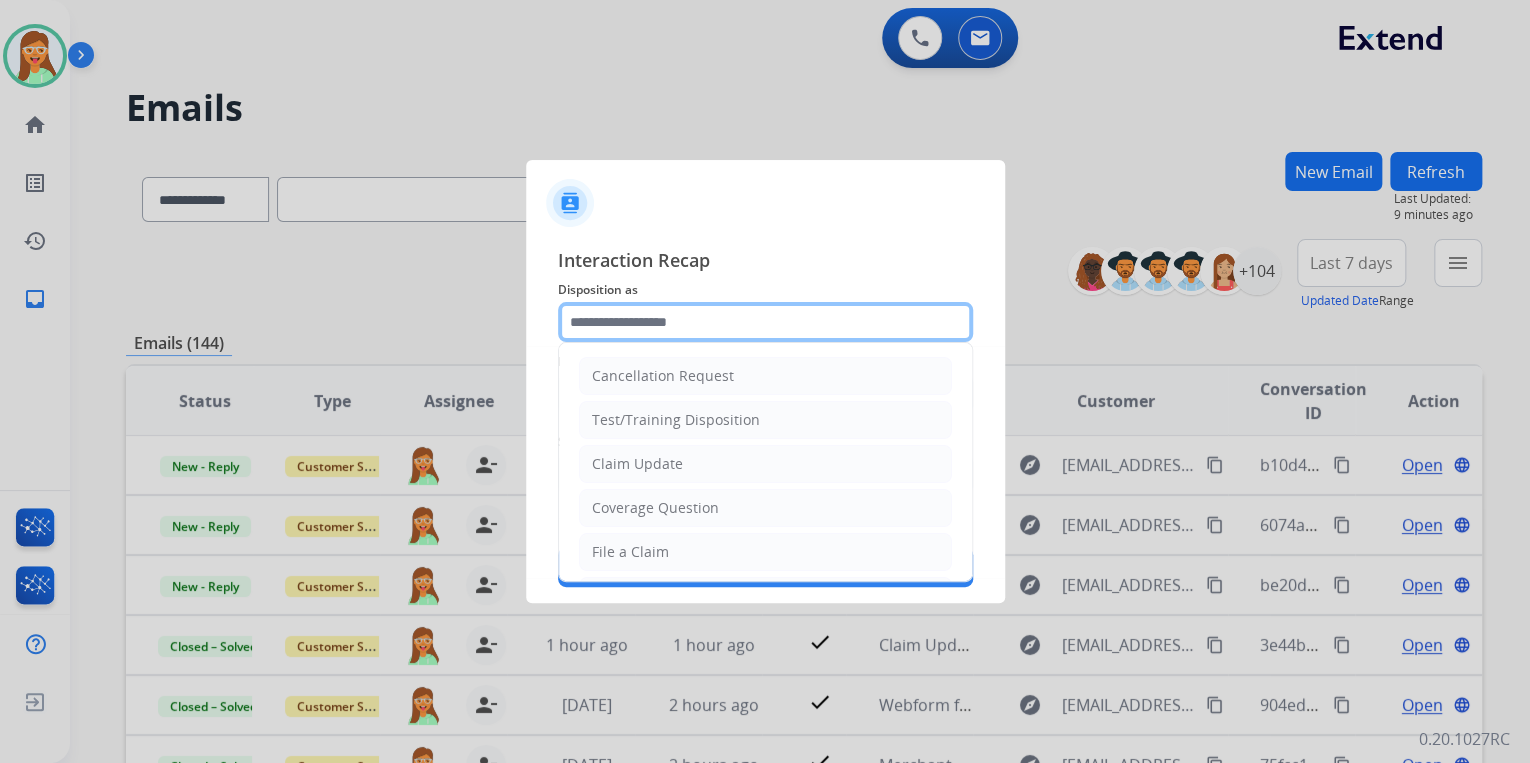 click 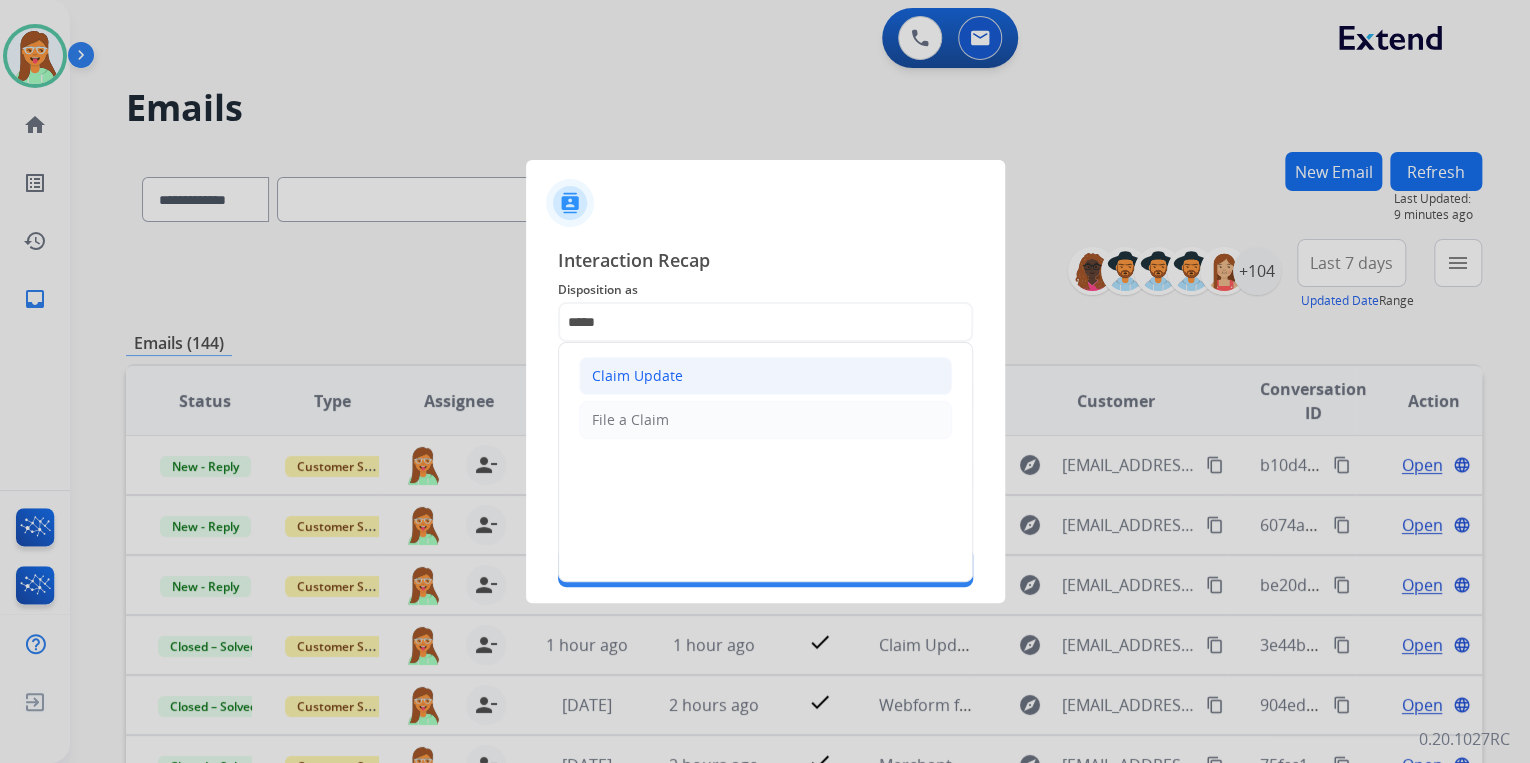 click on "Claim Update" 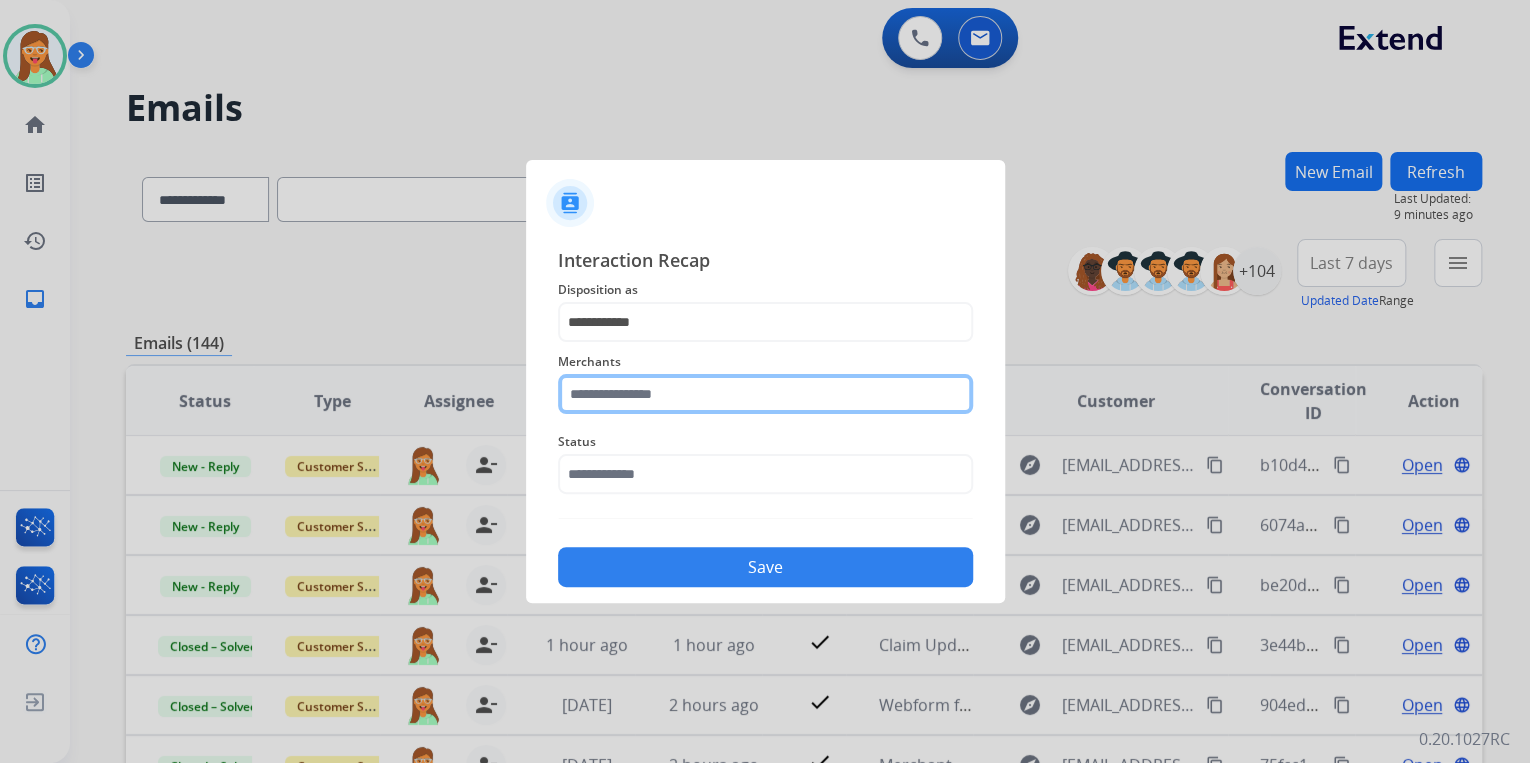 click 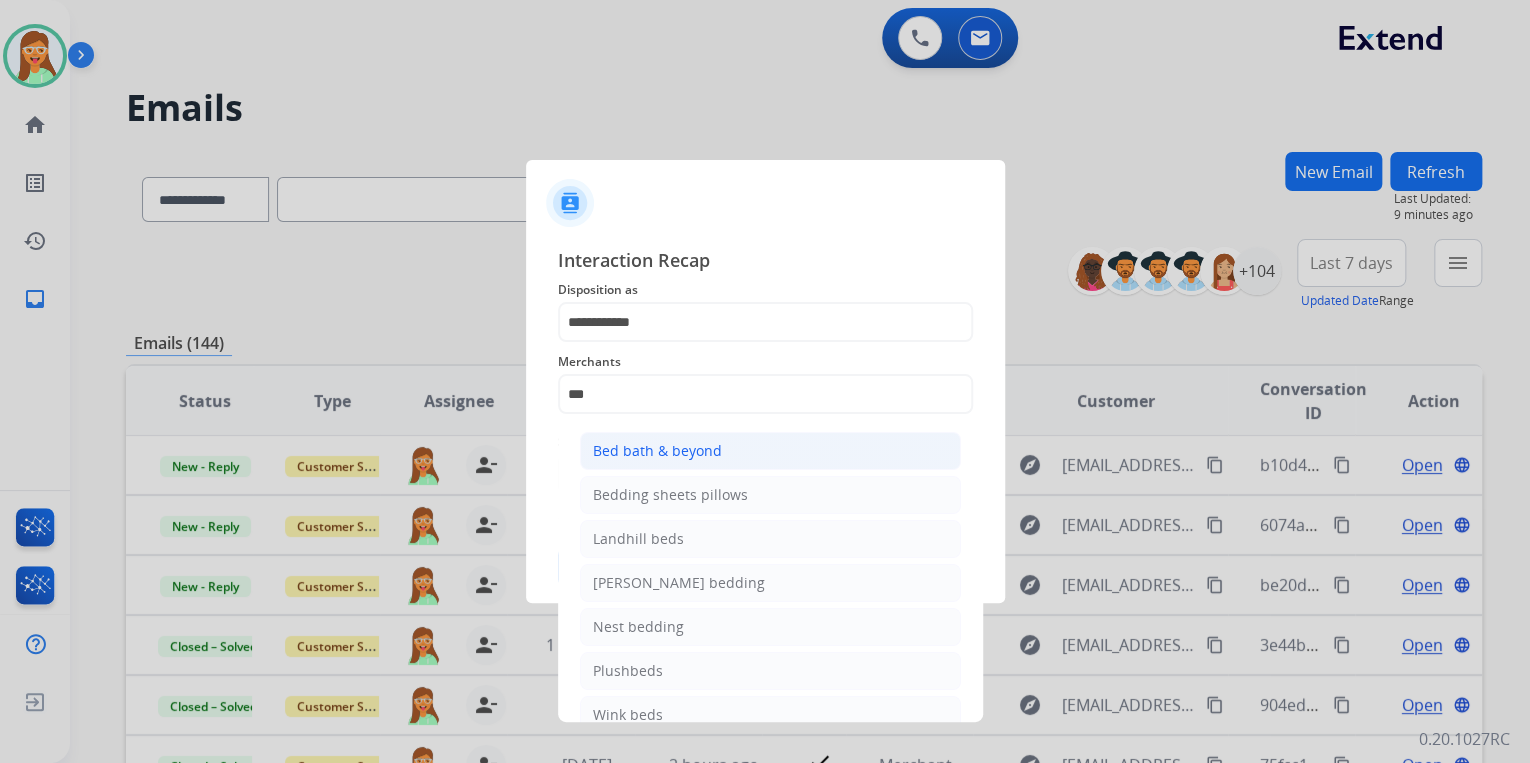 click on "Bed bath & beyond" 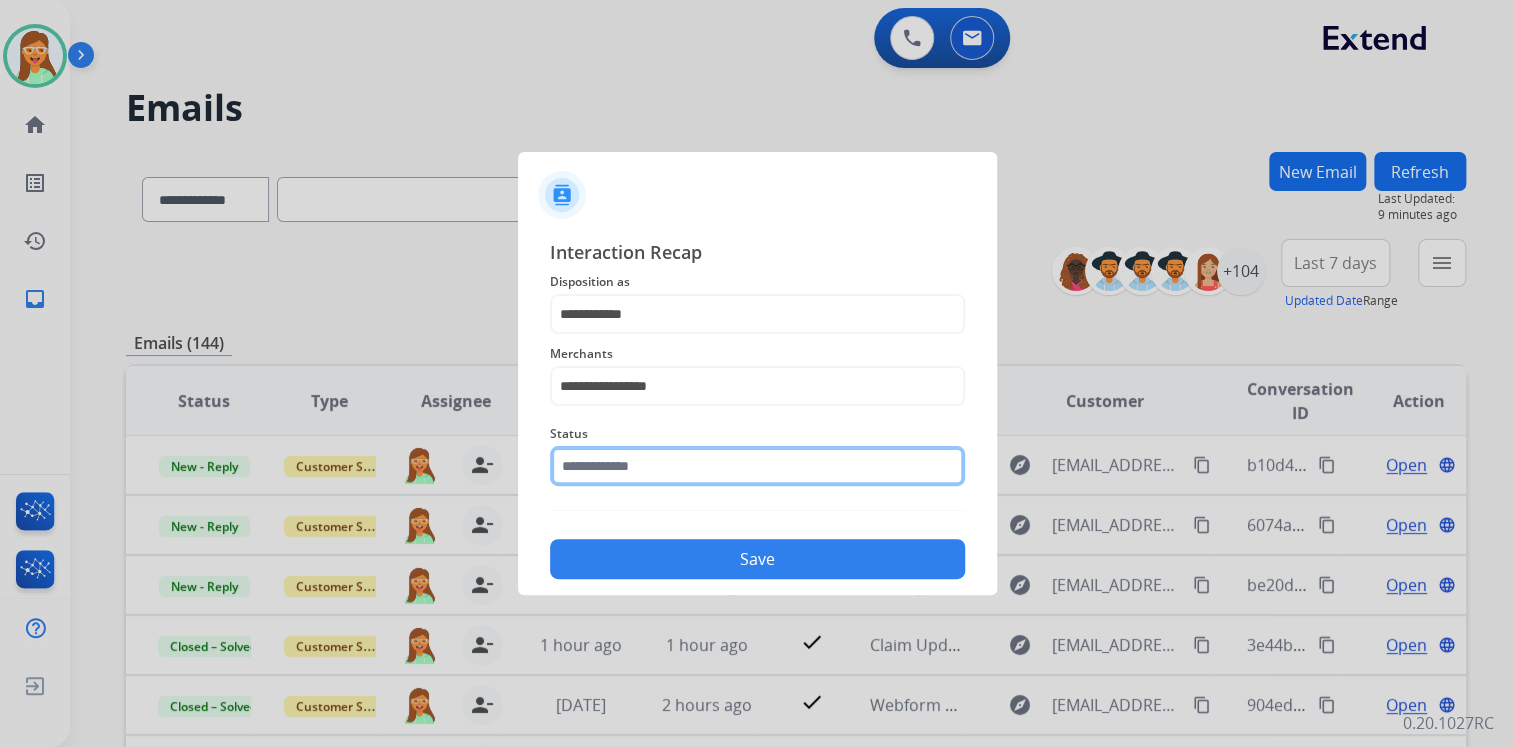 click 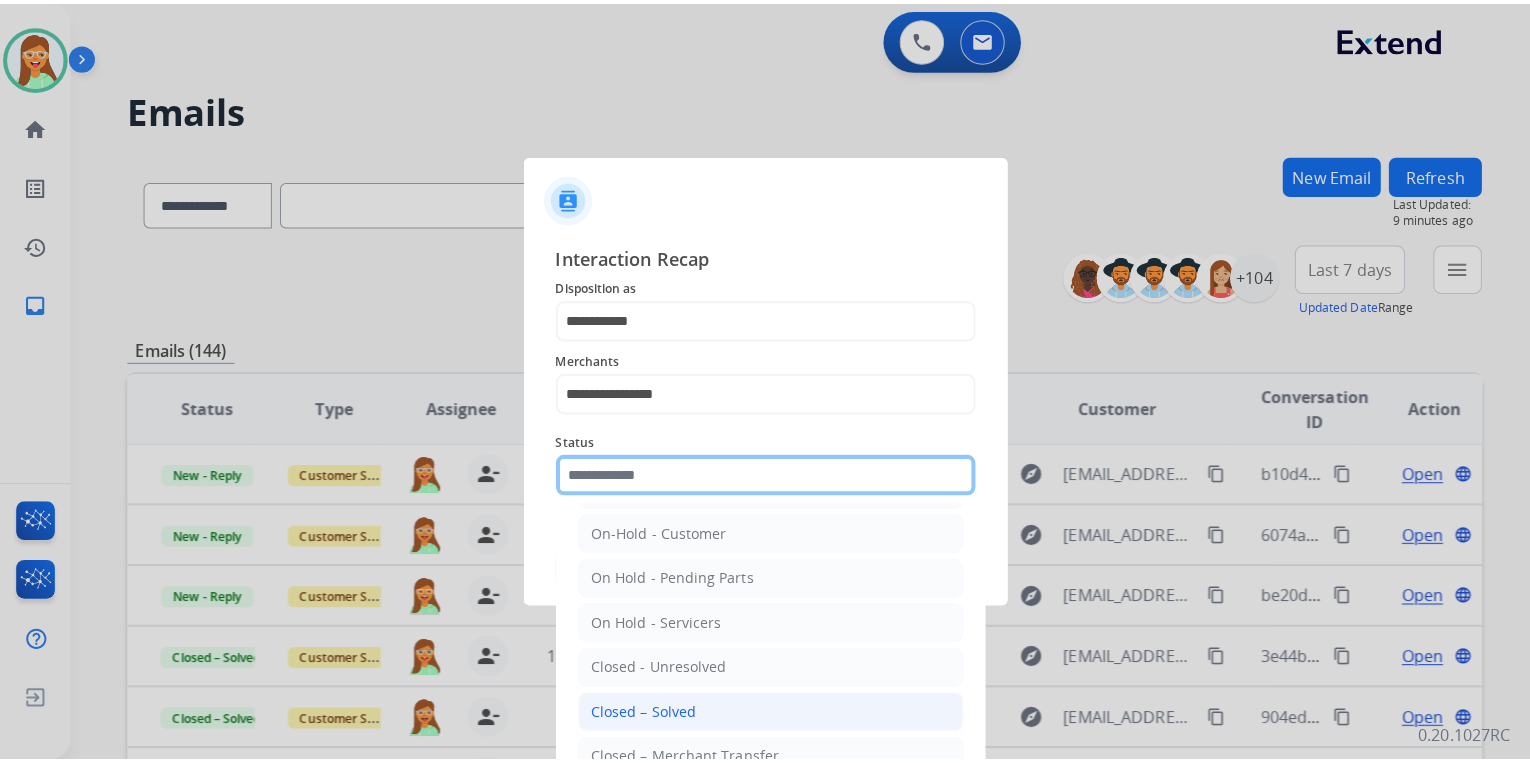 scroll, scrollTop: 116, scrollLeft: 0, axis: vertical 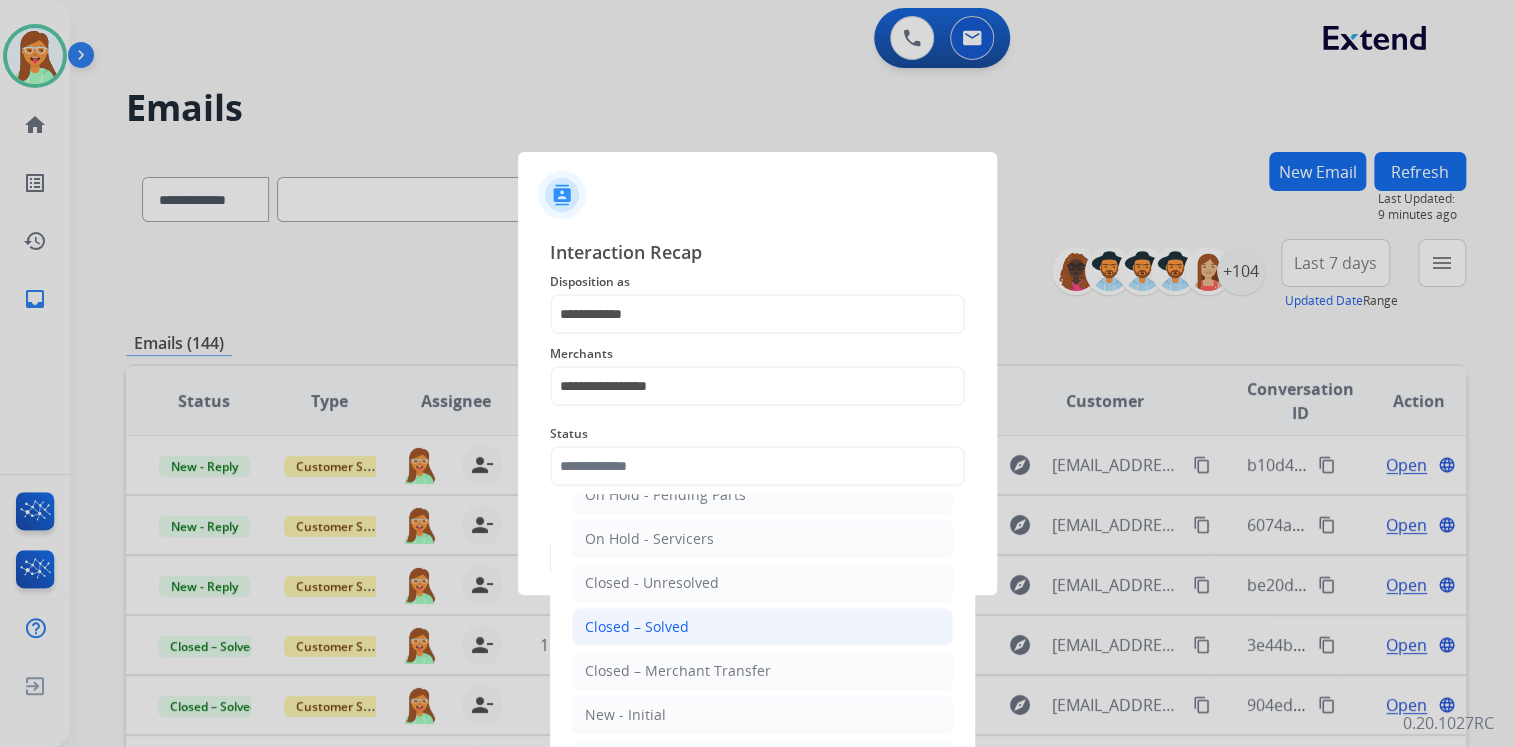 click on "Closed – Solved" 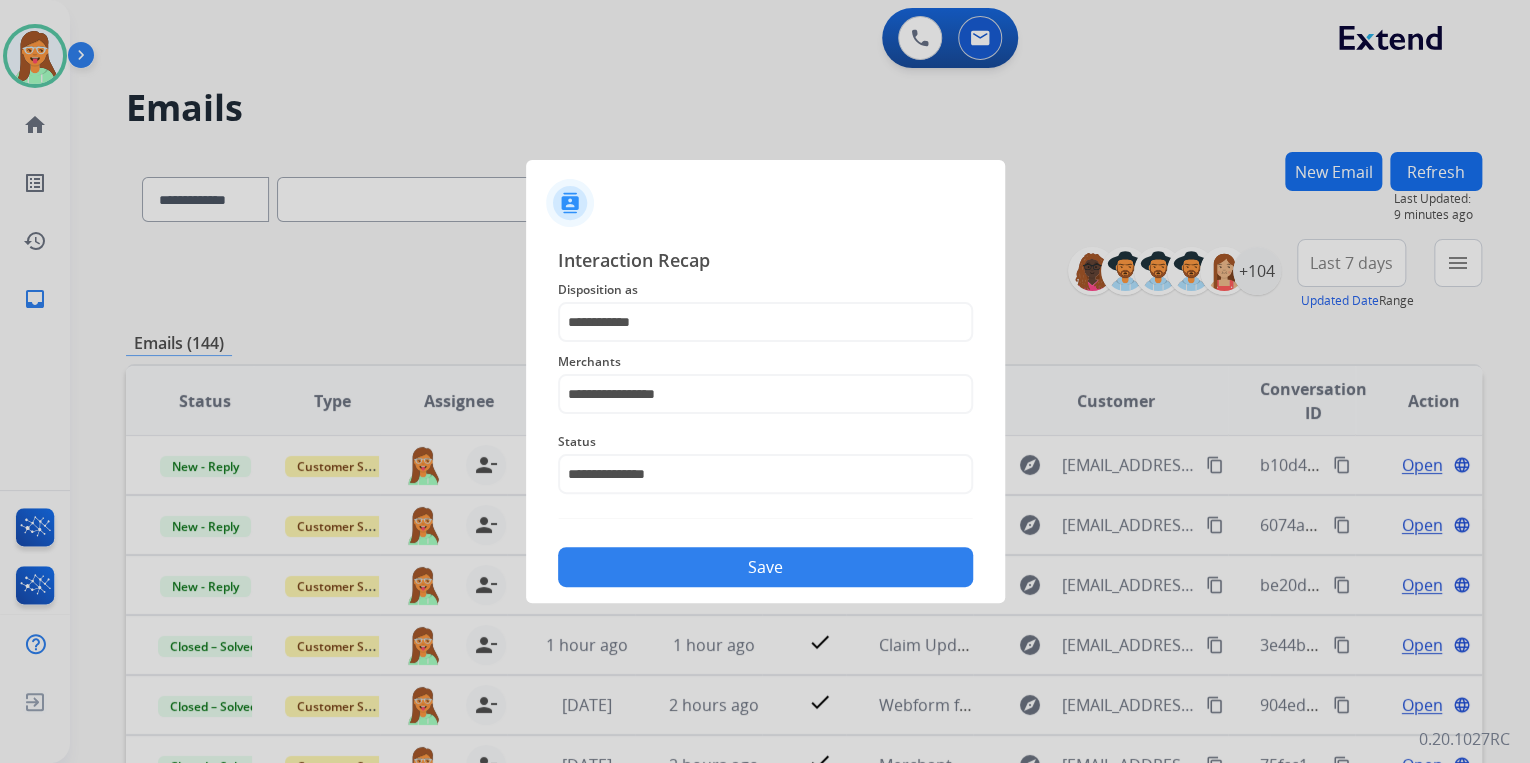 click on "Save" 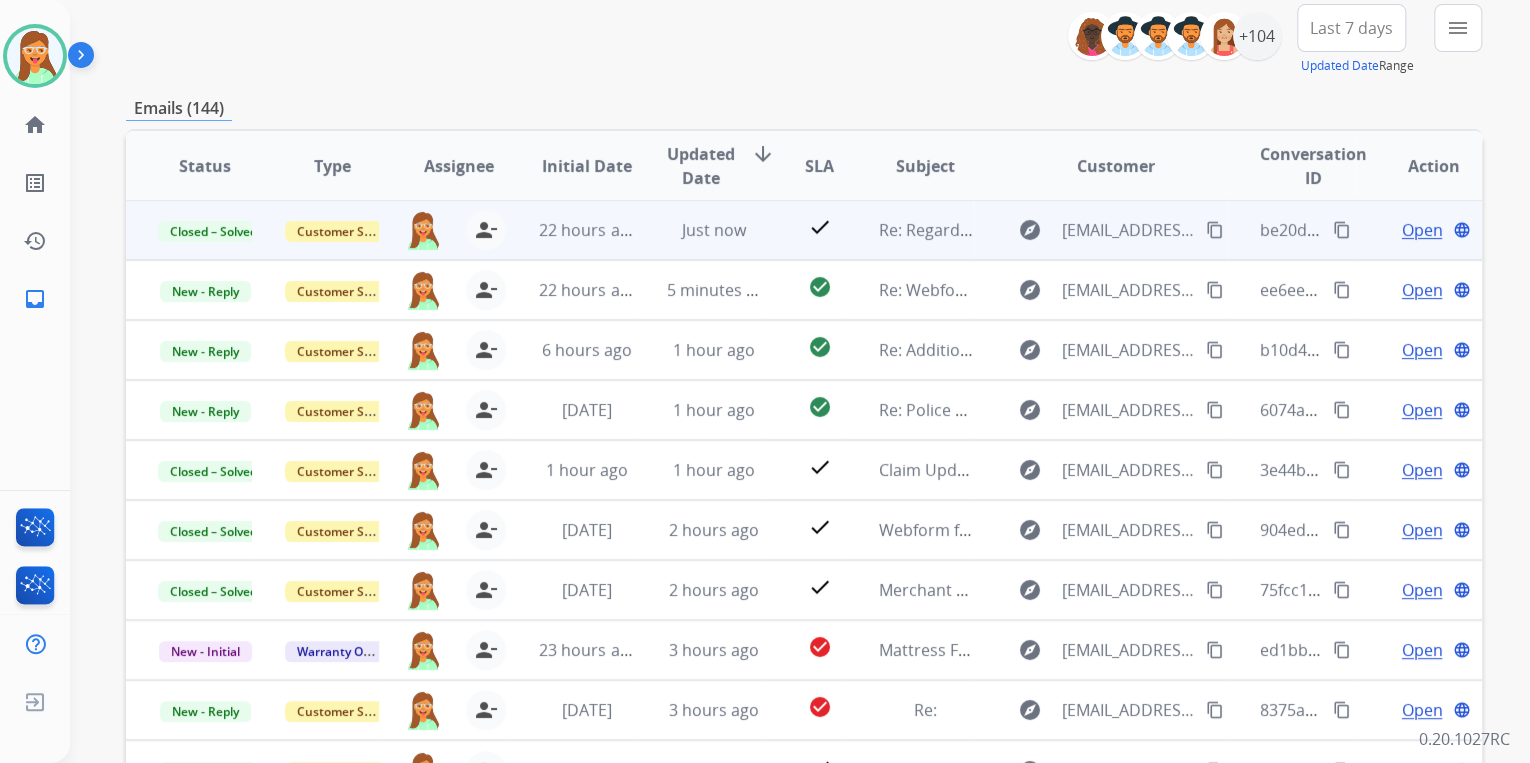 scroll, scrollTop: 240, scrollLeft: 0, axis: vertical 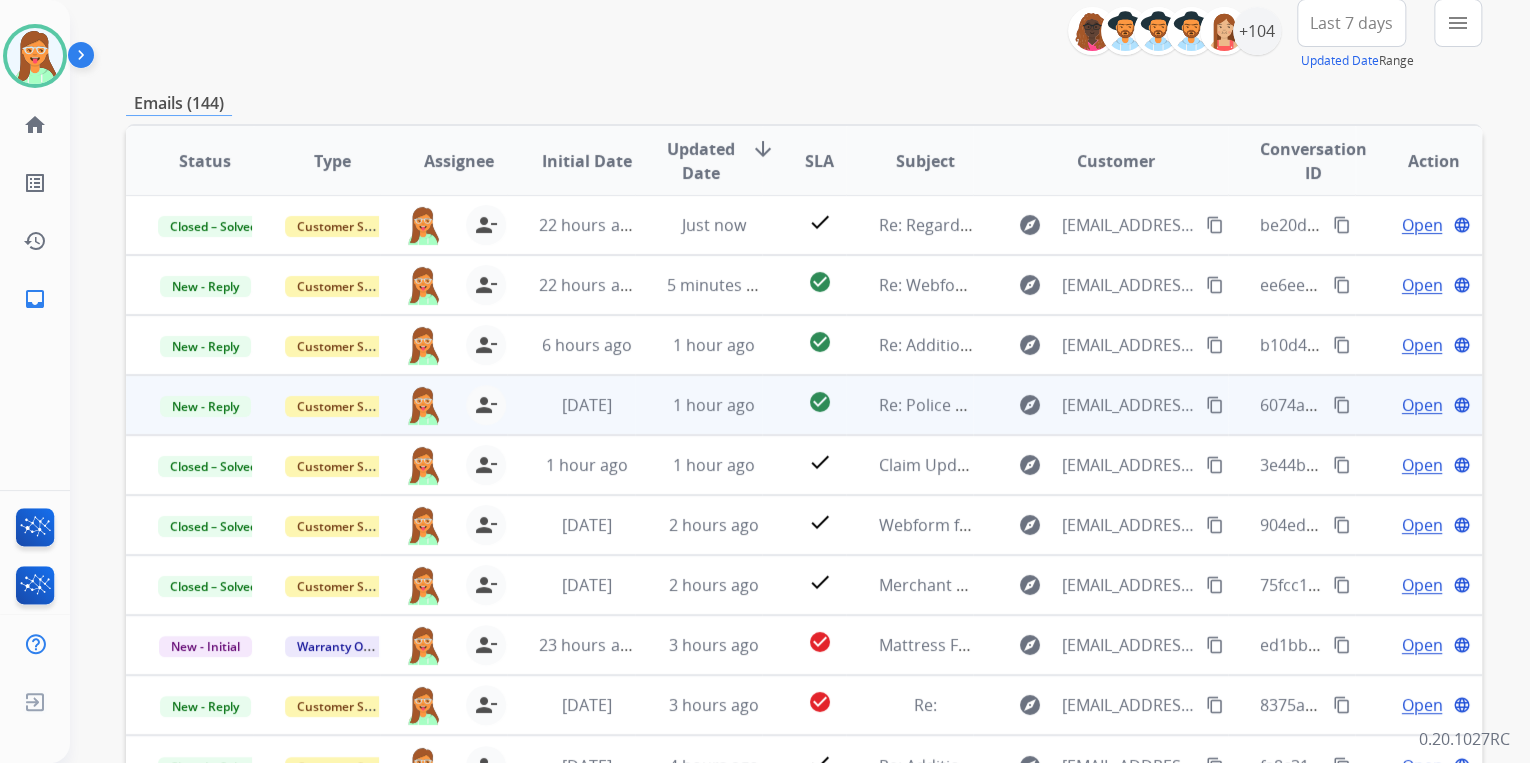 click on "Open" at bounding box center [1421, 405] 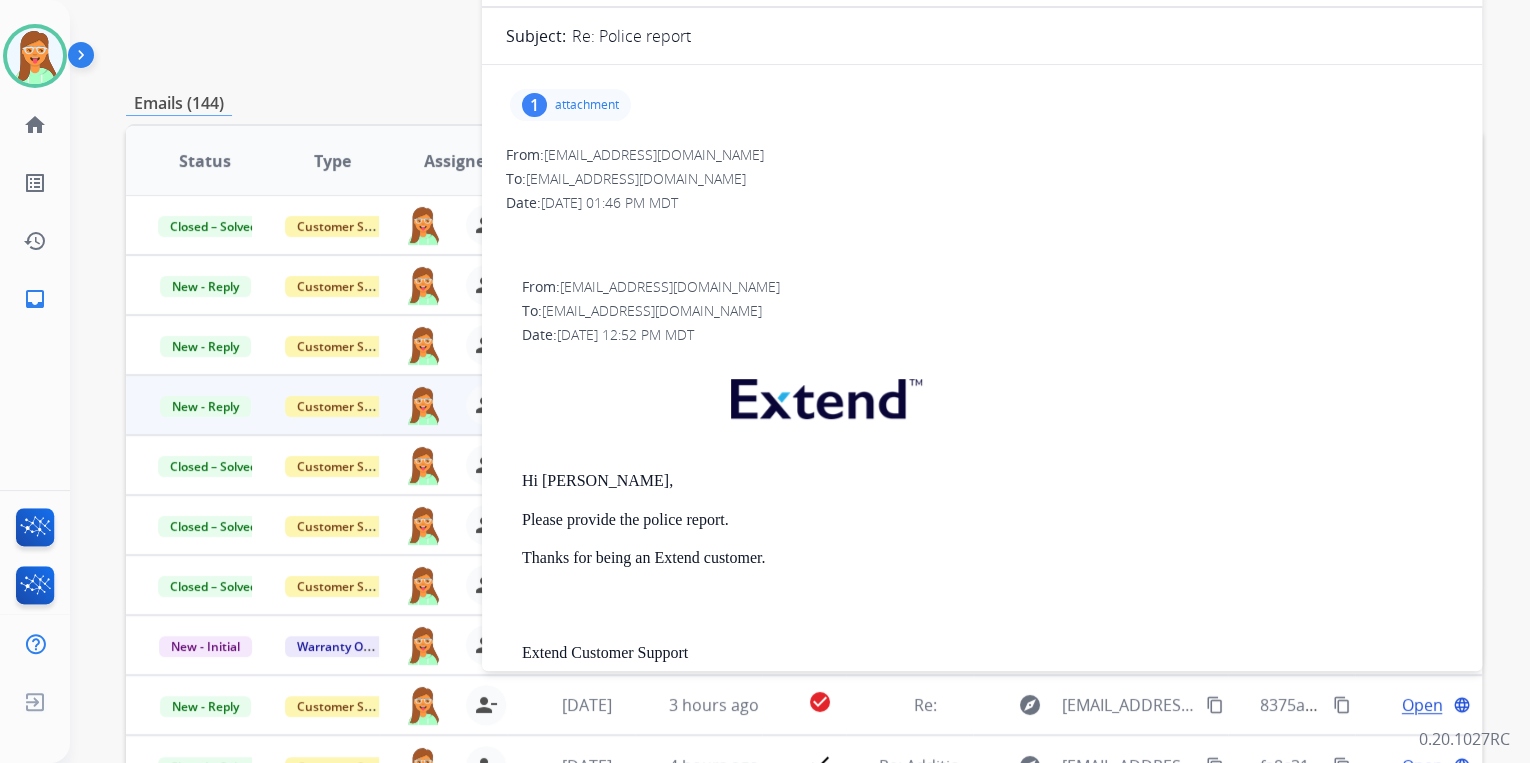 scroll, scrollTop: 0, scrollLeft: 0, axis: both 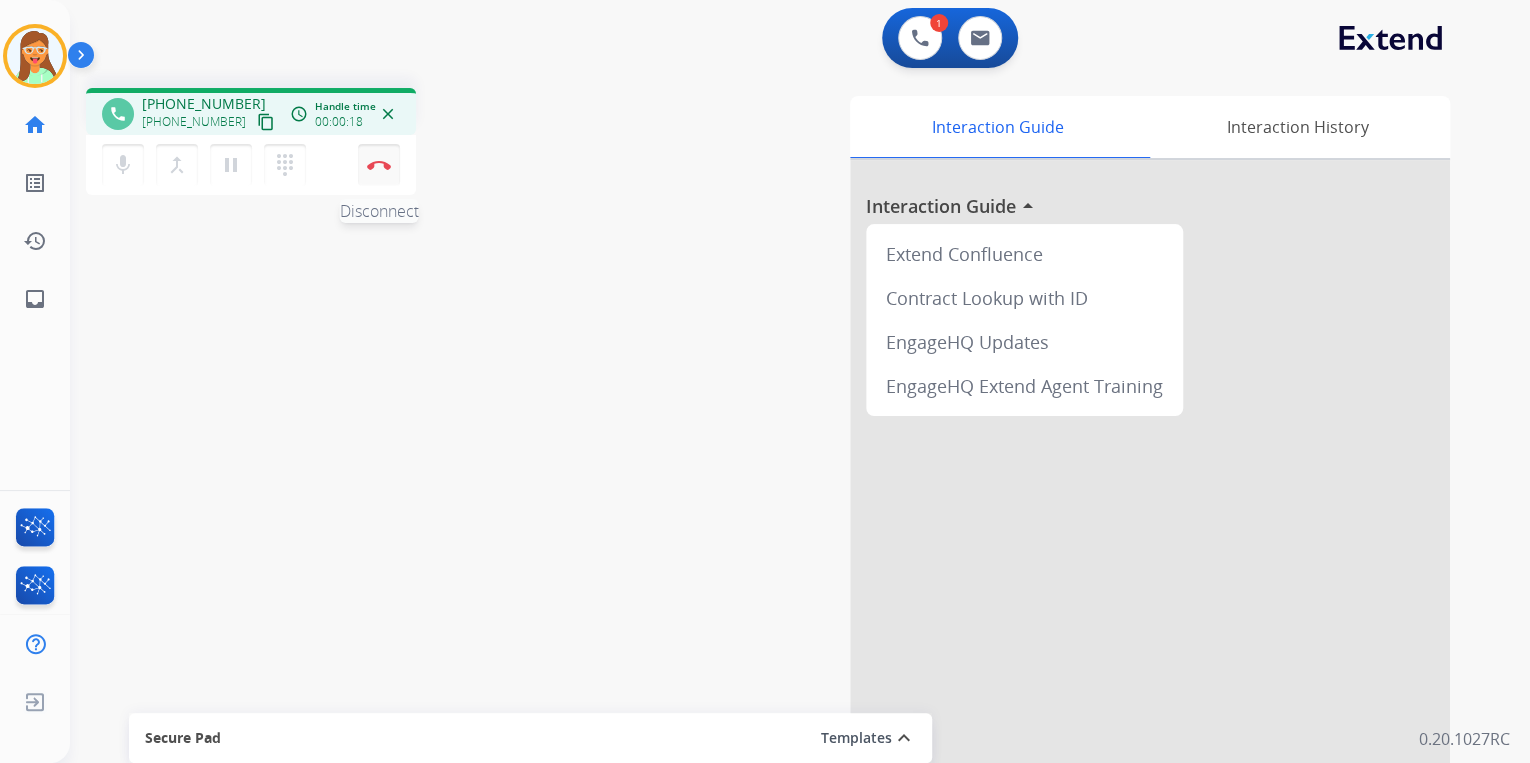 click on "Disconnect" at bounding box center [379, 165] 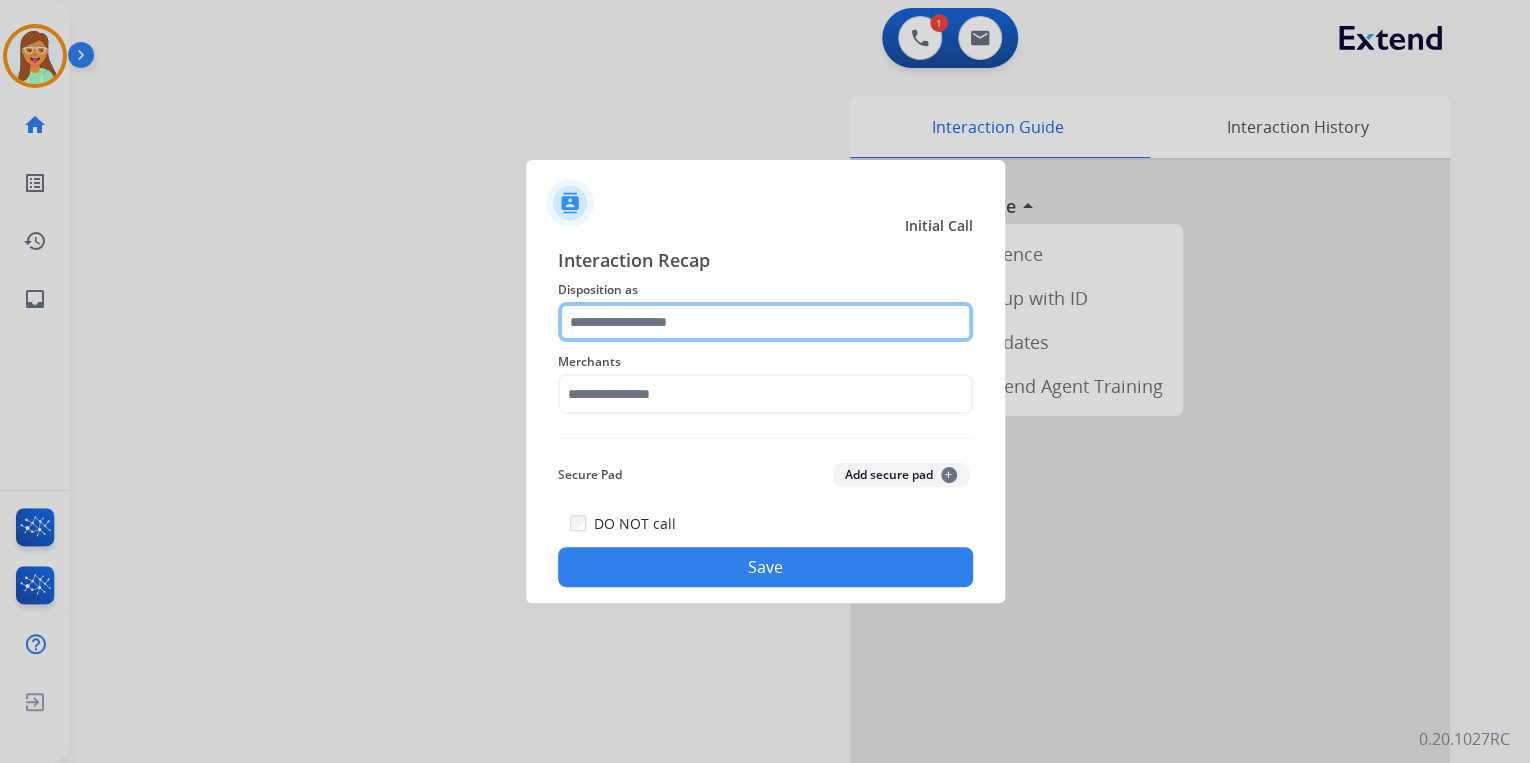 click 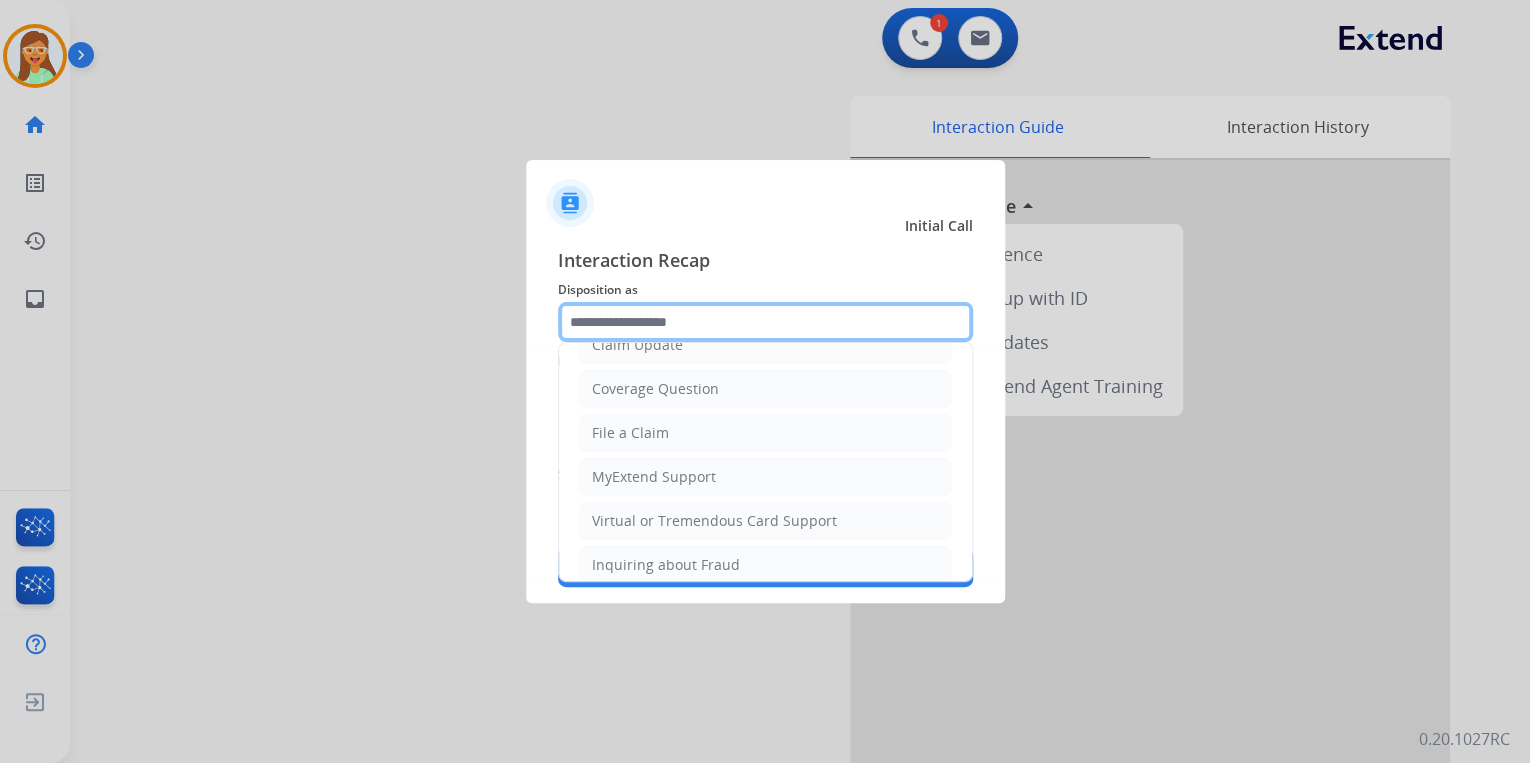 scroll, scrollTop: 306, scrollLeft: 0, axis: vertical 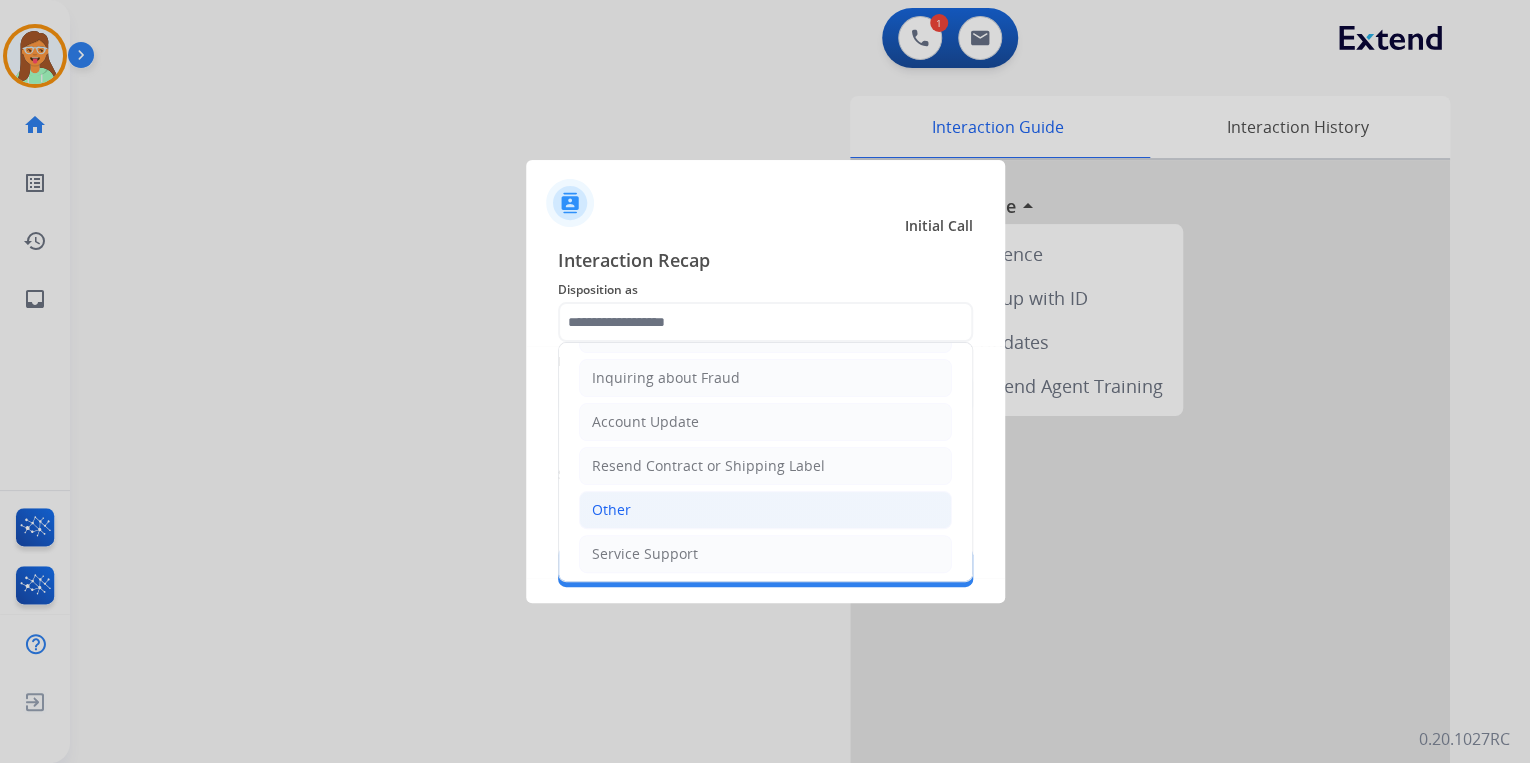 click on "Other" 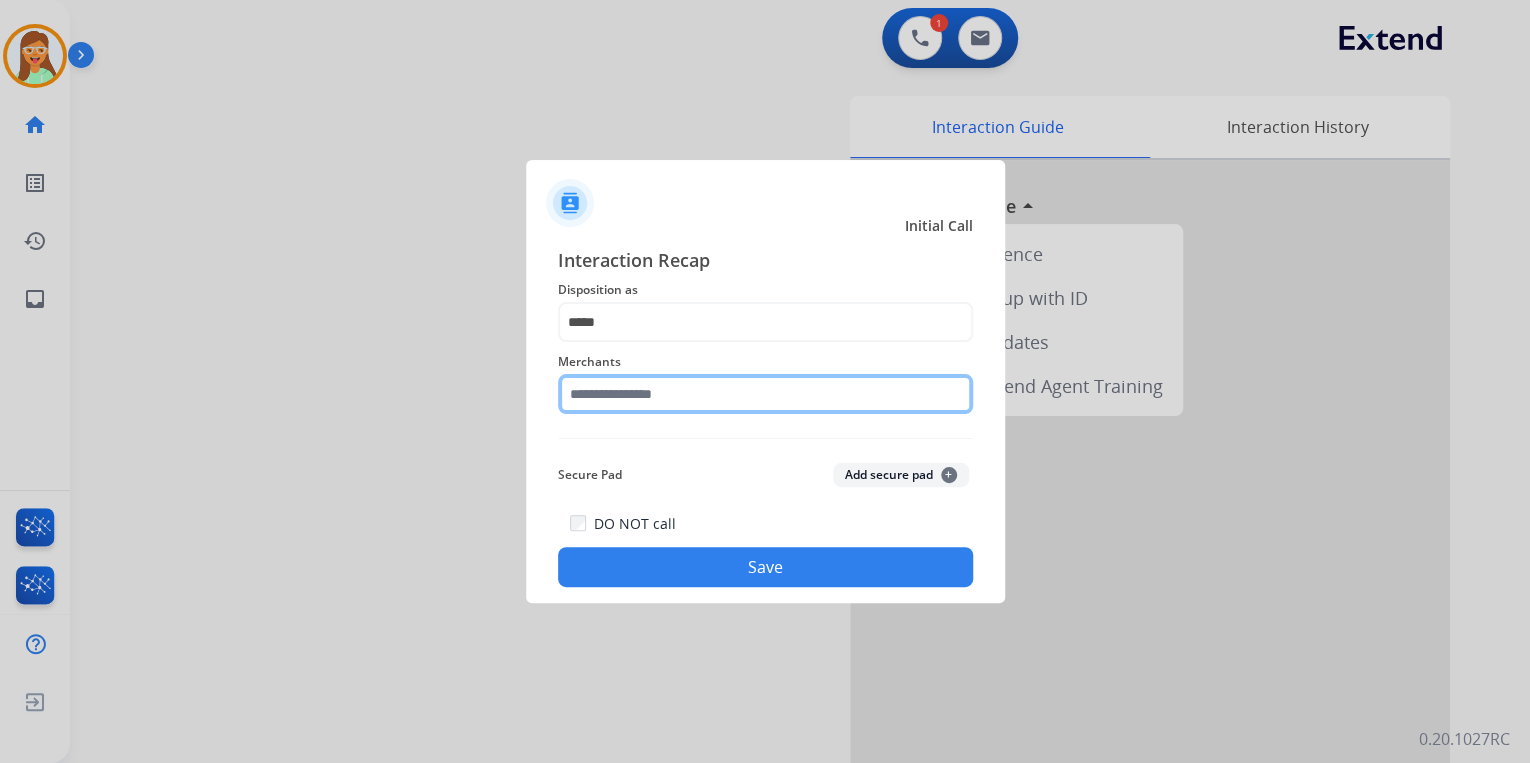 click 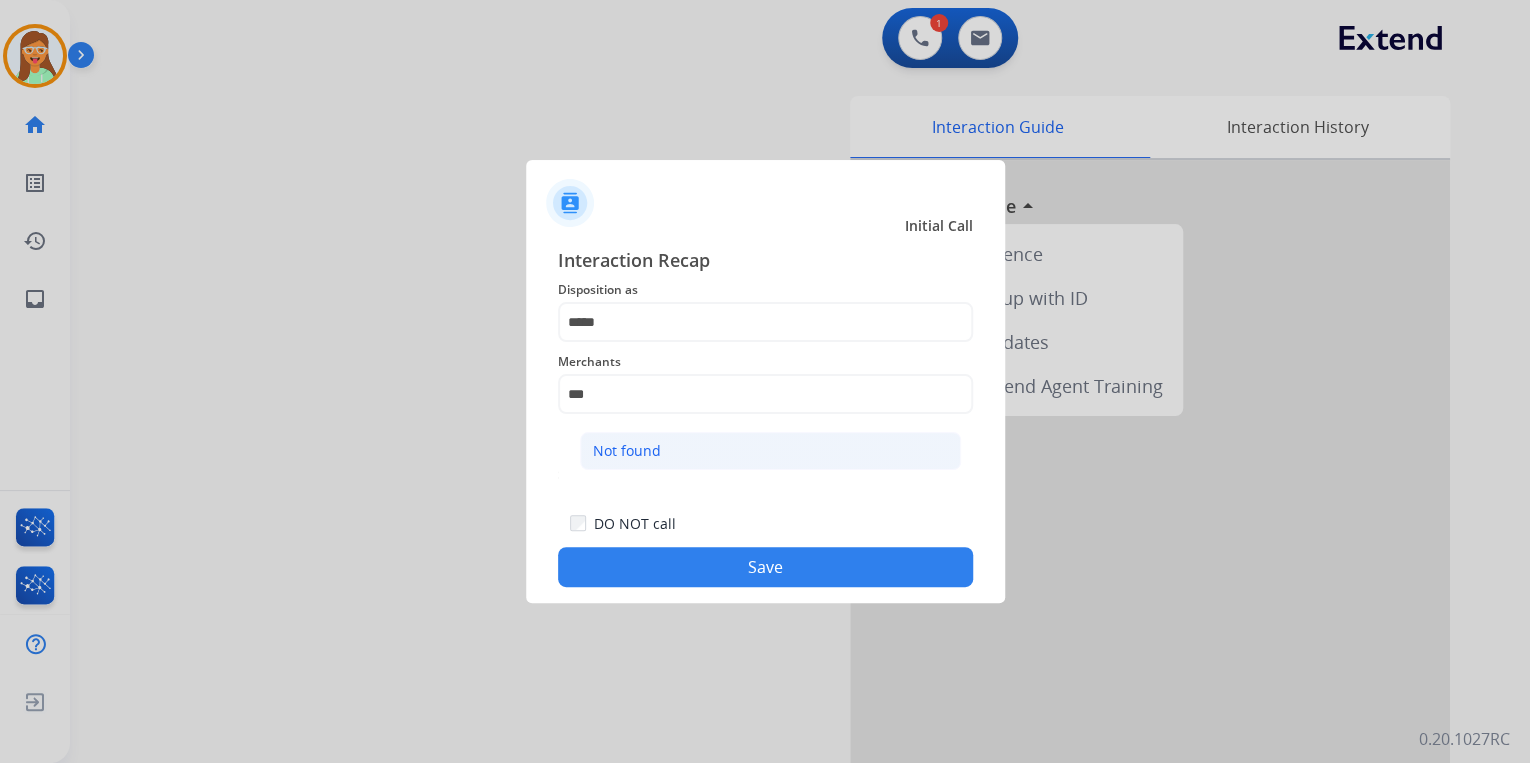 click on "Not found" 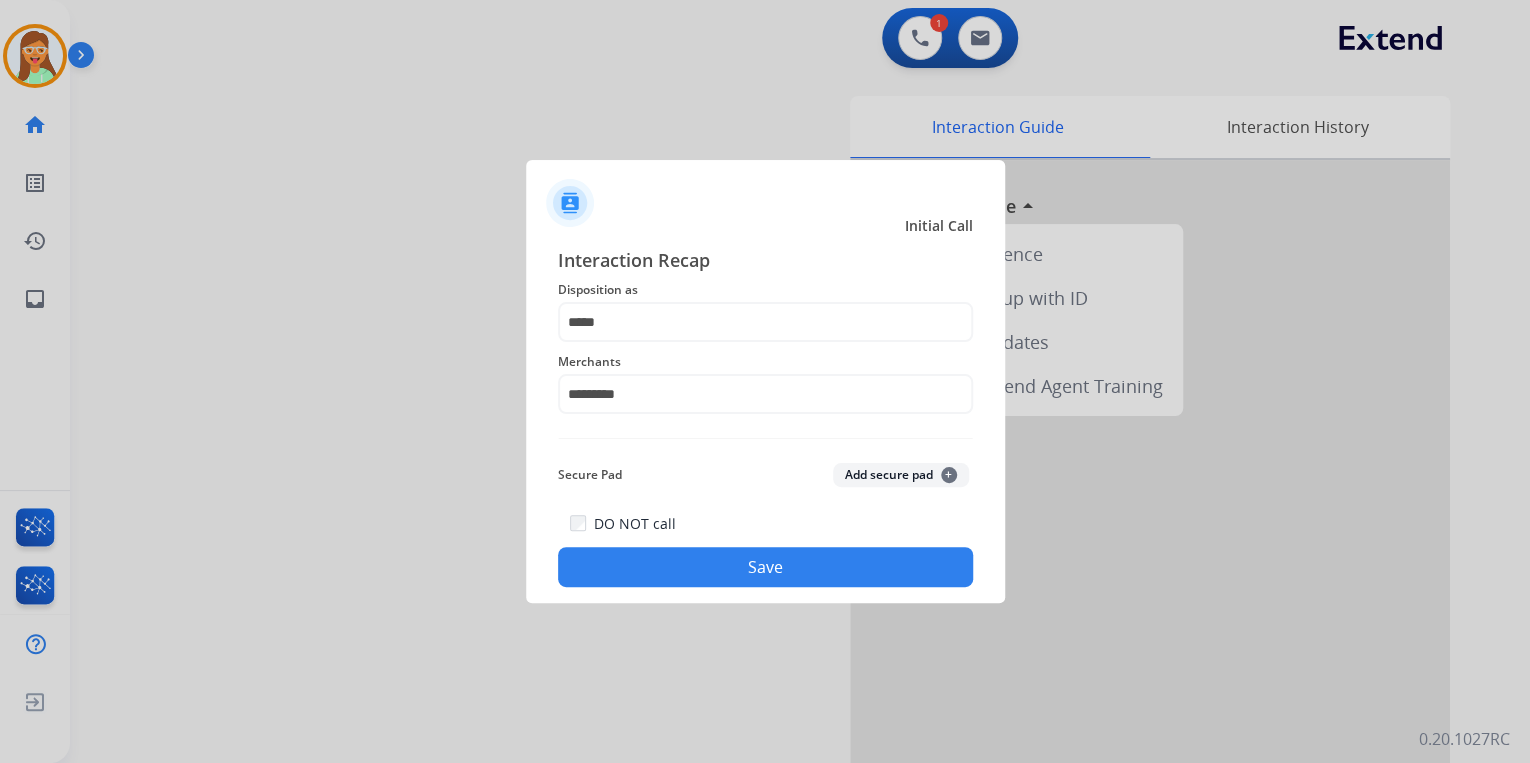 click on "Save" 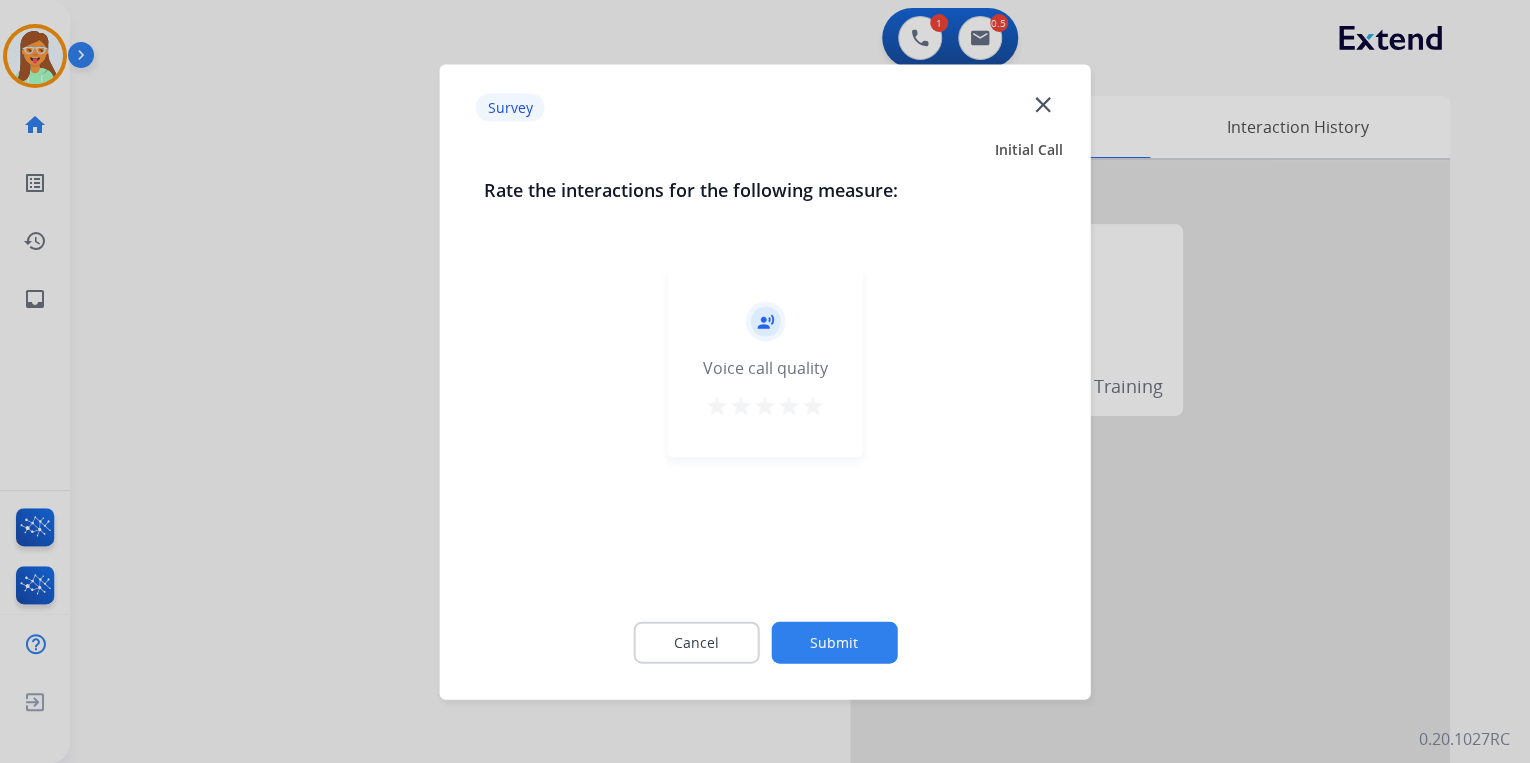 click on "close" 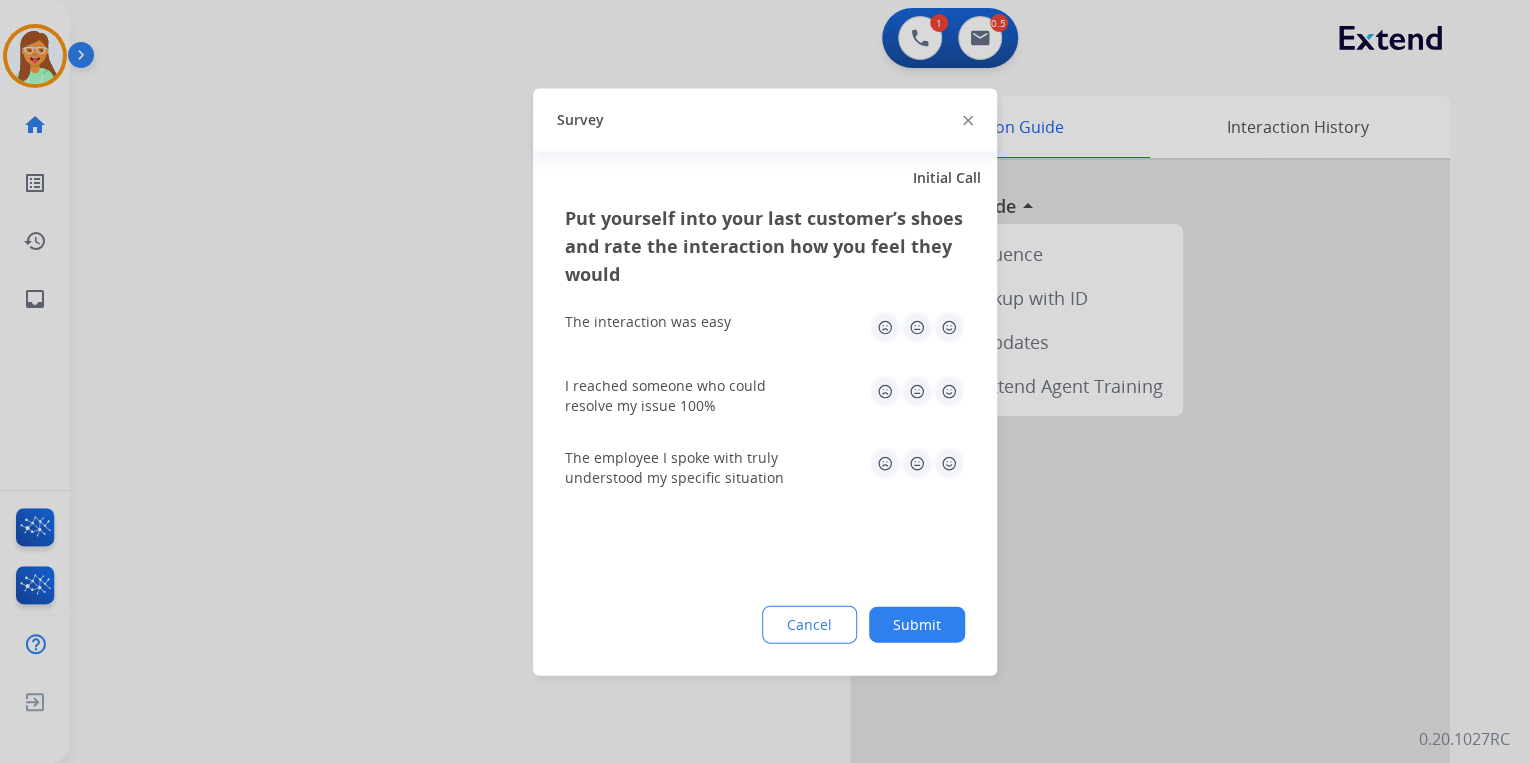 click 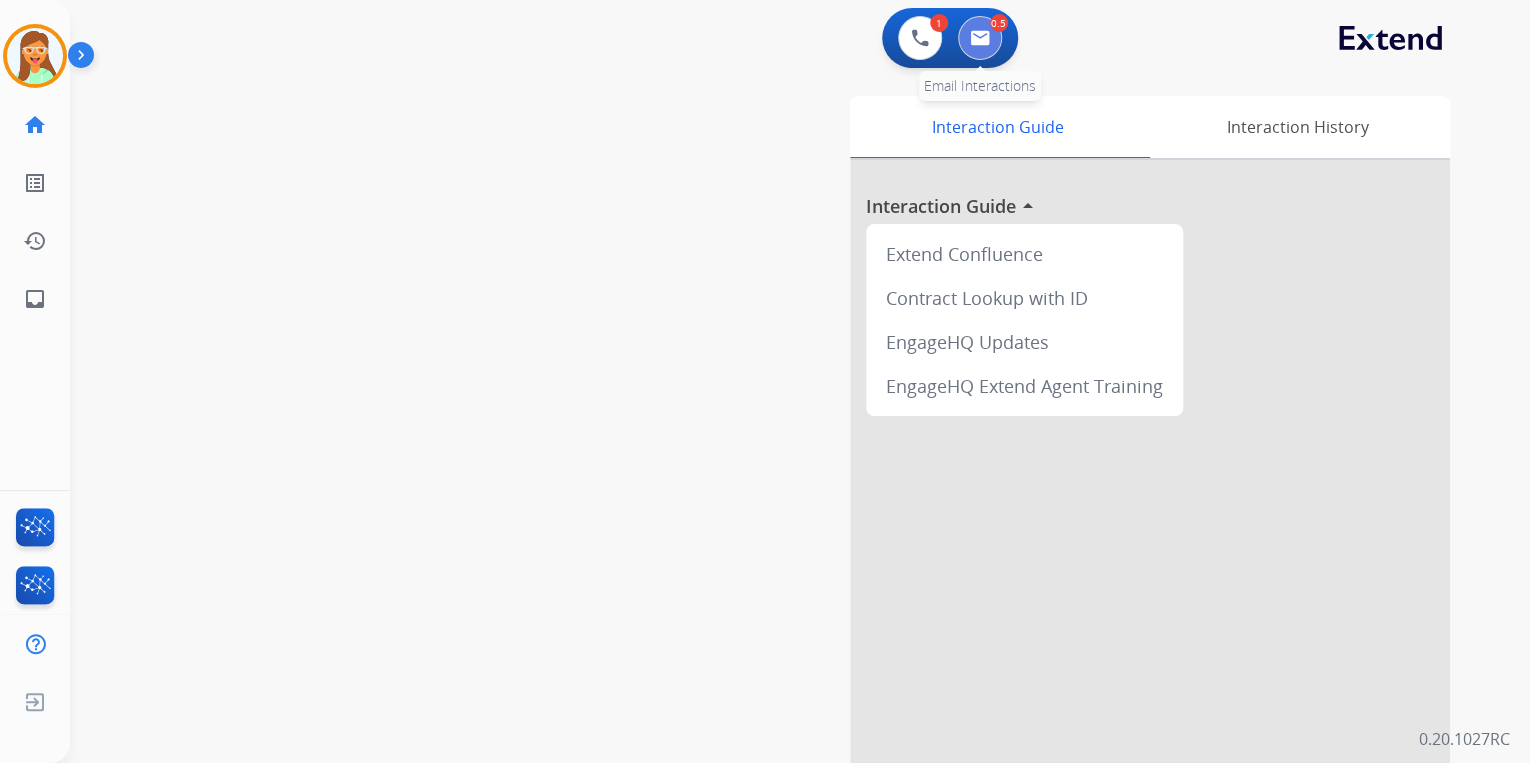 click at bounding box center [980, 38] 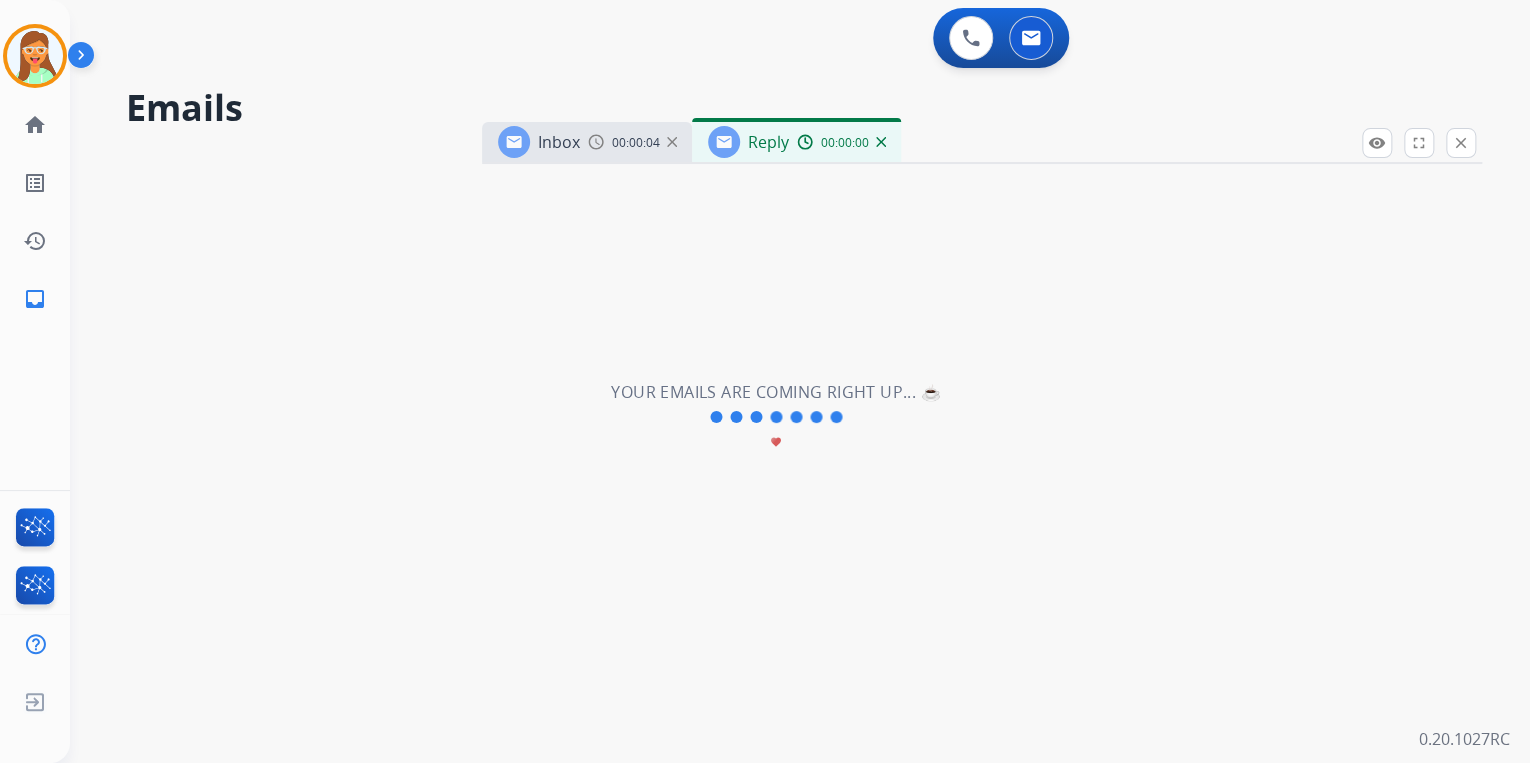 select on "**********" 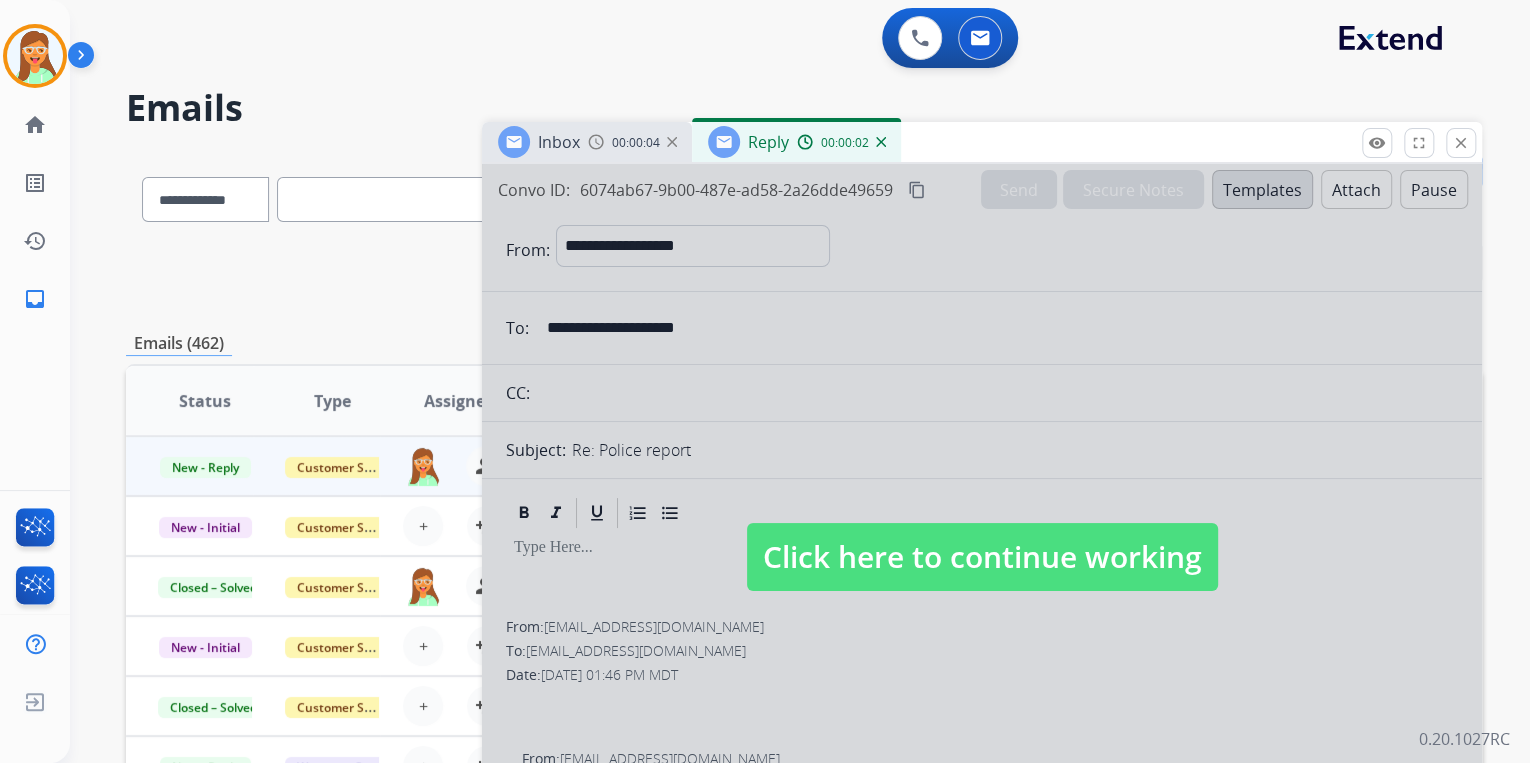 click at bounding box center (982, 537) 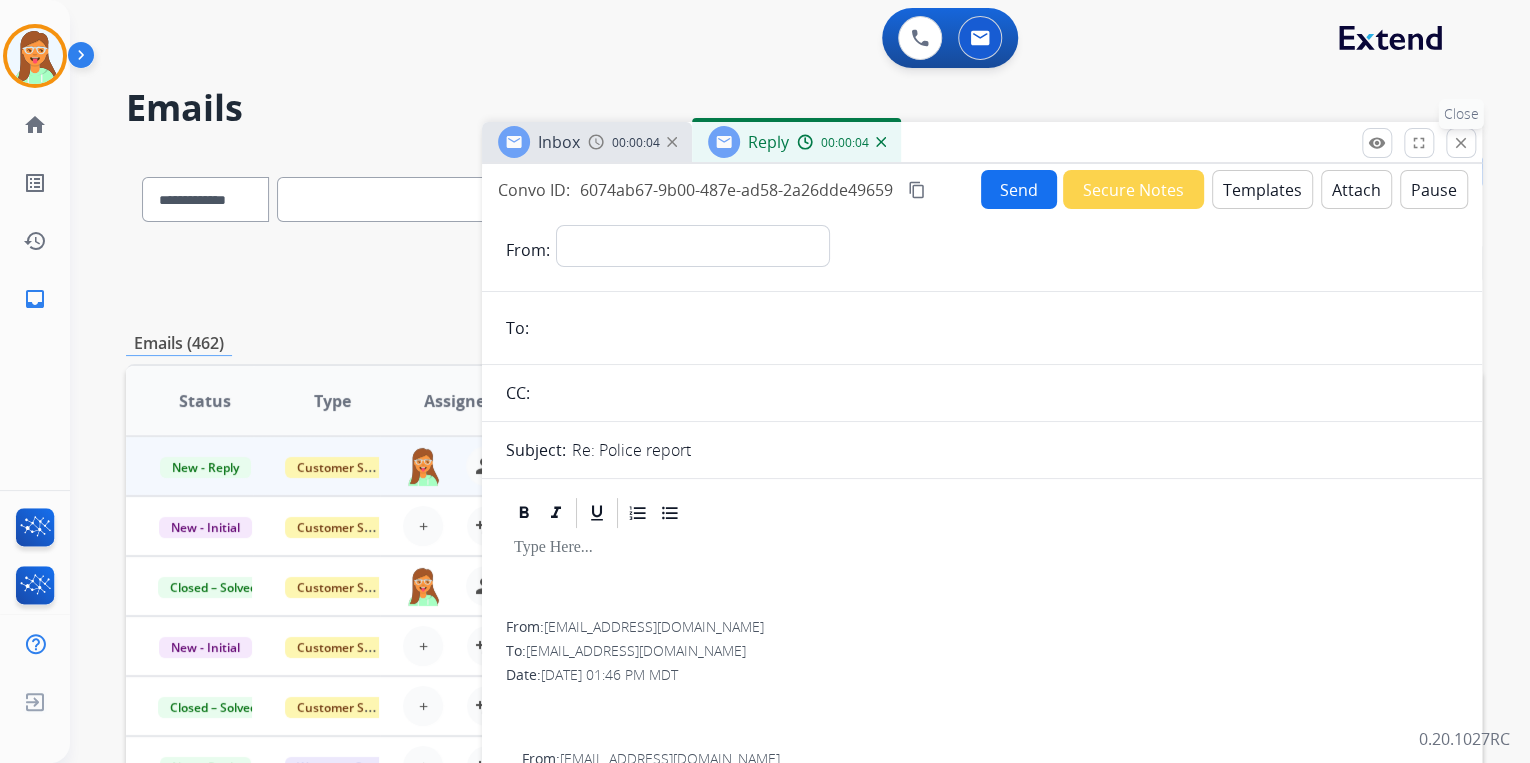 click on "close Close" at bounding box center (1461, 143) 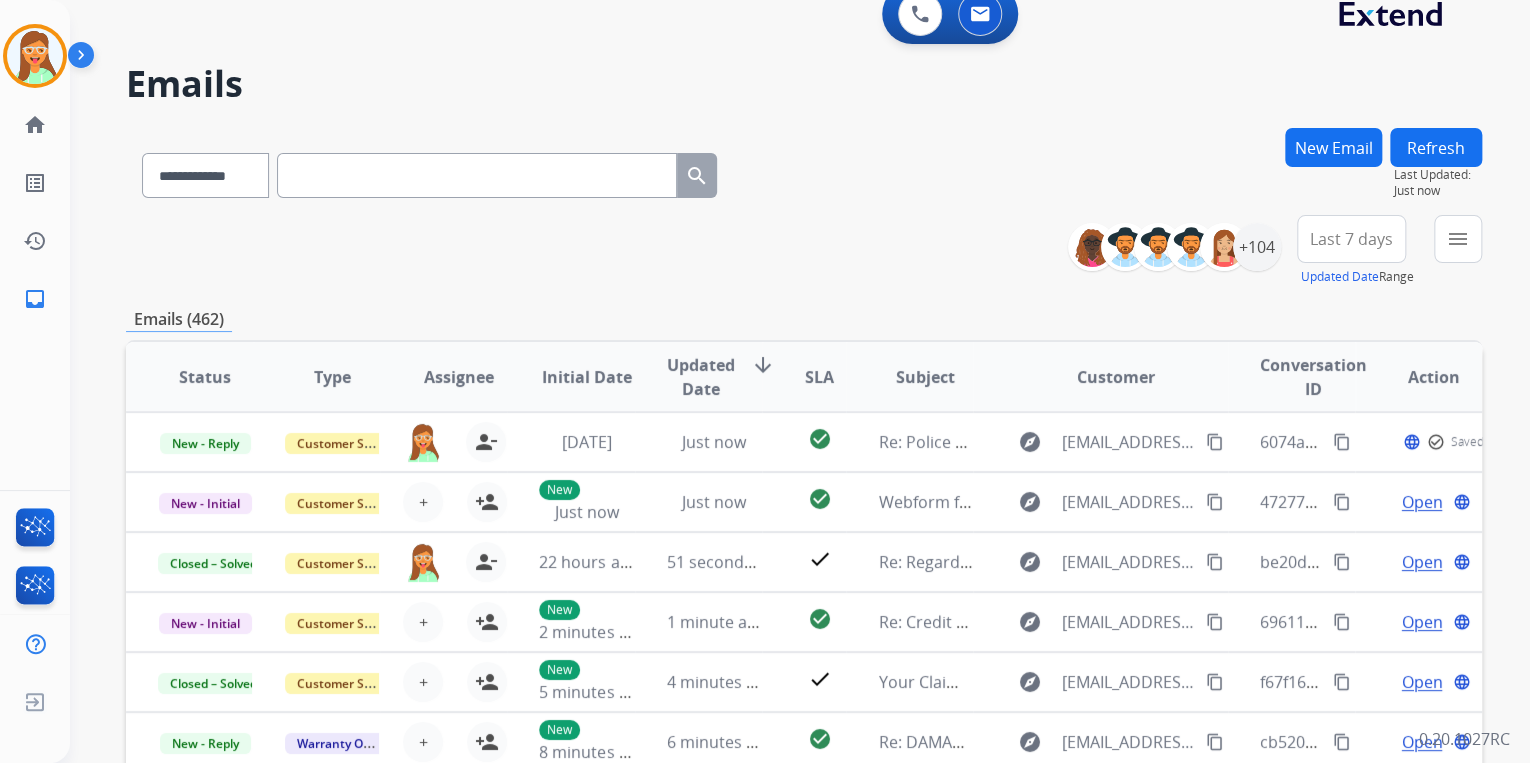 scroll, scrollTop: 0, scrollLeft: 0, axis: both 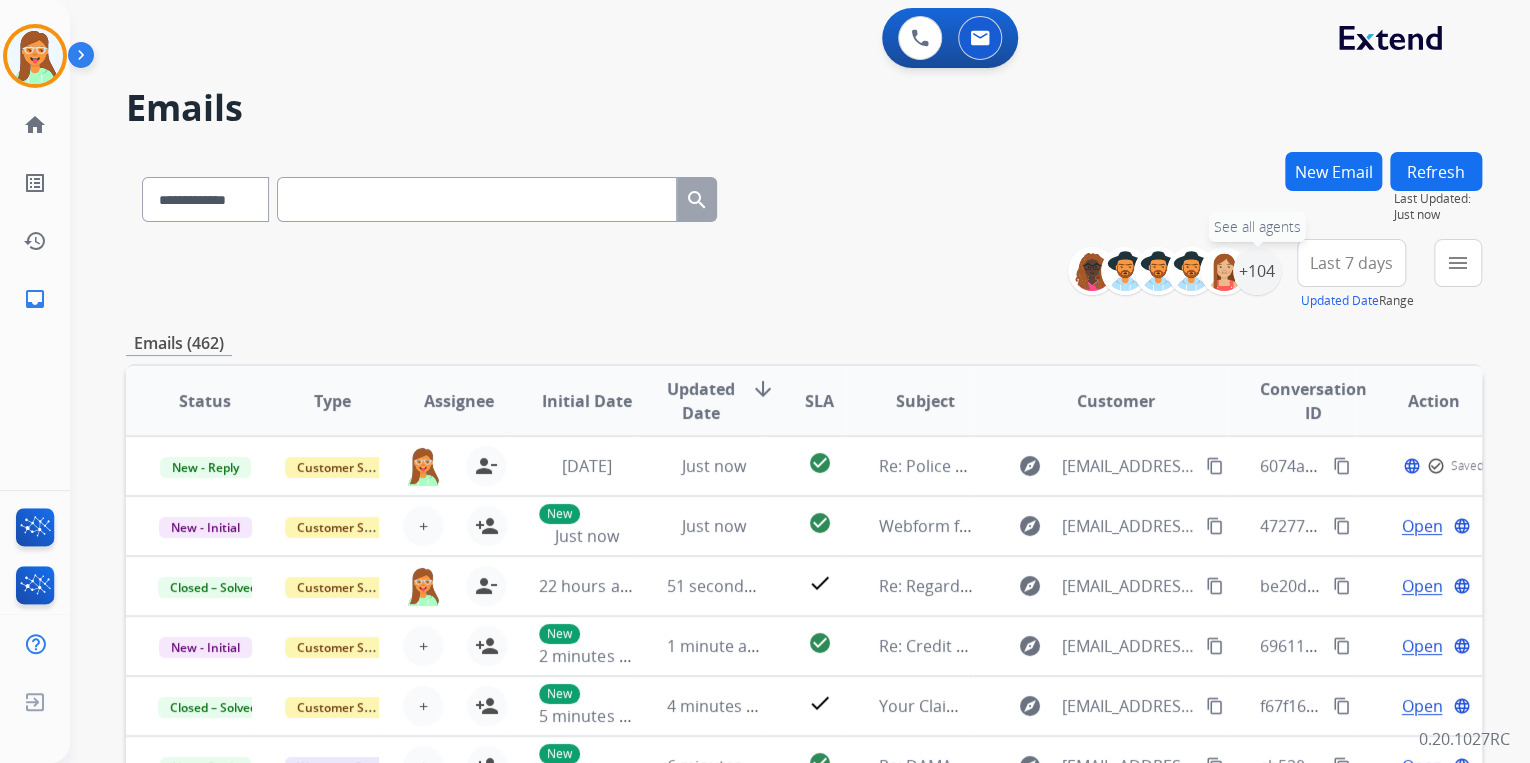 click on "+104   See all agents" at bounding box center (1182, 271) 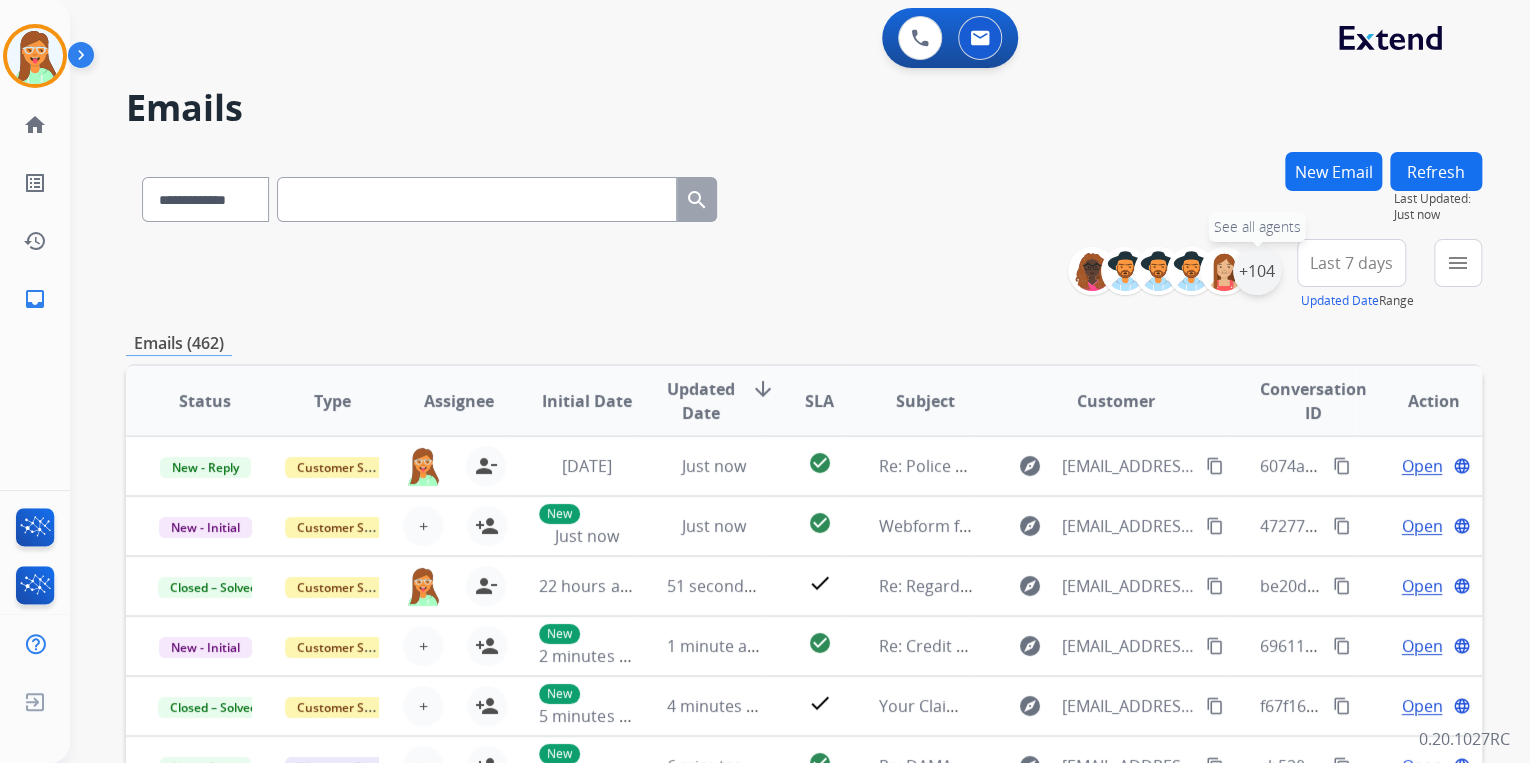 click on "+104" at bounding box center [1257, 271] 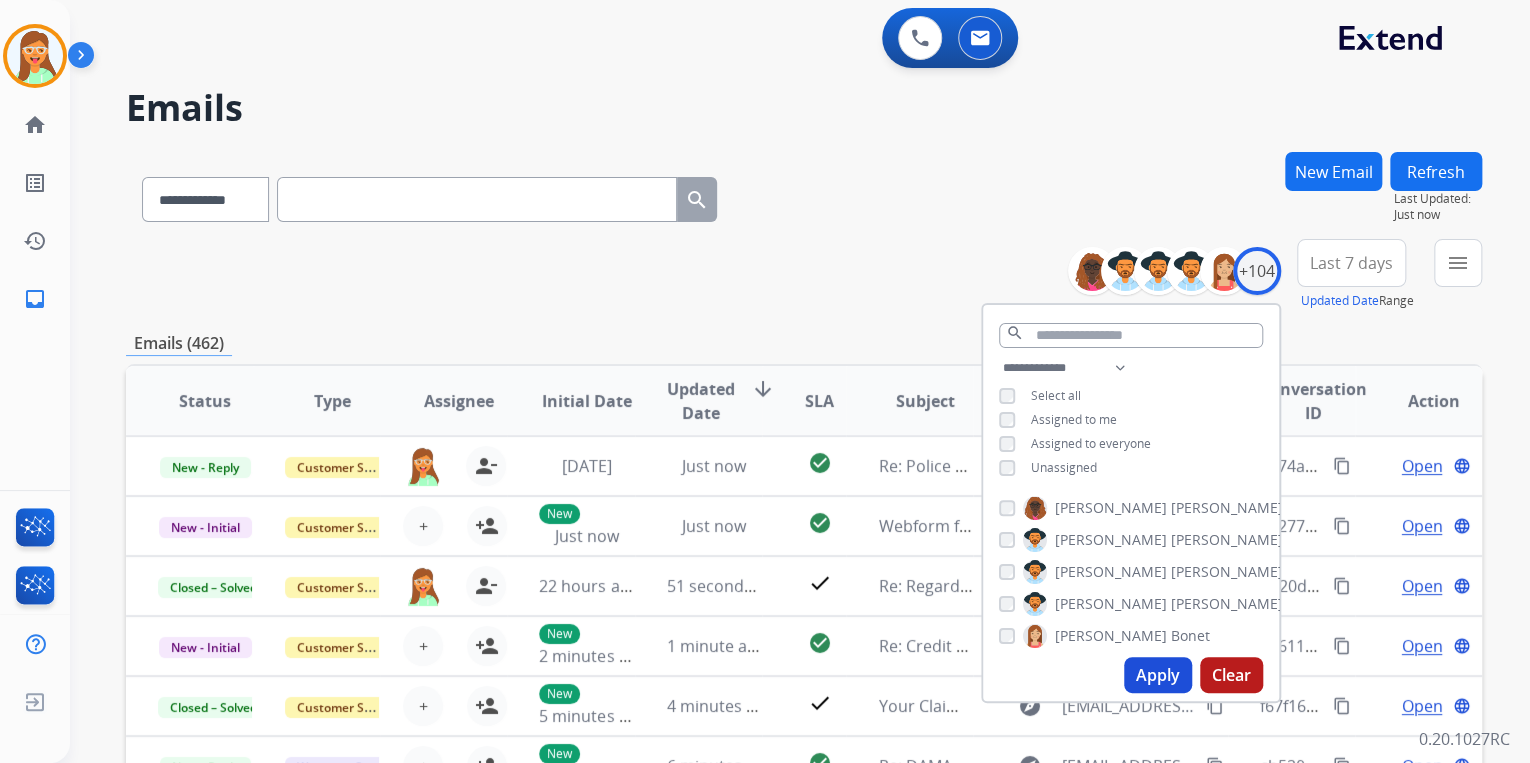 click on "Apply" at bounding box center [1158, 675] 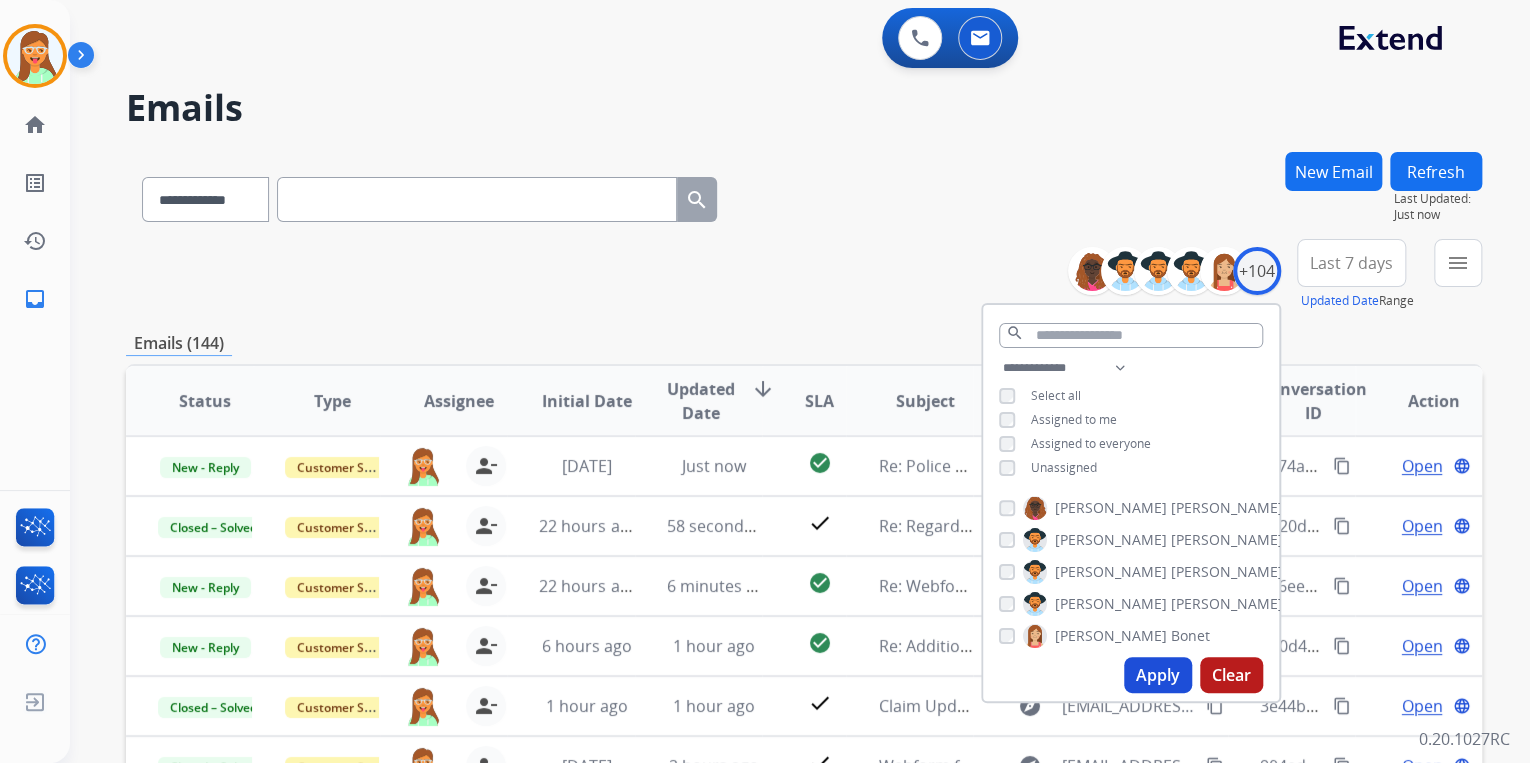 click on "**********" at bounding box center (804, 195) 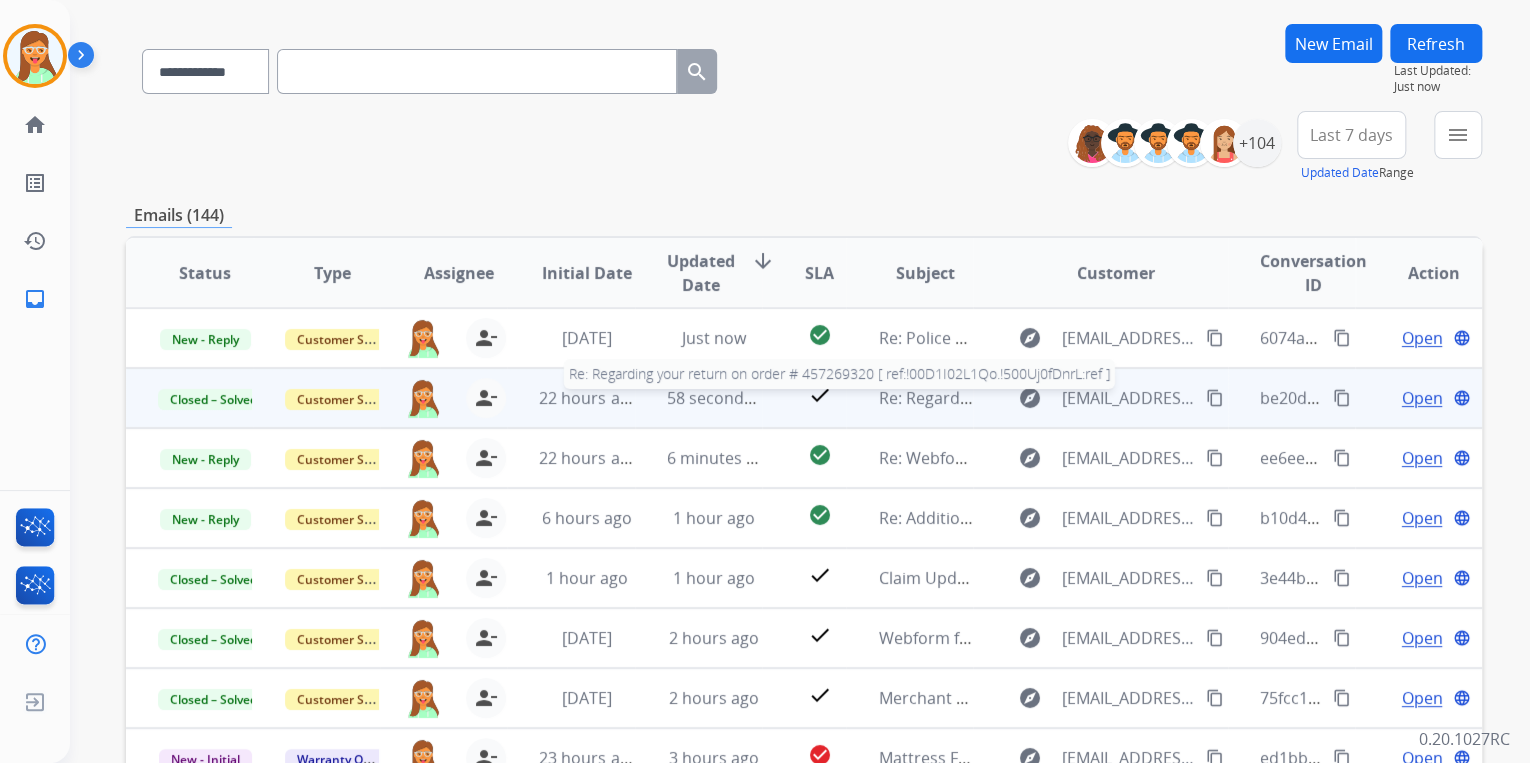 scroll, scrollTop: 240, scrollLeft: 0, axis: vertical 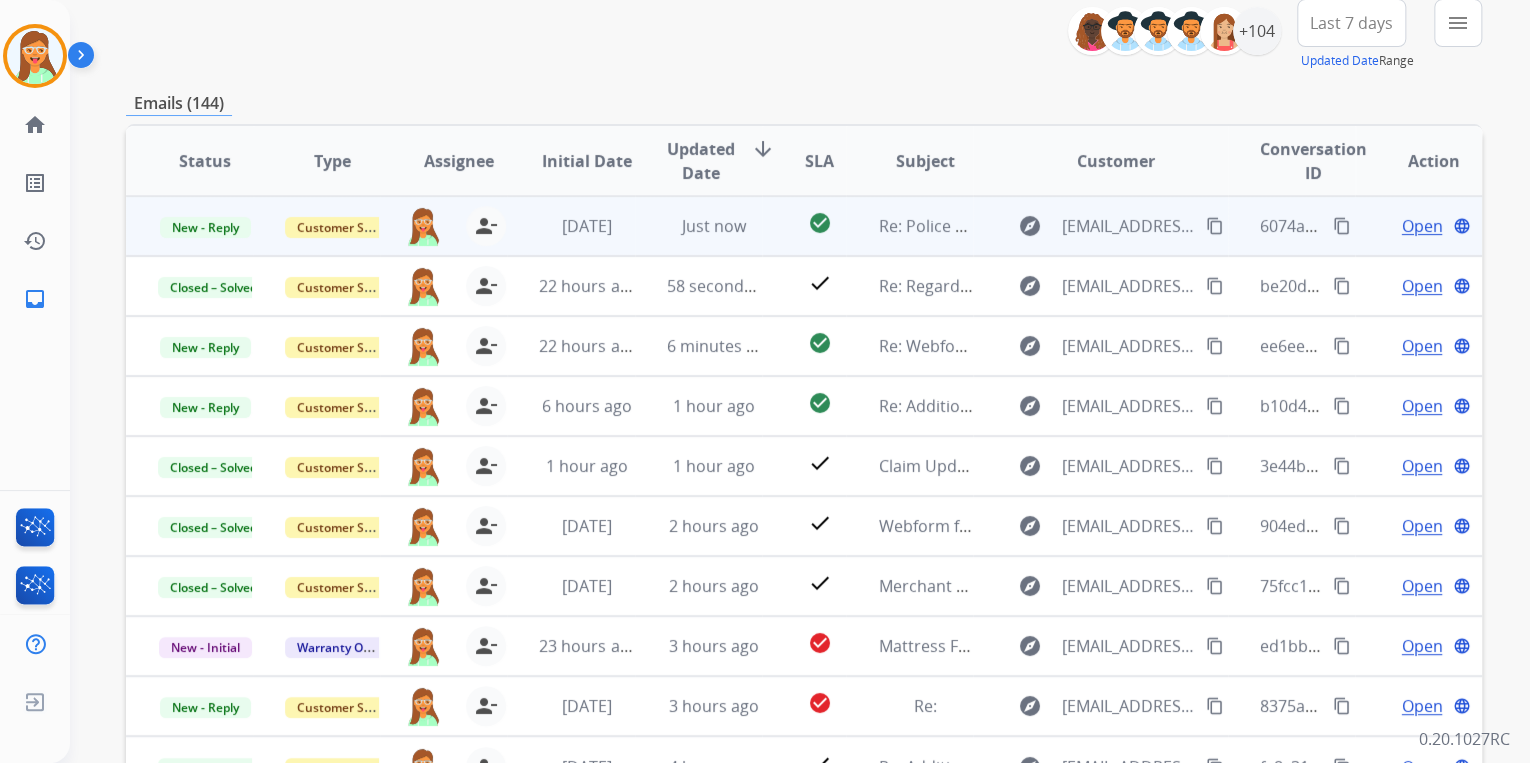 click on "Open" at bounding box center (1421, 226) 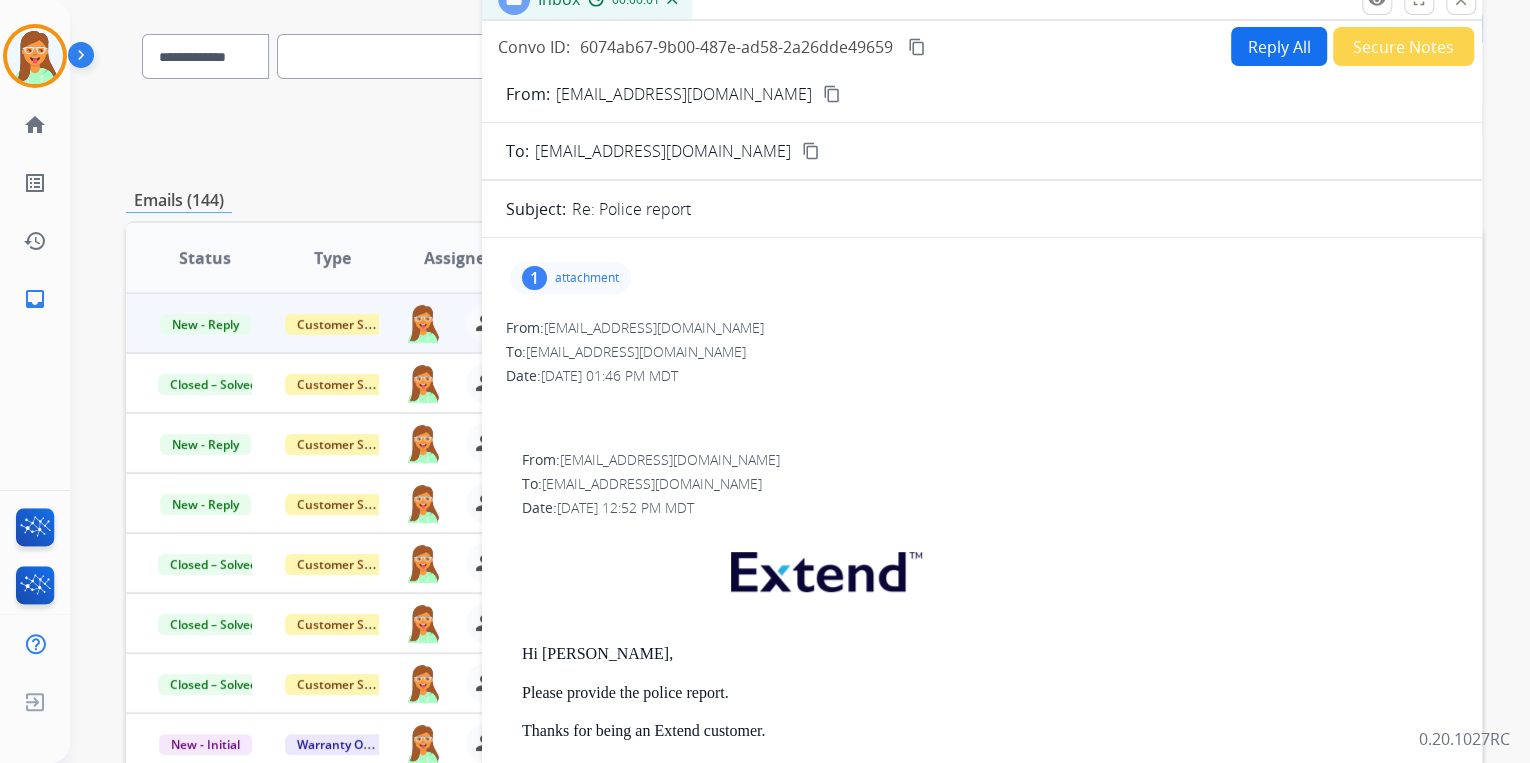 scroll, scrollTop: 80, scrollLeft: 0, axis: vertical 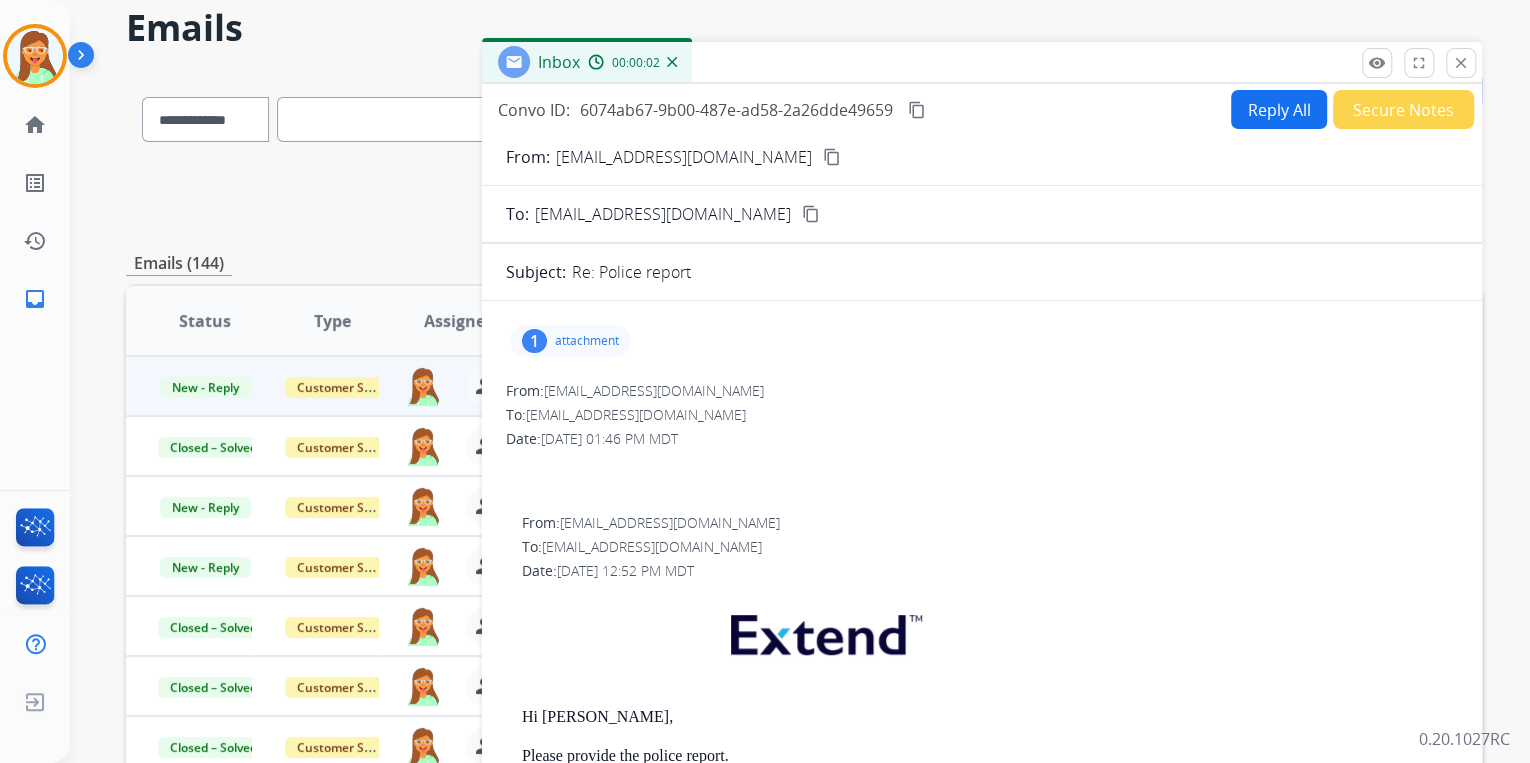 click on "content_copy" at bounding box center [832, 157] 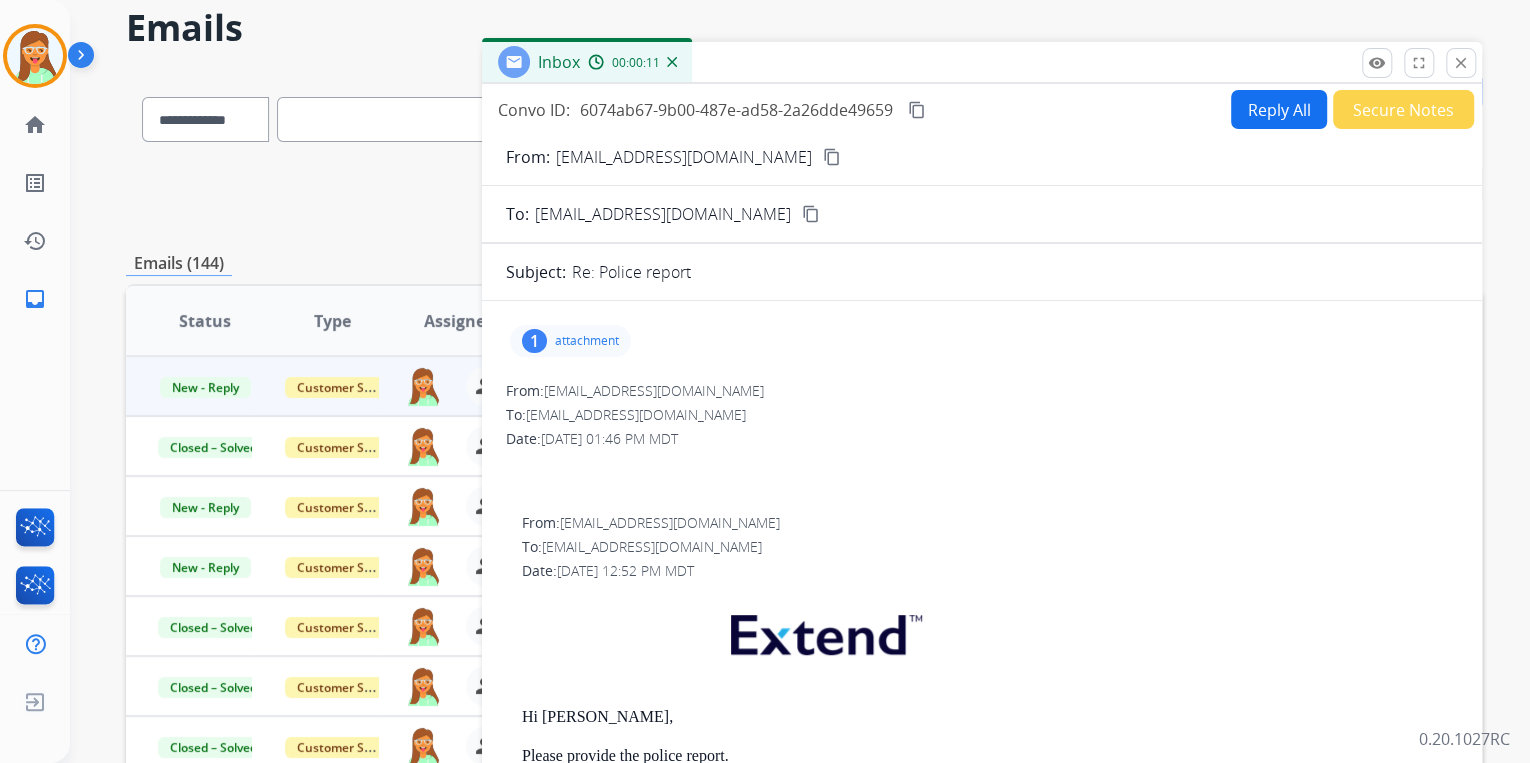 click on "attachment" at bounding box center (587, 341) 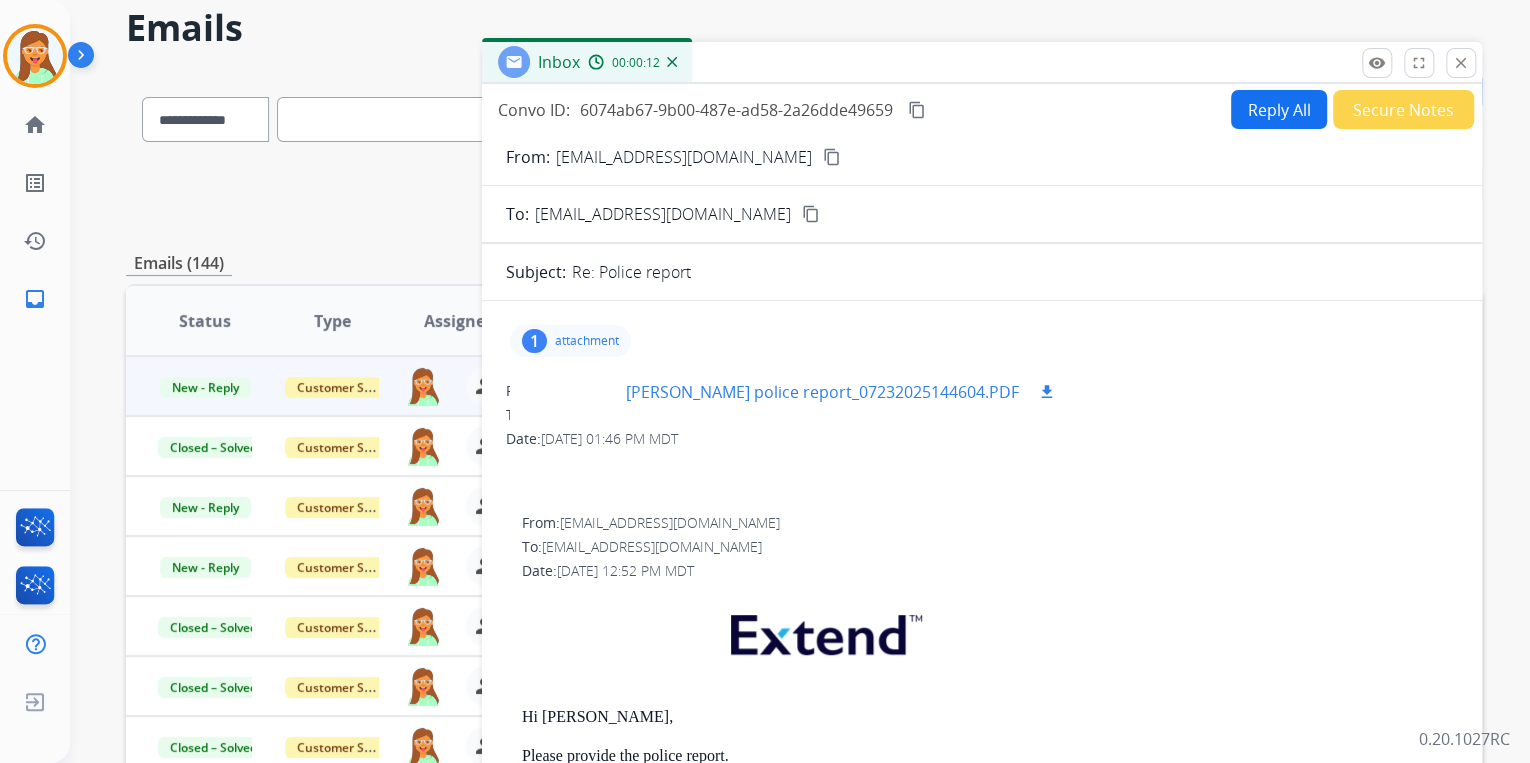 click at bounding box center (576, 392) 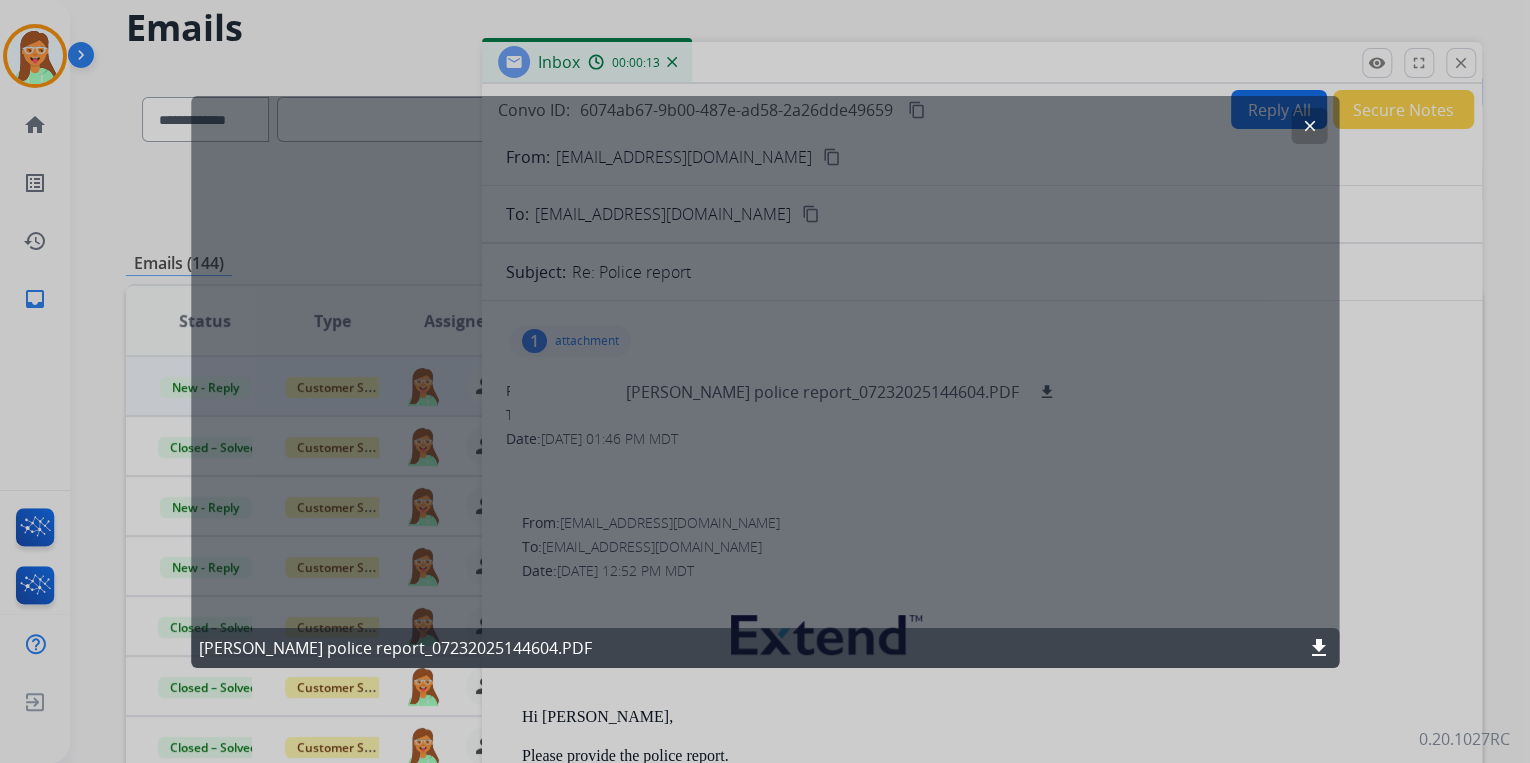 click on "download" 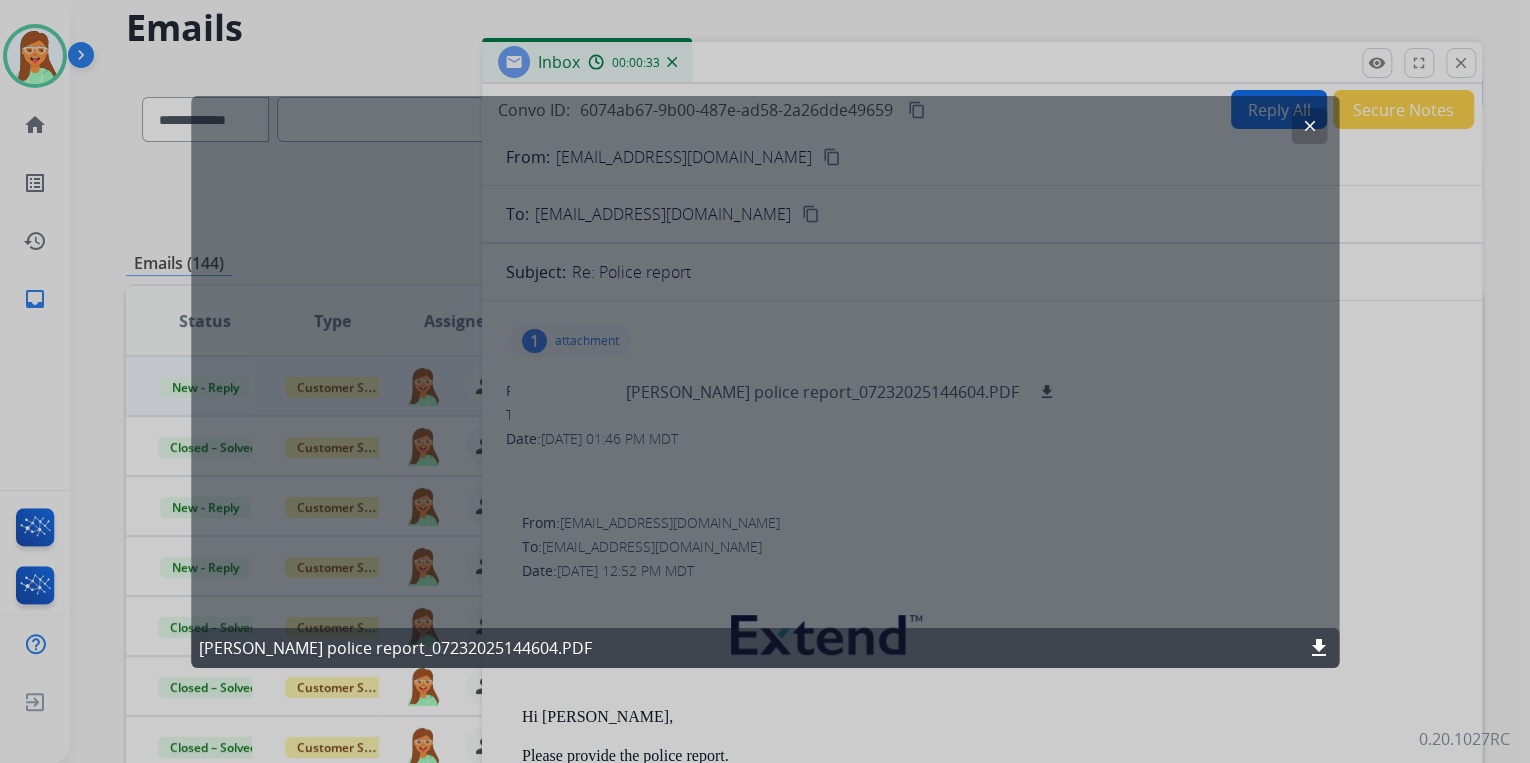 click on "clear" 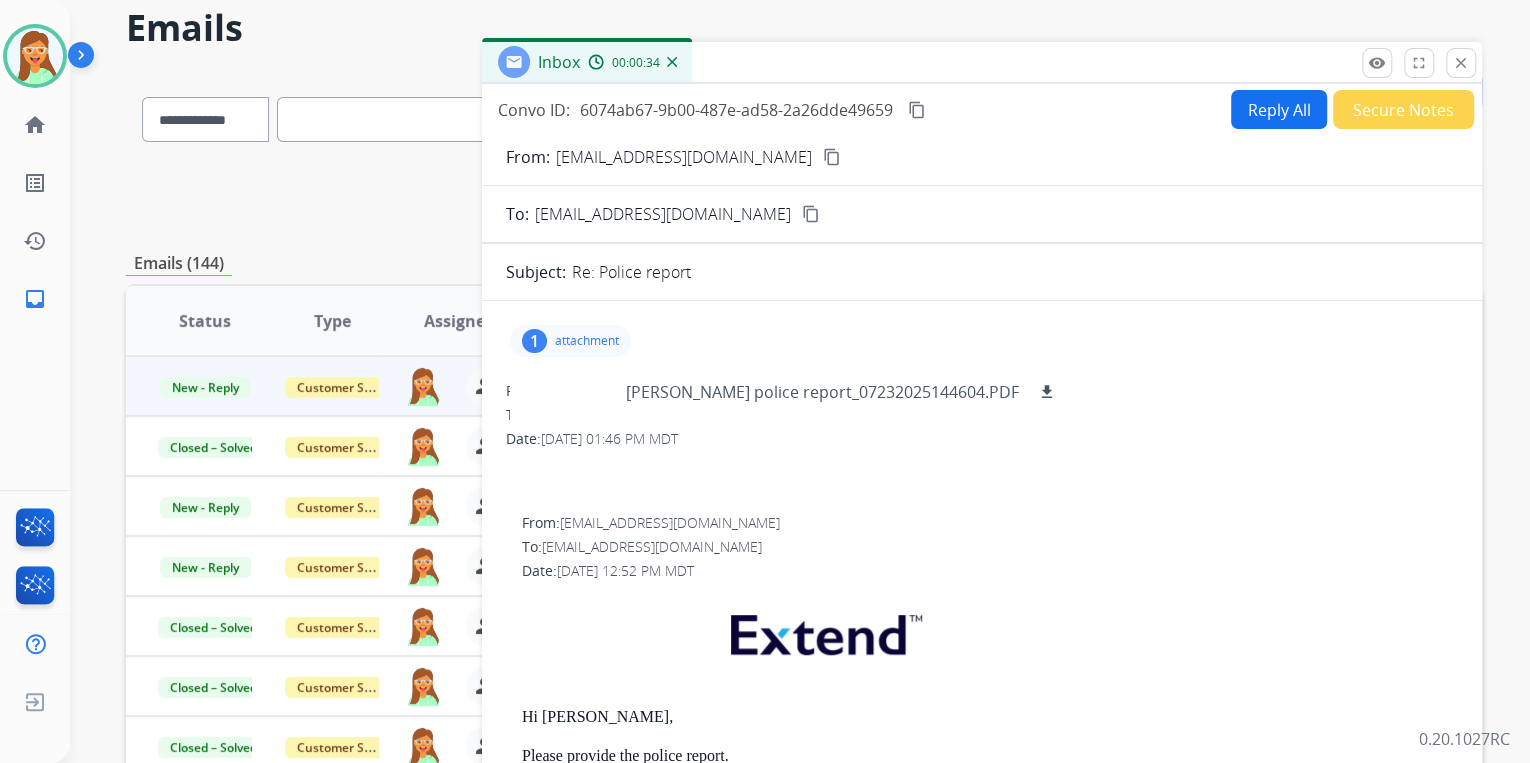 click on "attachment" at bounding box center [587, 341] 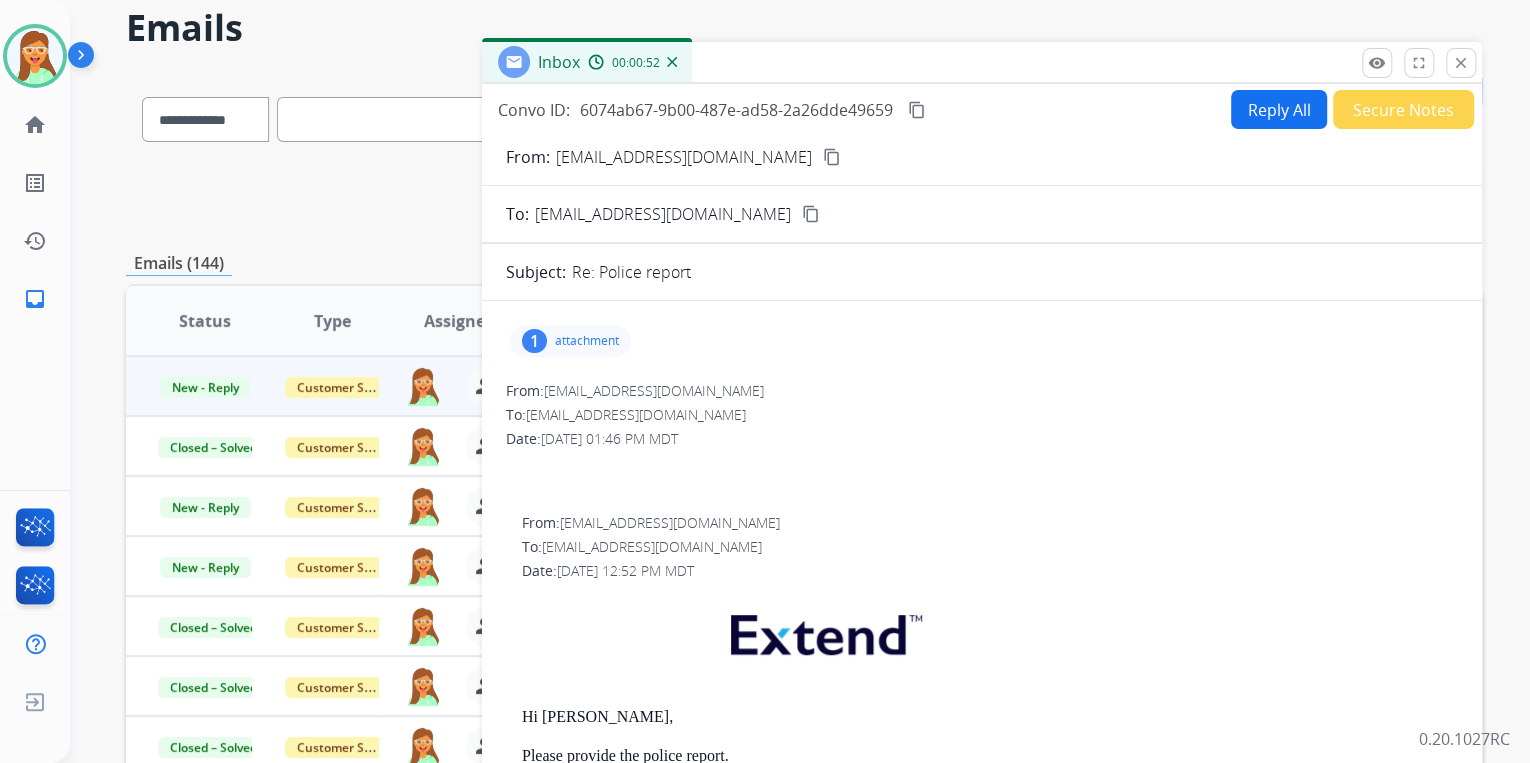 click on "content_copy" at bounding box center [917, 110] 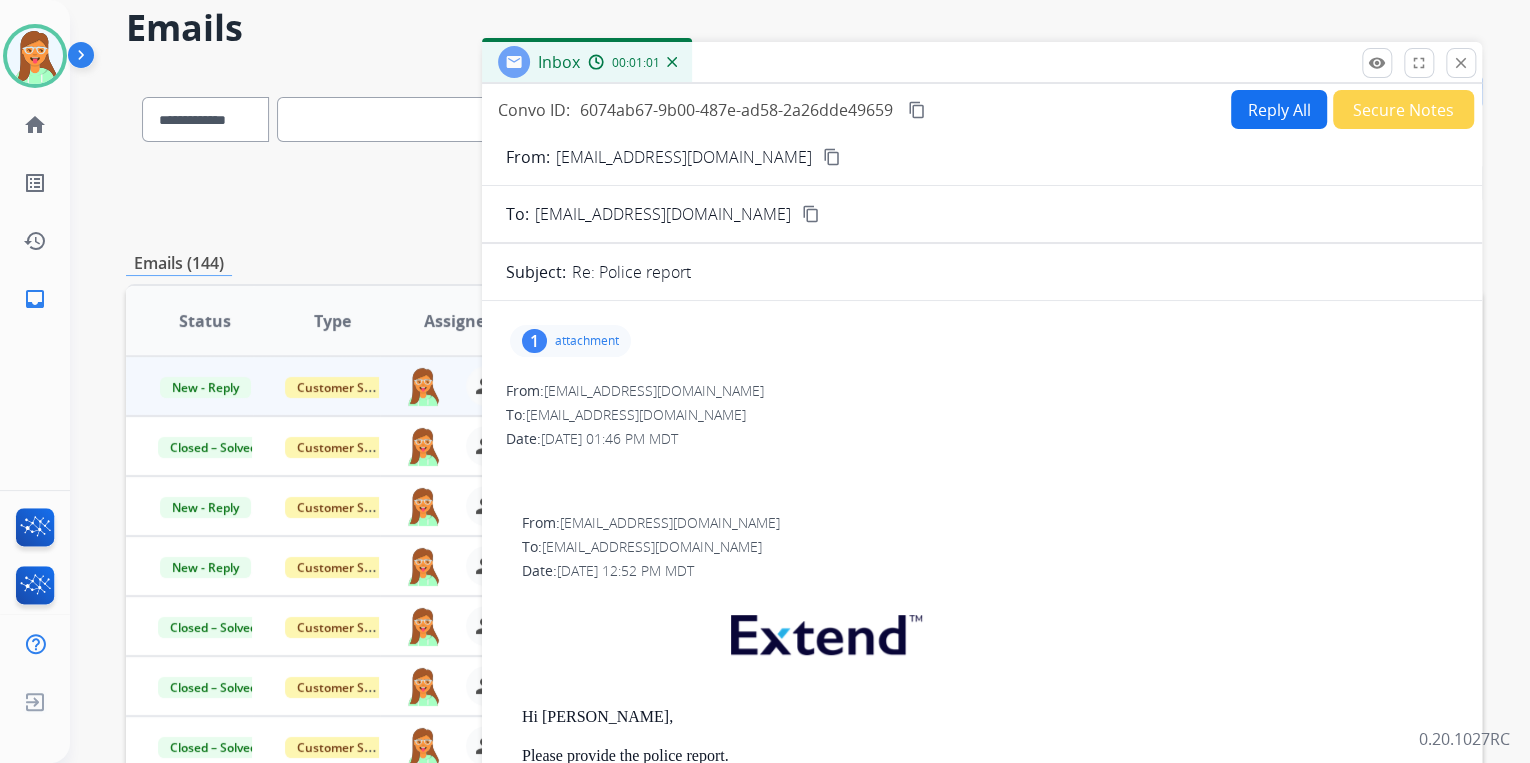 click on "Reply All" at bounding box center (1279, 109) 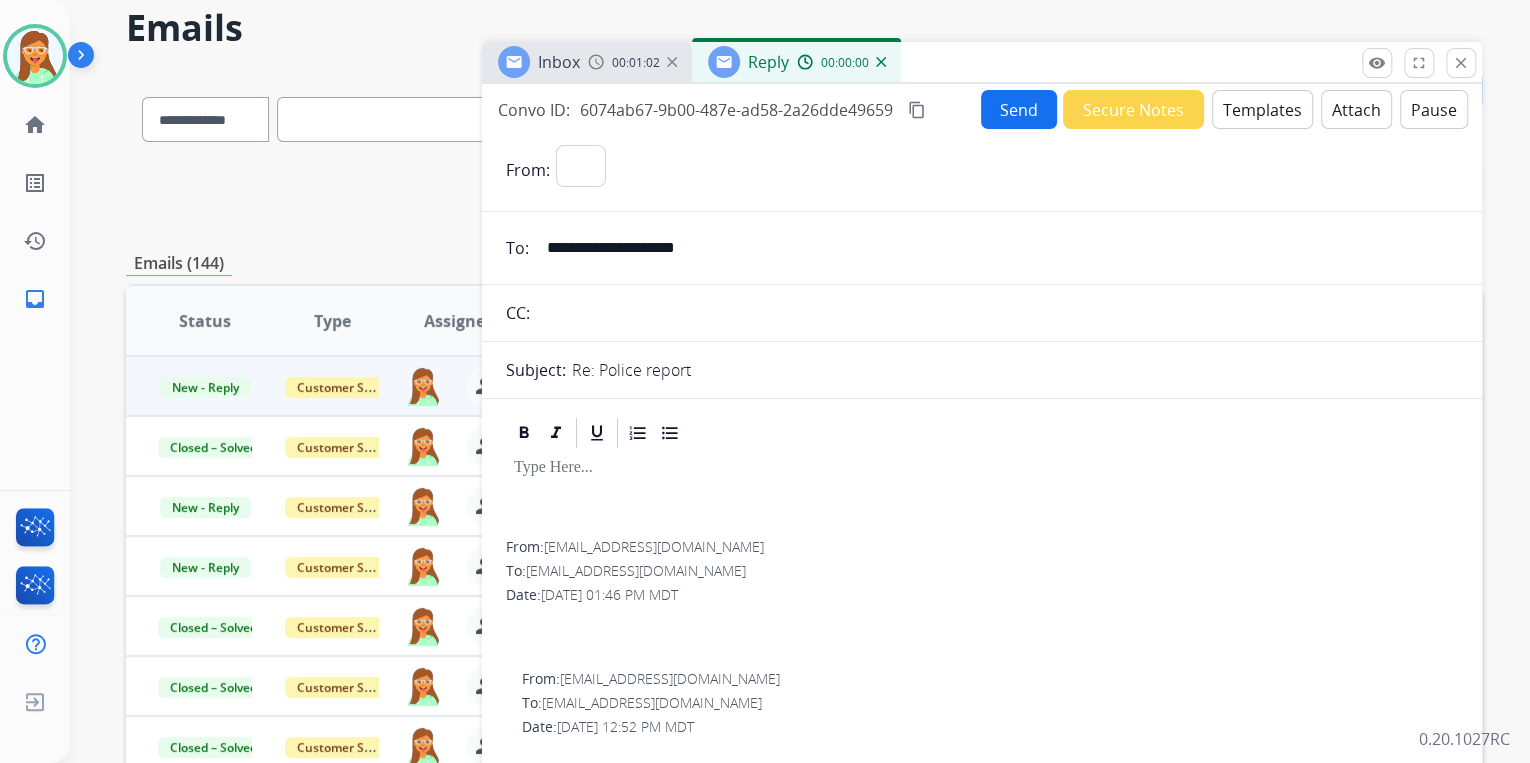 click on "Templates" at bounding box center (1262, 109) 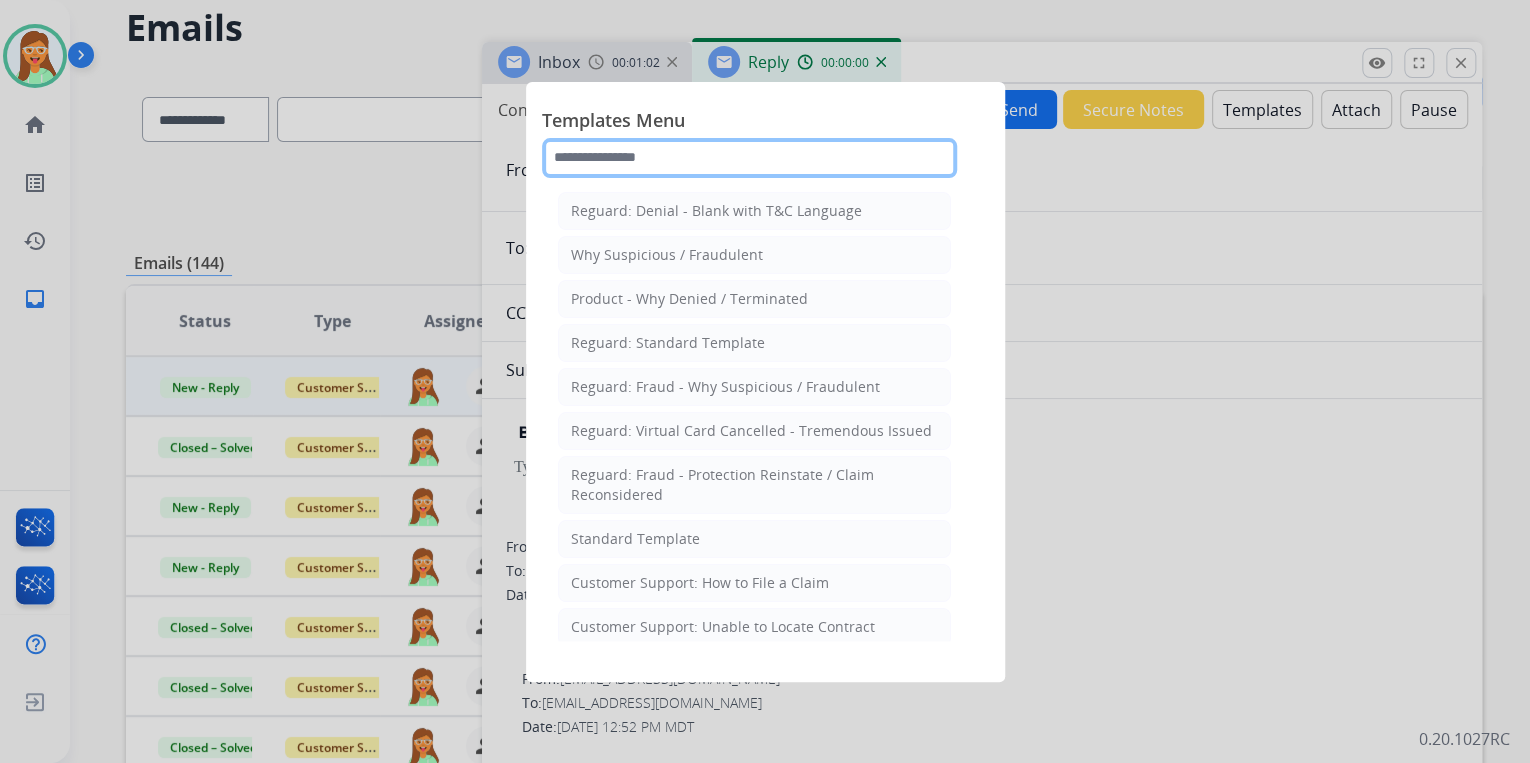 click 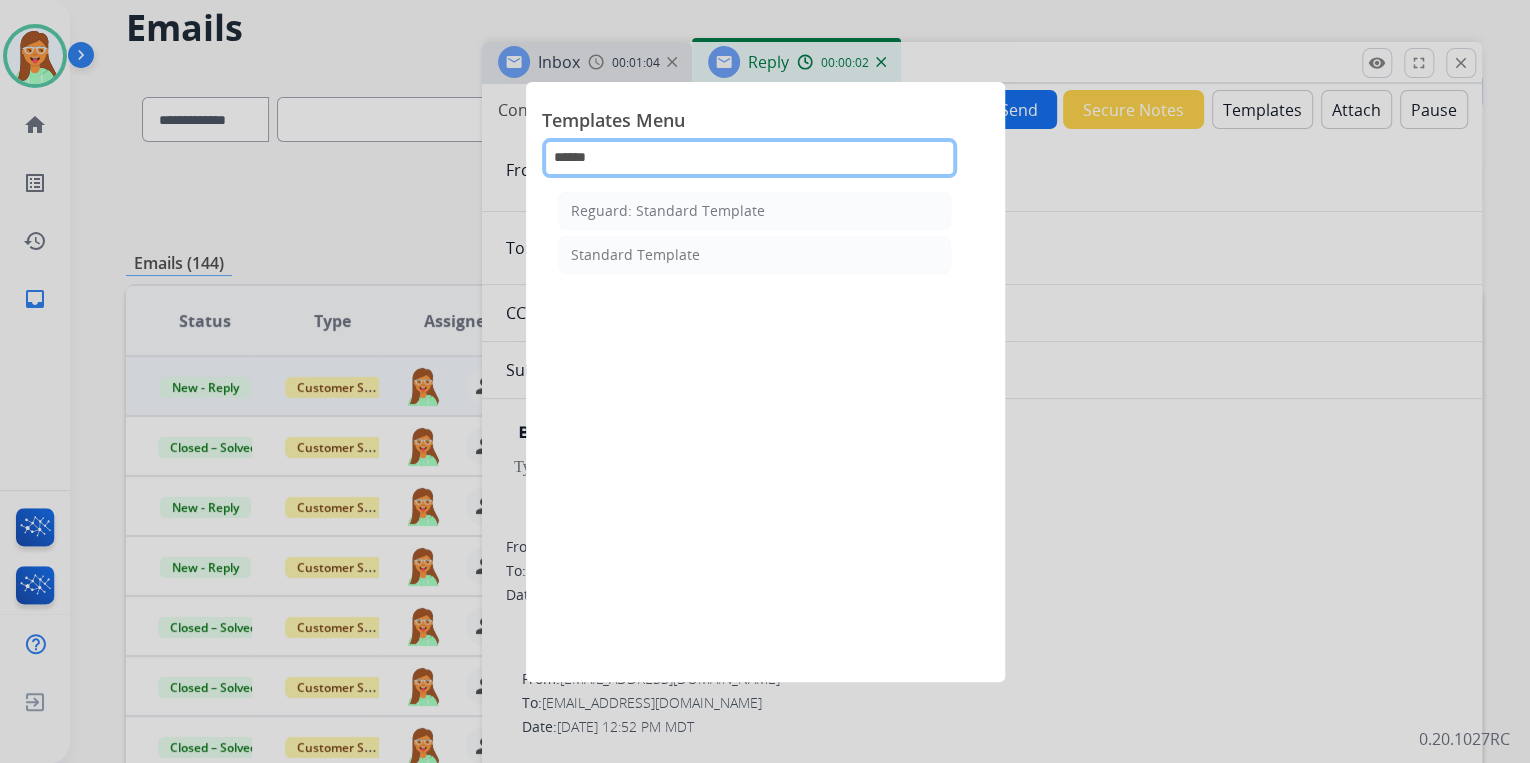 type on "******" 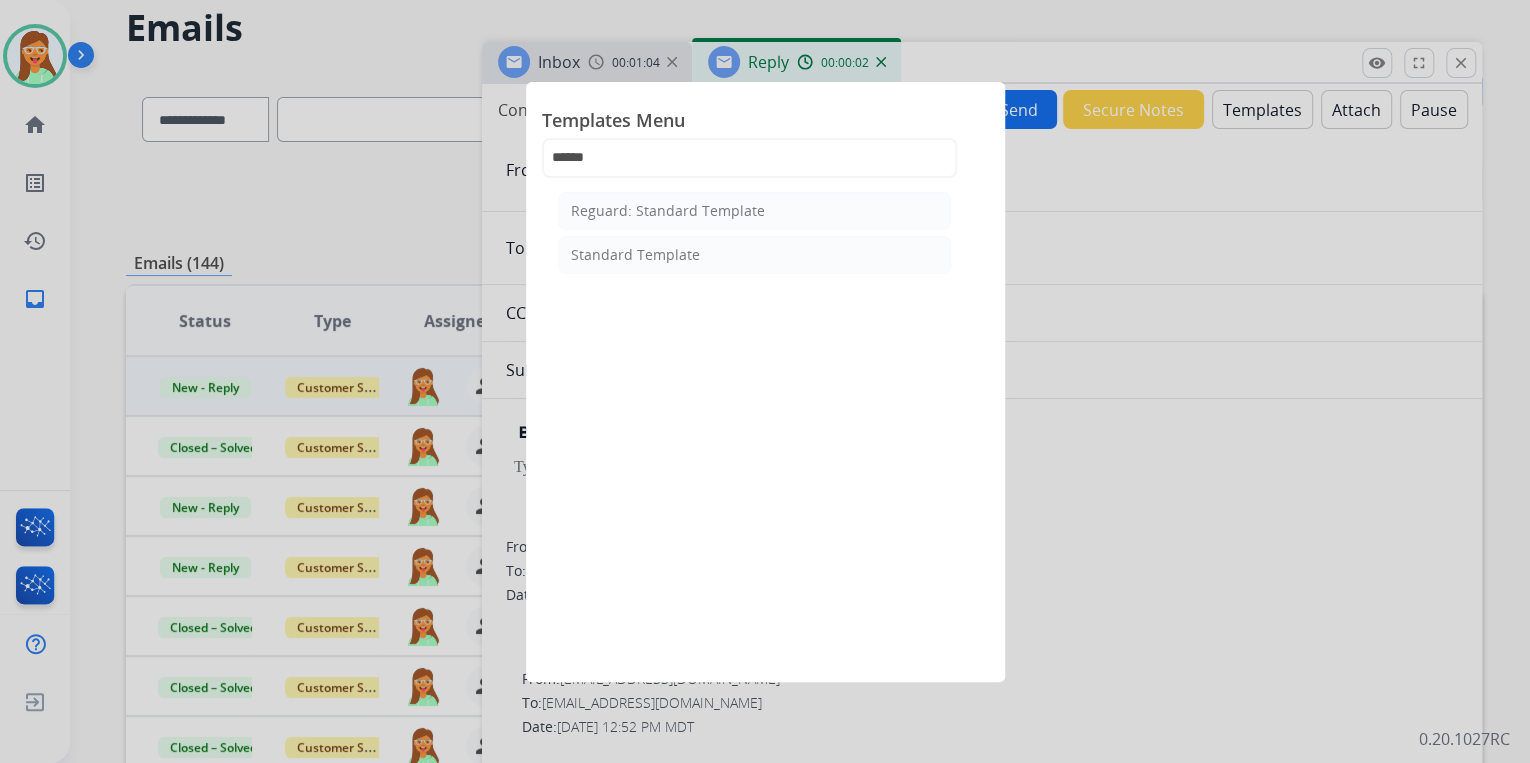 click on "Standard Template" 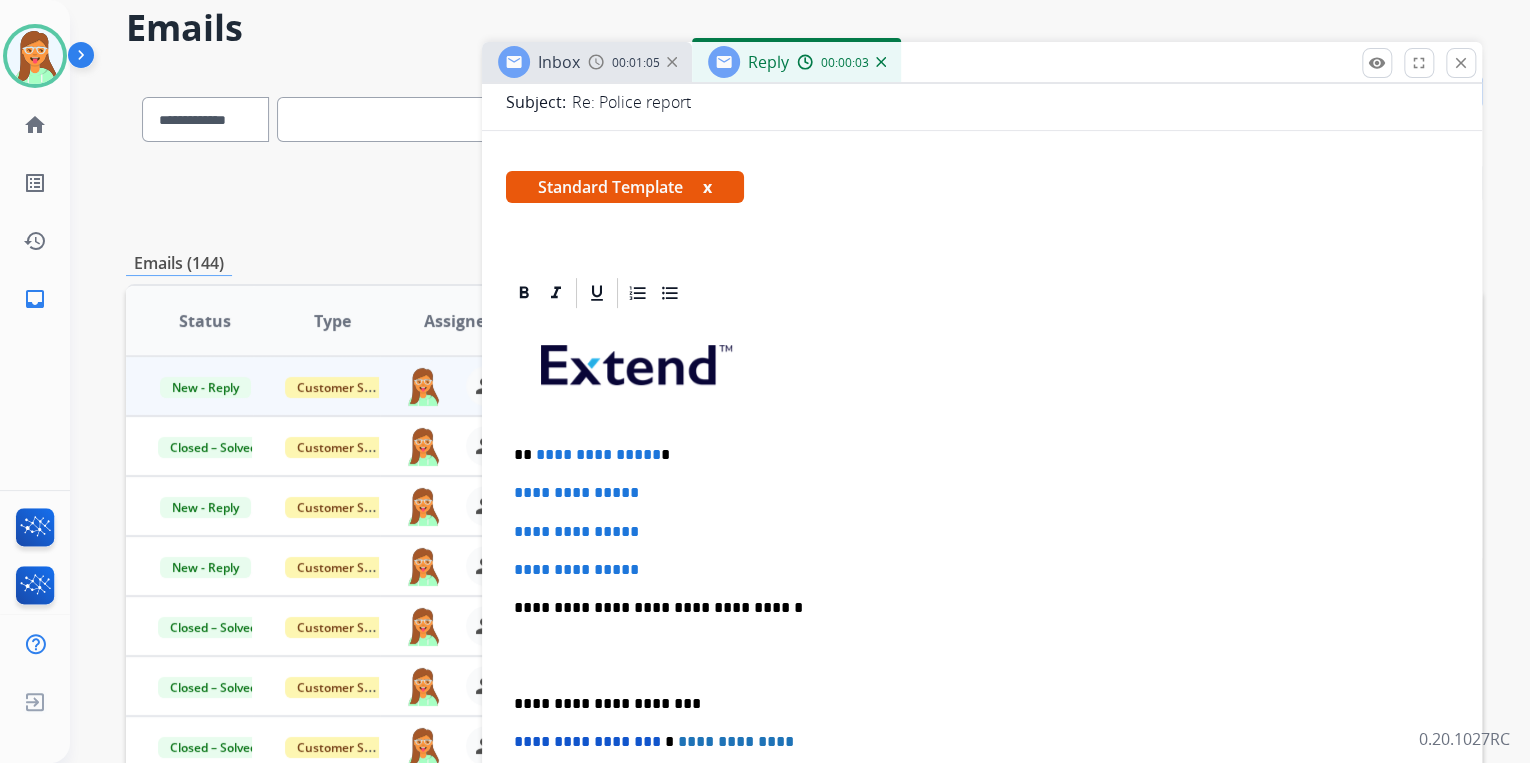 scroll, scrollTop: 480, scrollLeft: 0, axis: vertical 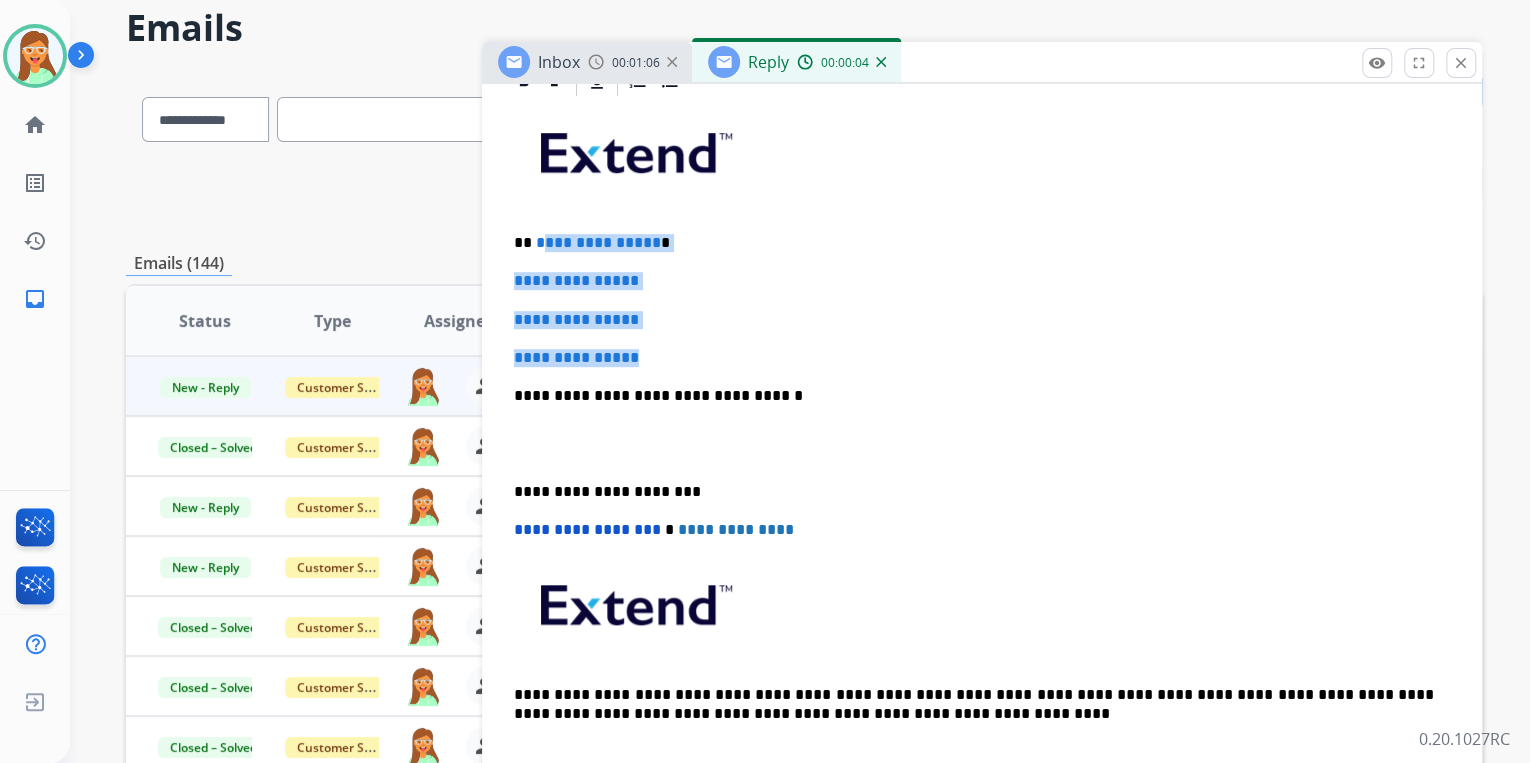 drag, startPoint x: 677, startPoint y: 361, endPoint x: 539, endPoint y: 224, distance: 194.45566 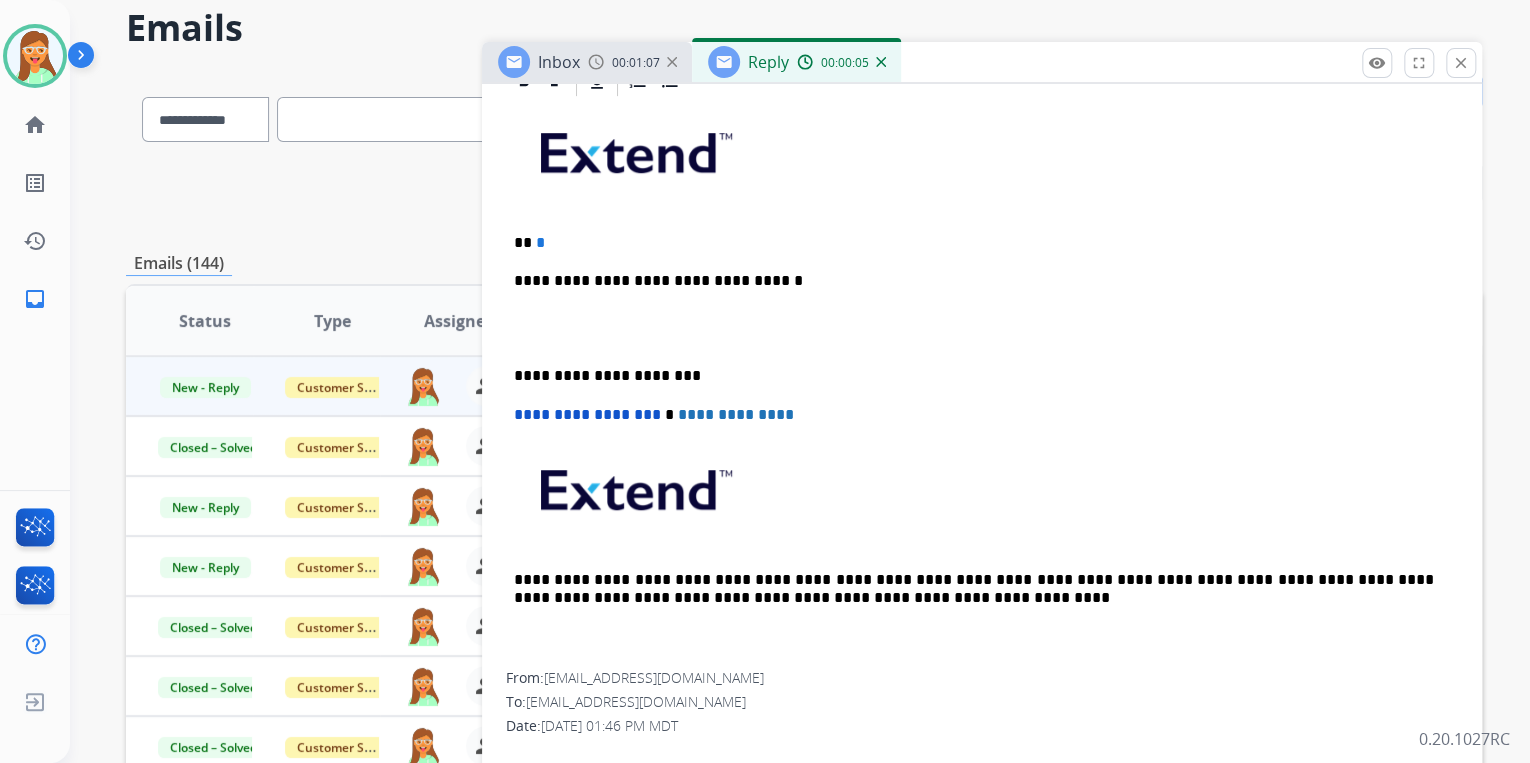 type 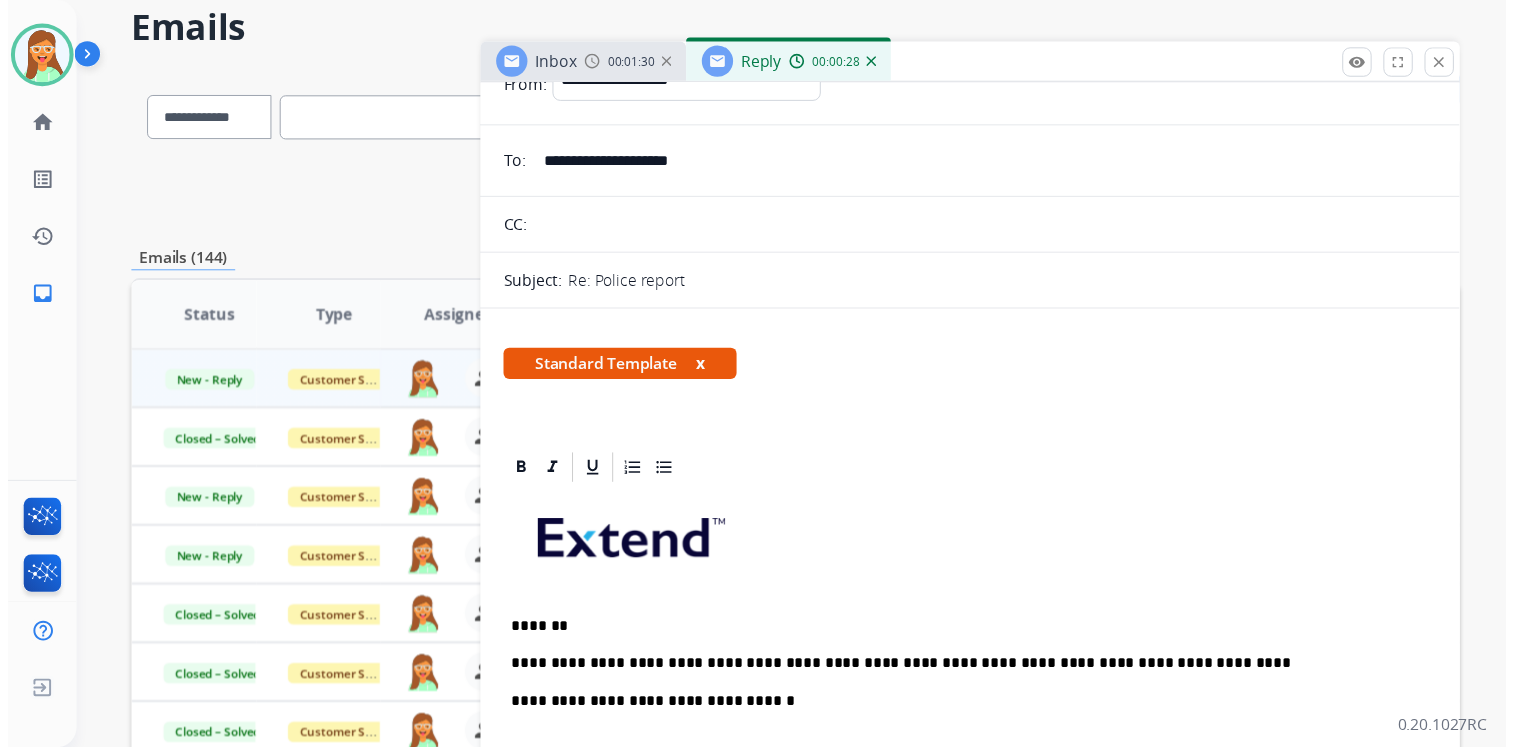 scroll, scrollTop: 0, scrollLeft: 0, axis: both 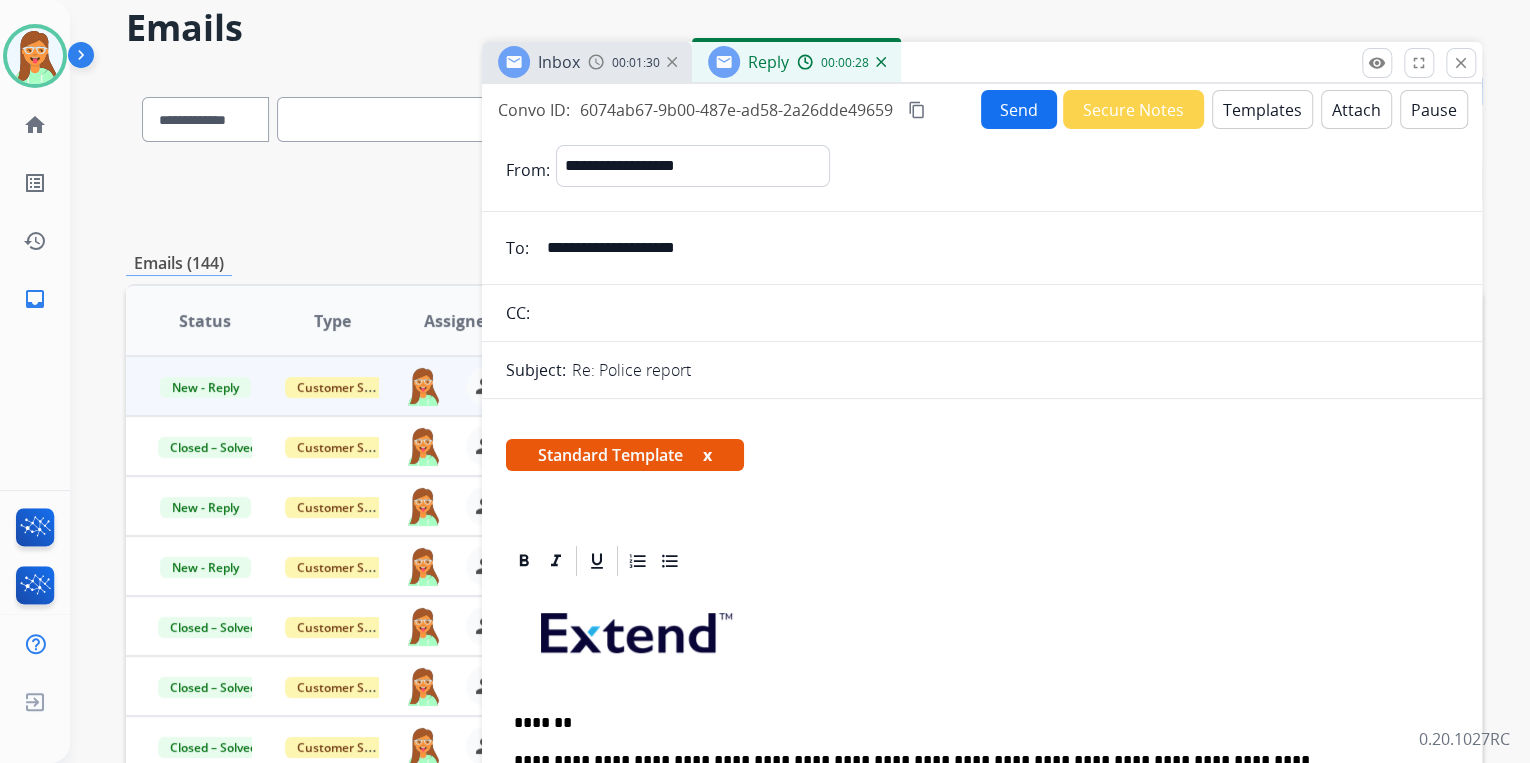 click on "Send" at bounding box center [1019, 109] 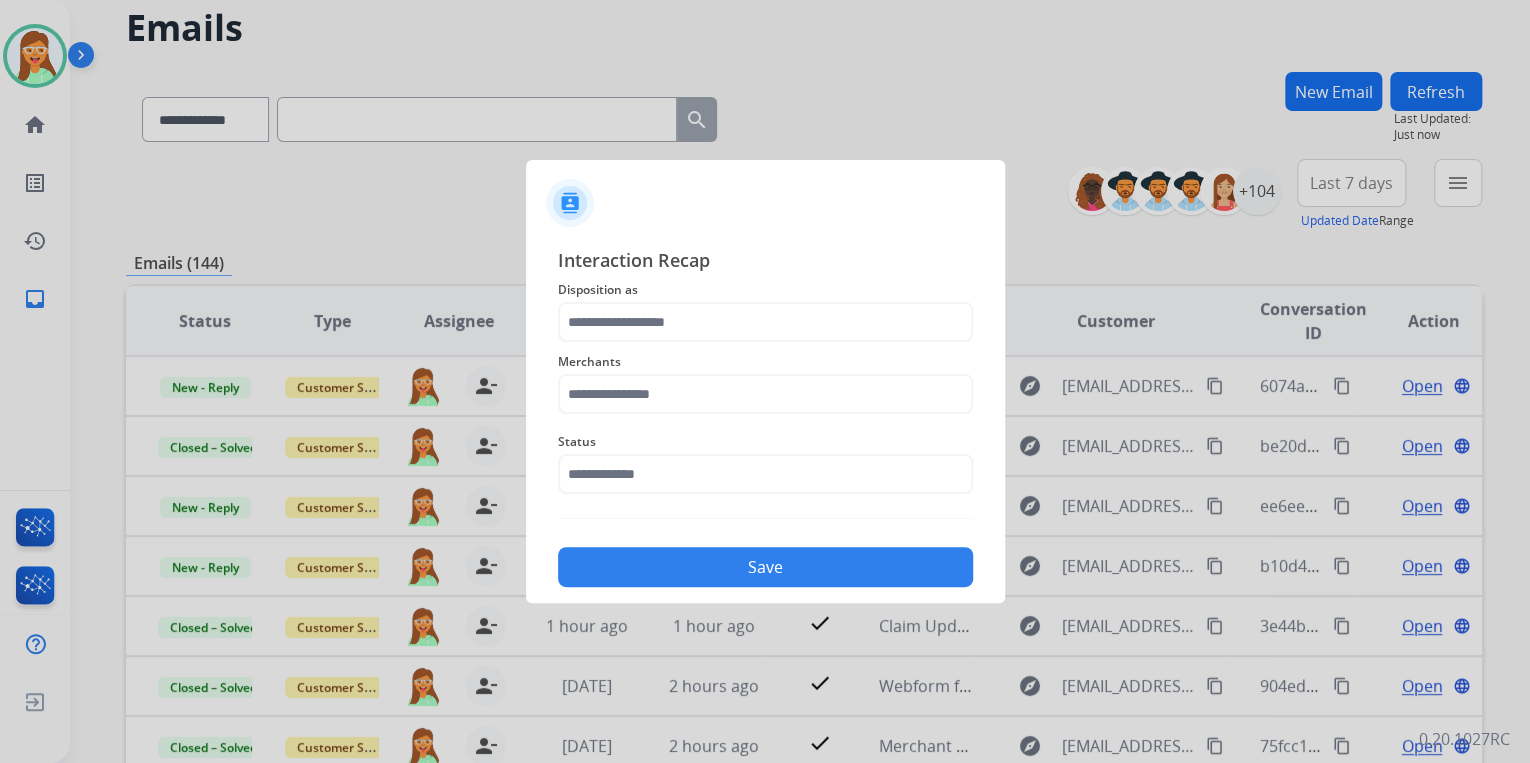 click on "Disposition as" 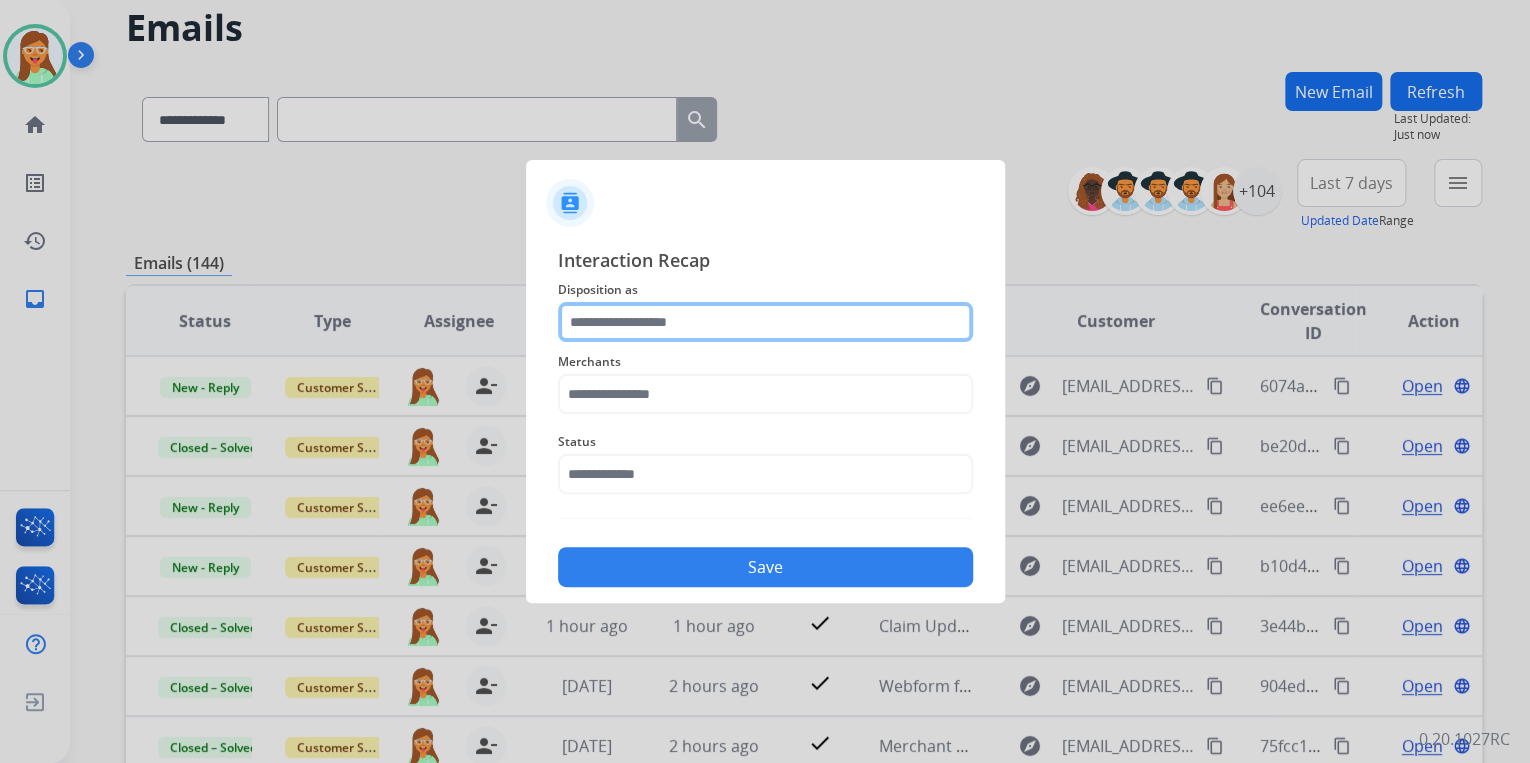 drag, startPoint x: 746, startPoint y: 319, endPoint x: 740, endPoint y: 332, distance: 14.3178215 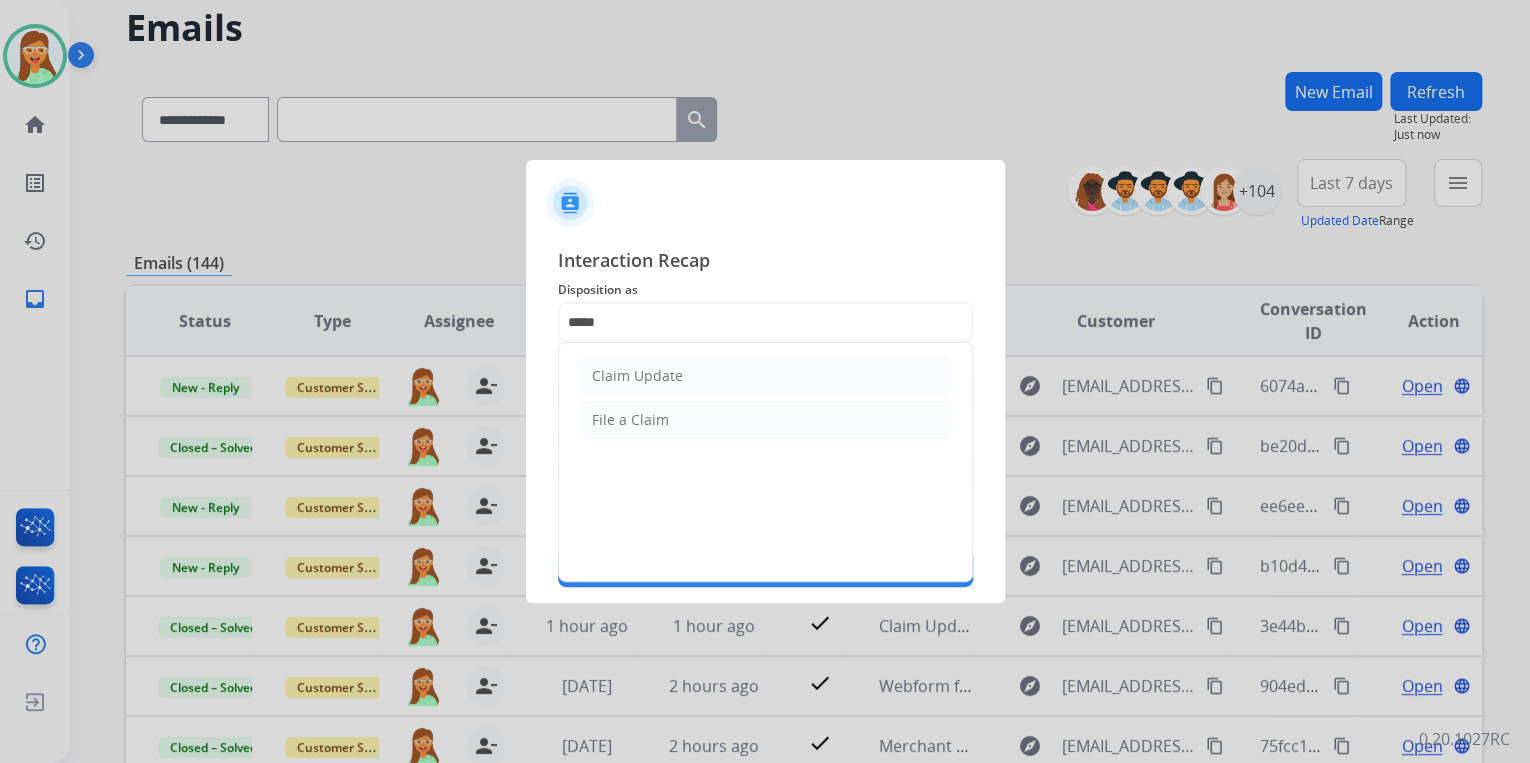 drag, startPoint x: 784, startPoint y: 390, endPoint x: 752, endPoint y: 401, distance: 33.83785 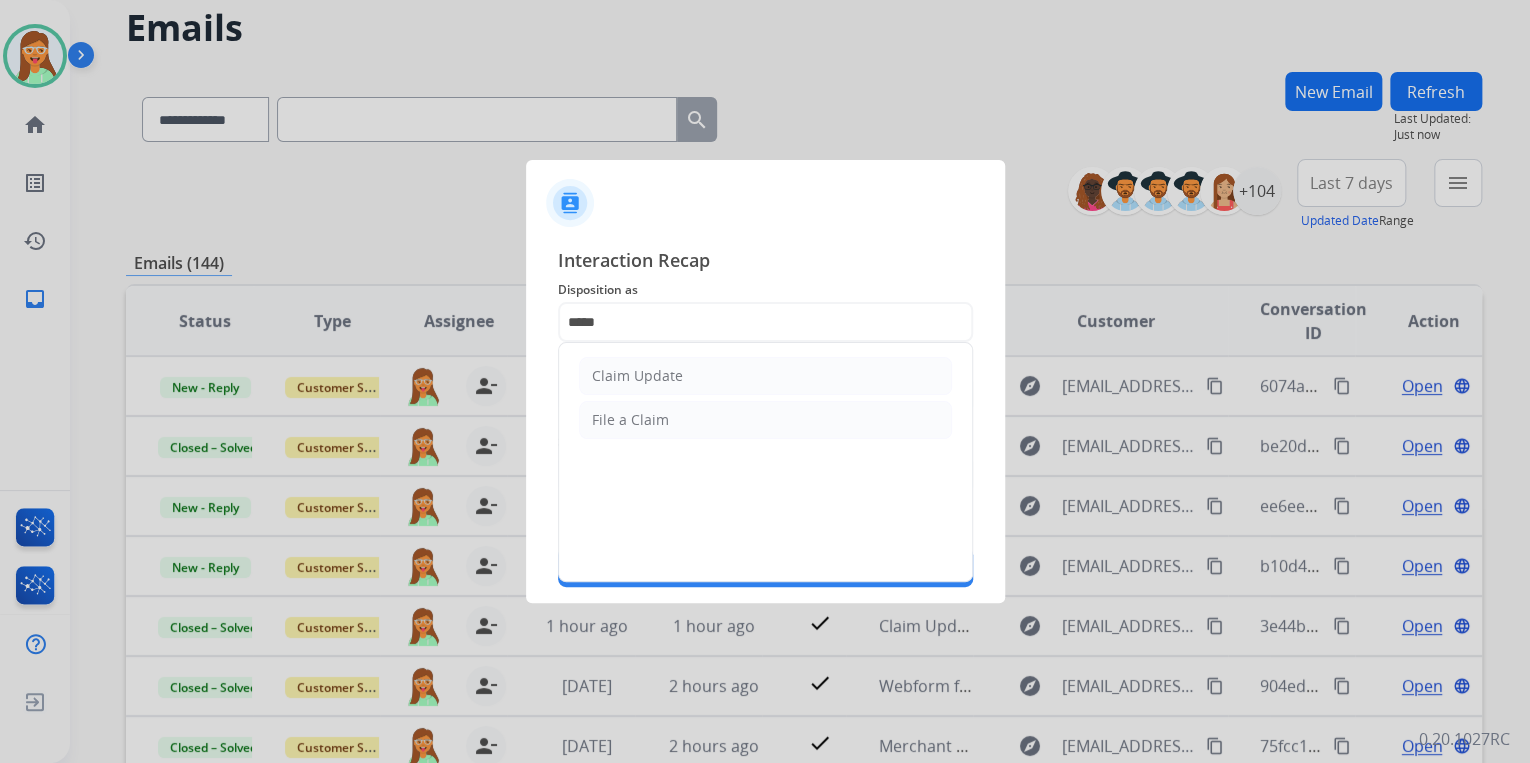 click on "Claim Update" 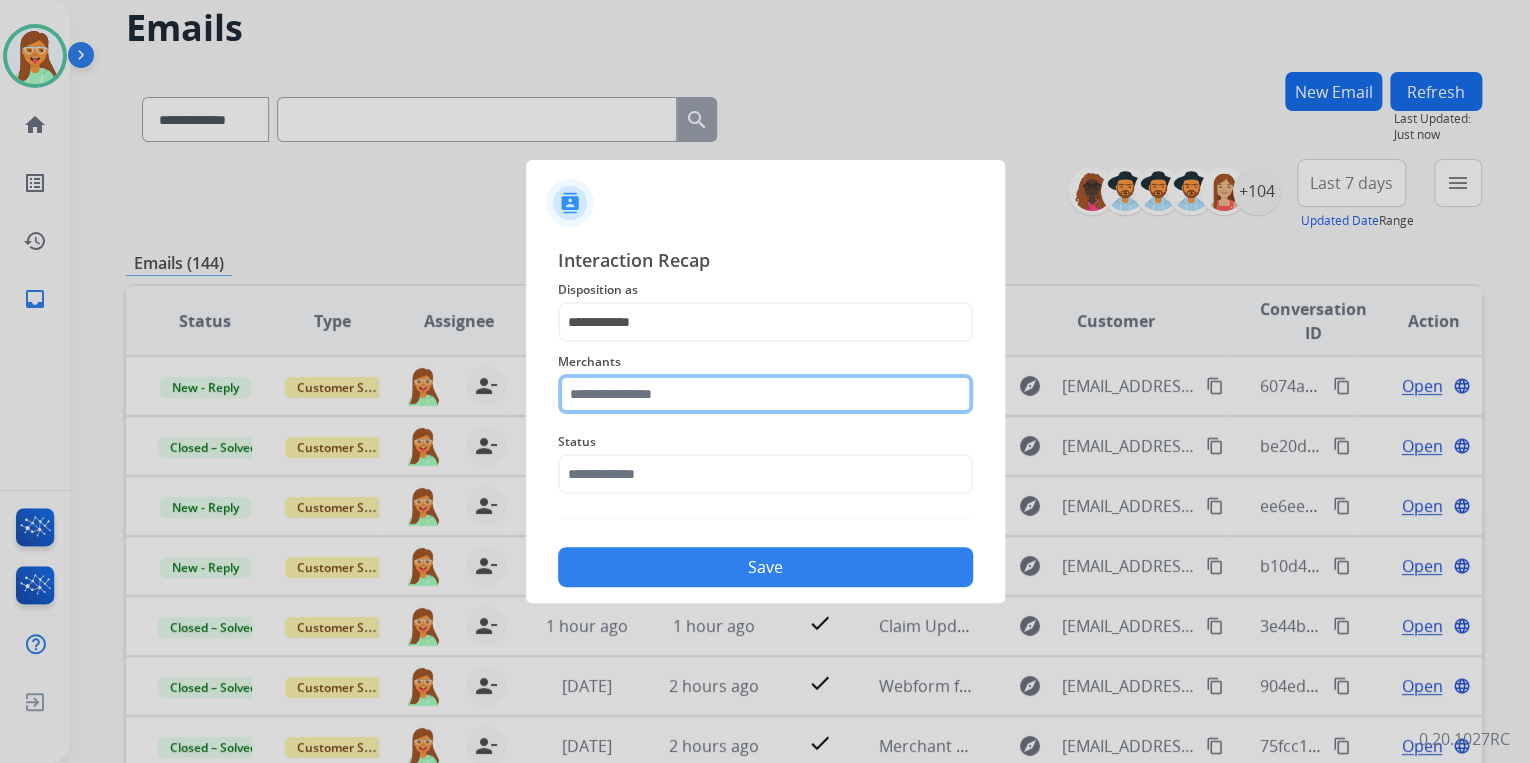 click 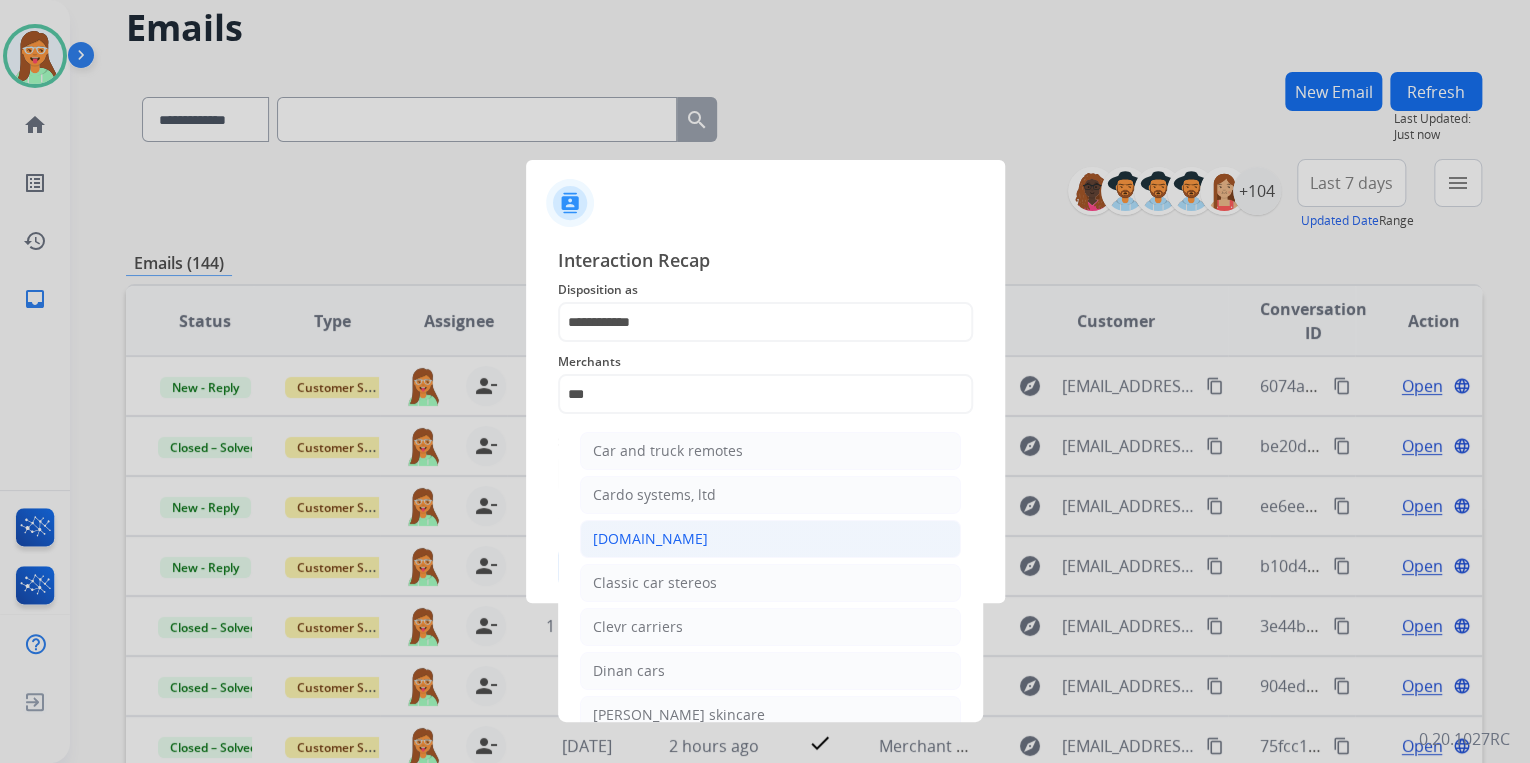click on "Carparts.com" 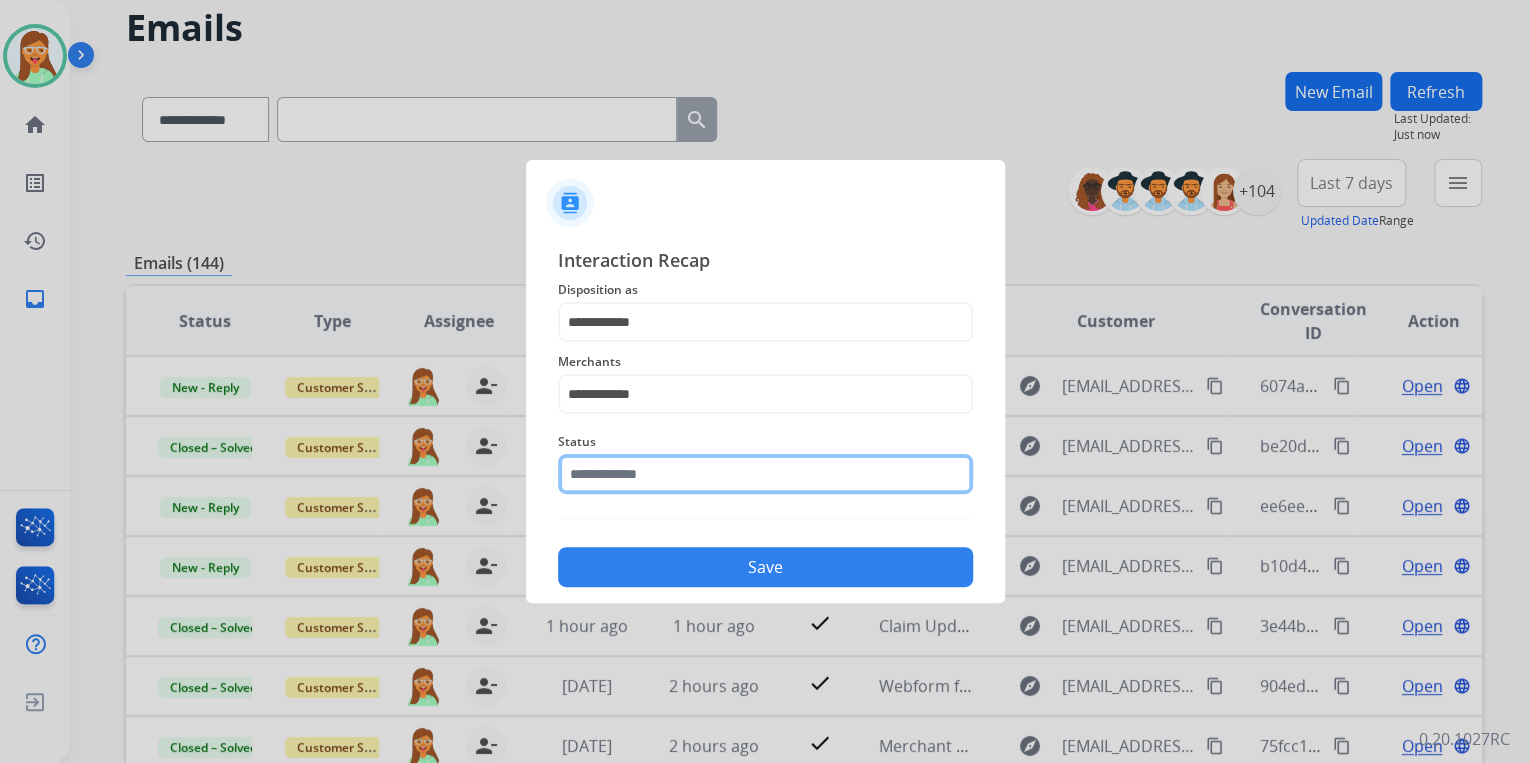 click on "Status" 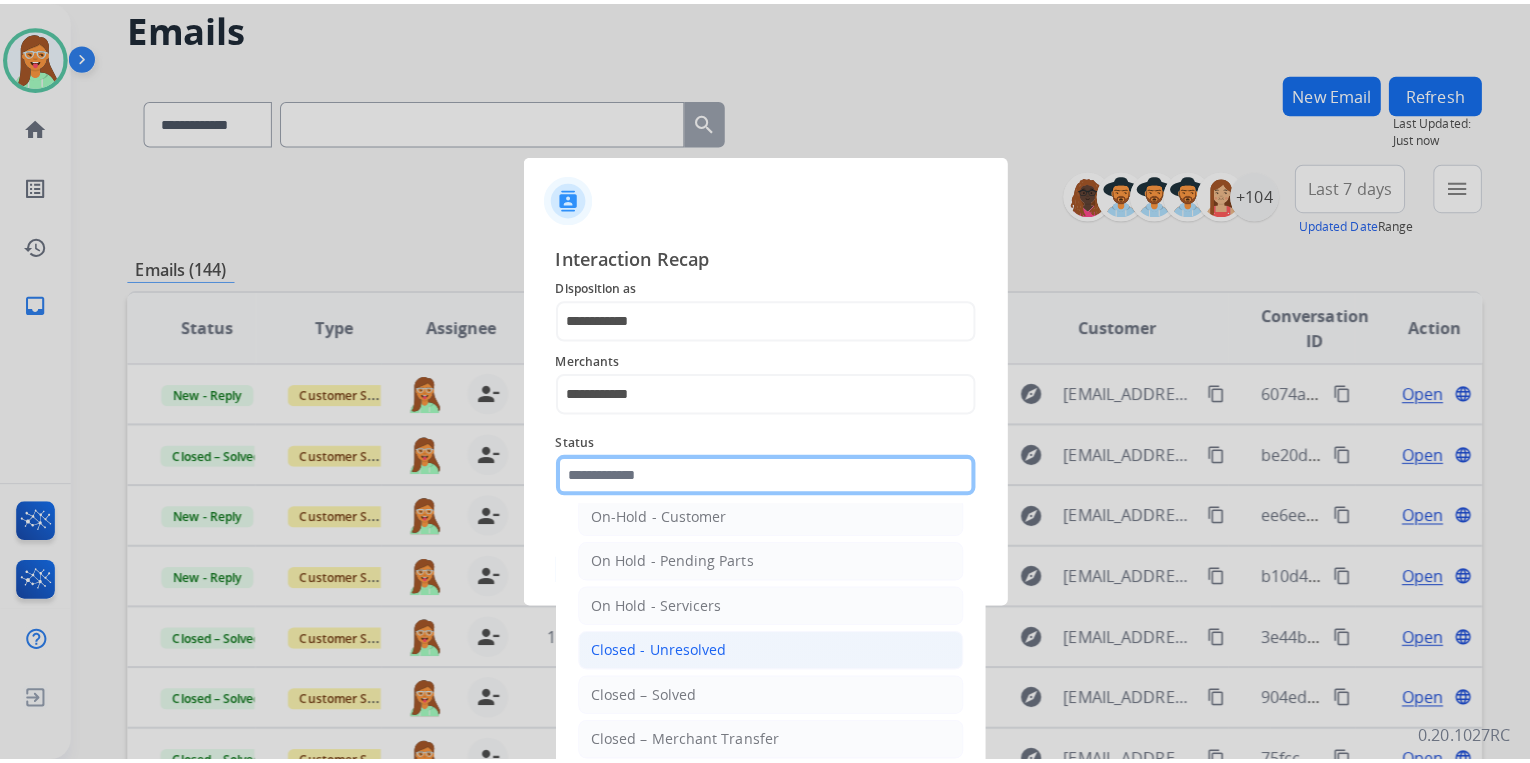 scroll, scrollTop: 116, scrollLeft: 0, axis: vertical 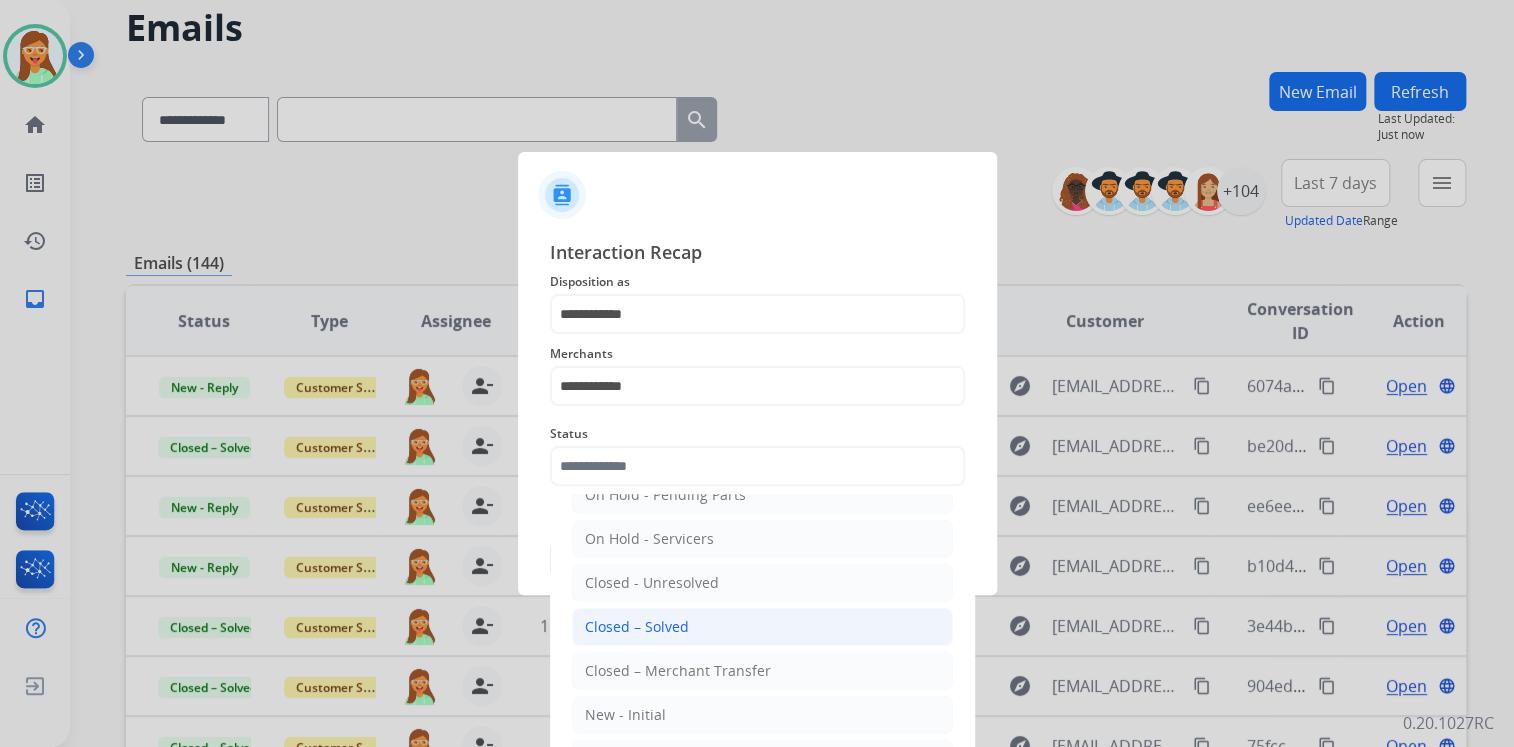 click on "Closed – Solved" 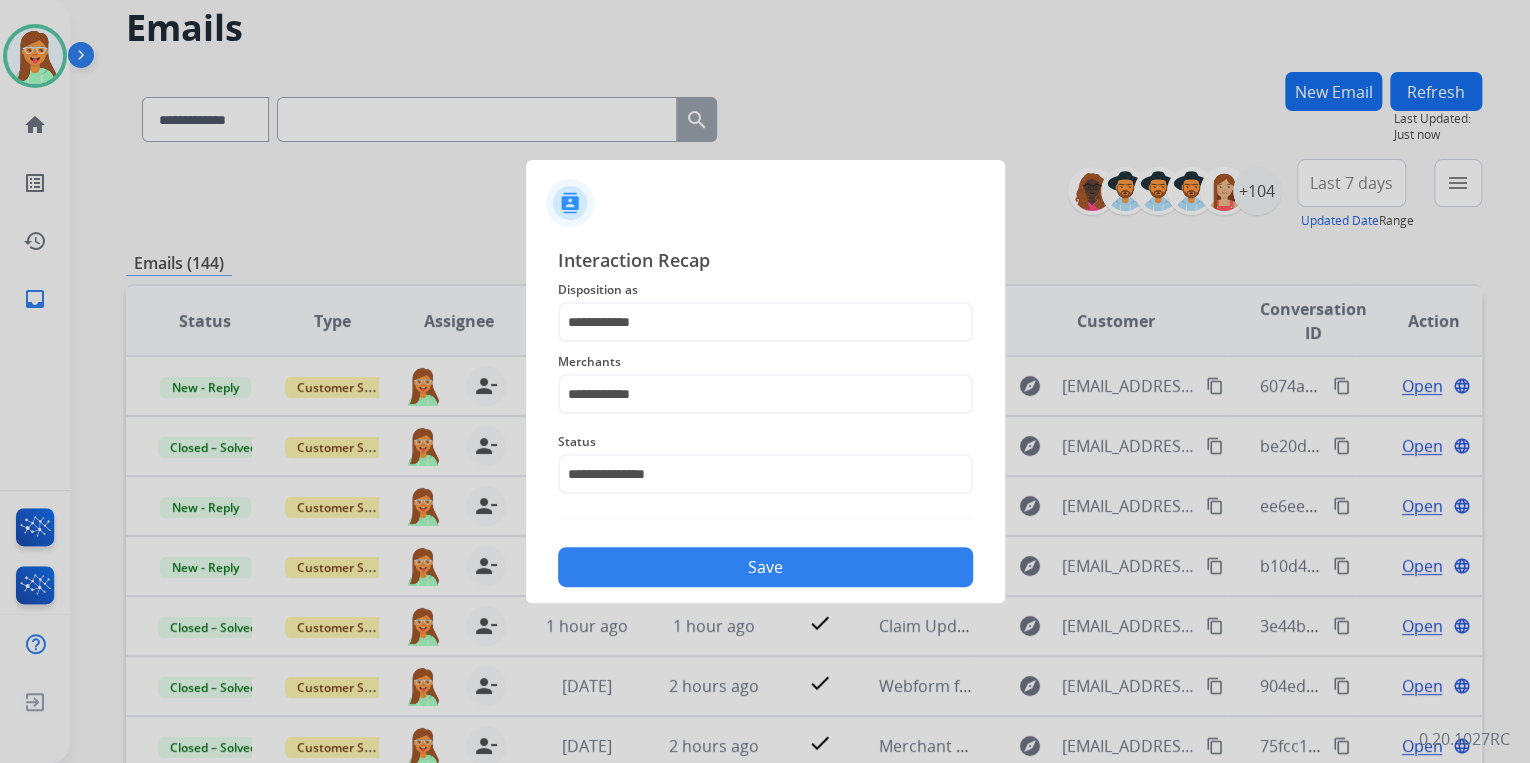 click on "Save" 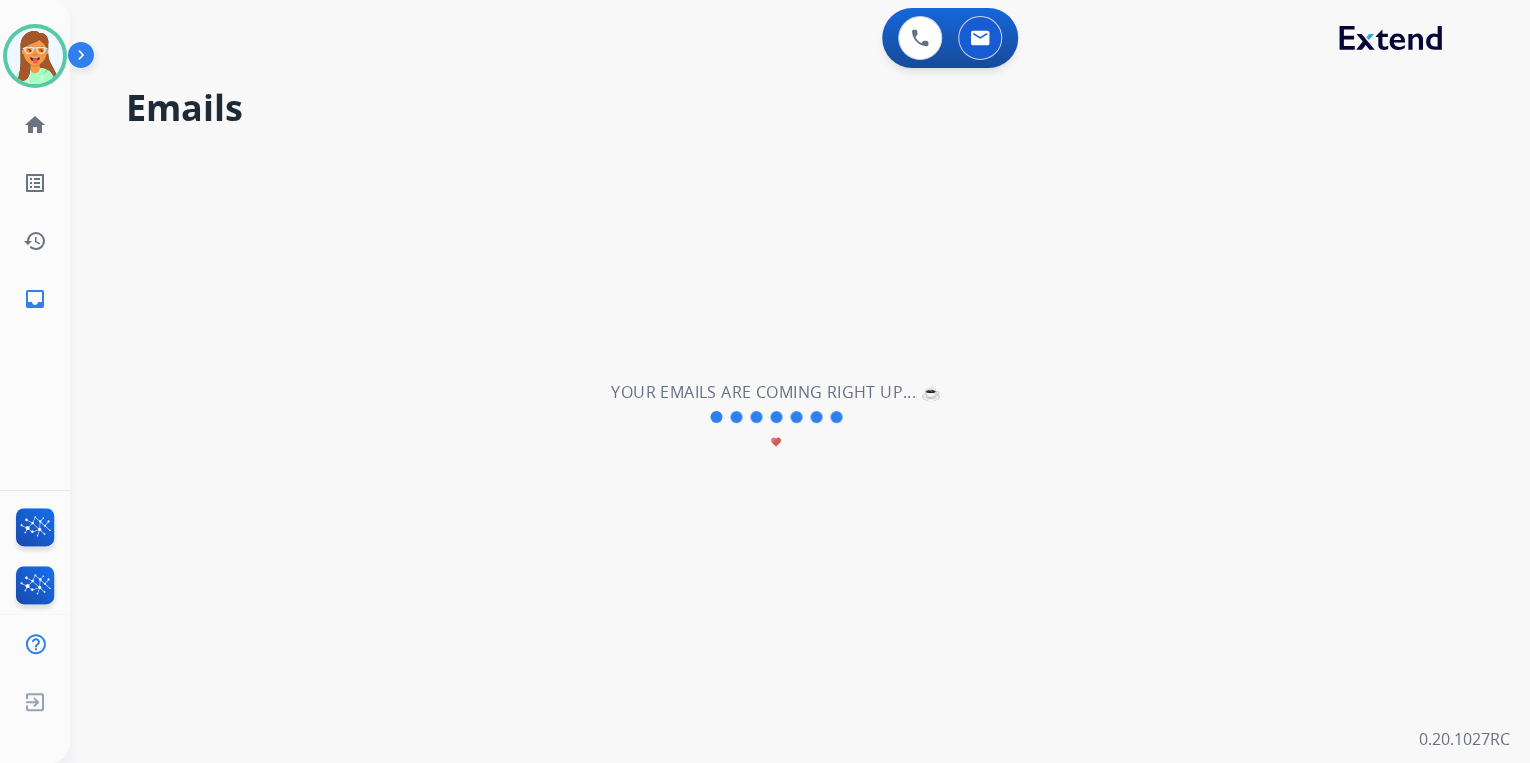 scroll, scrollTop: 0, scrollLeft: 0, axis: both 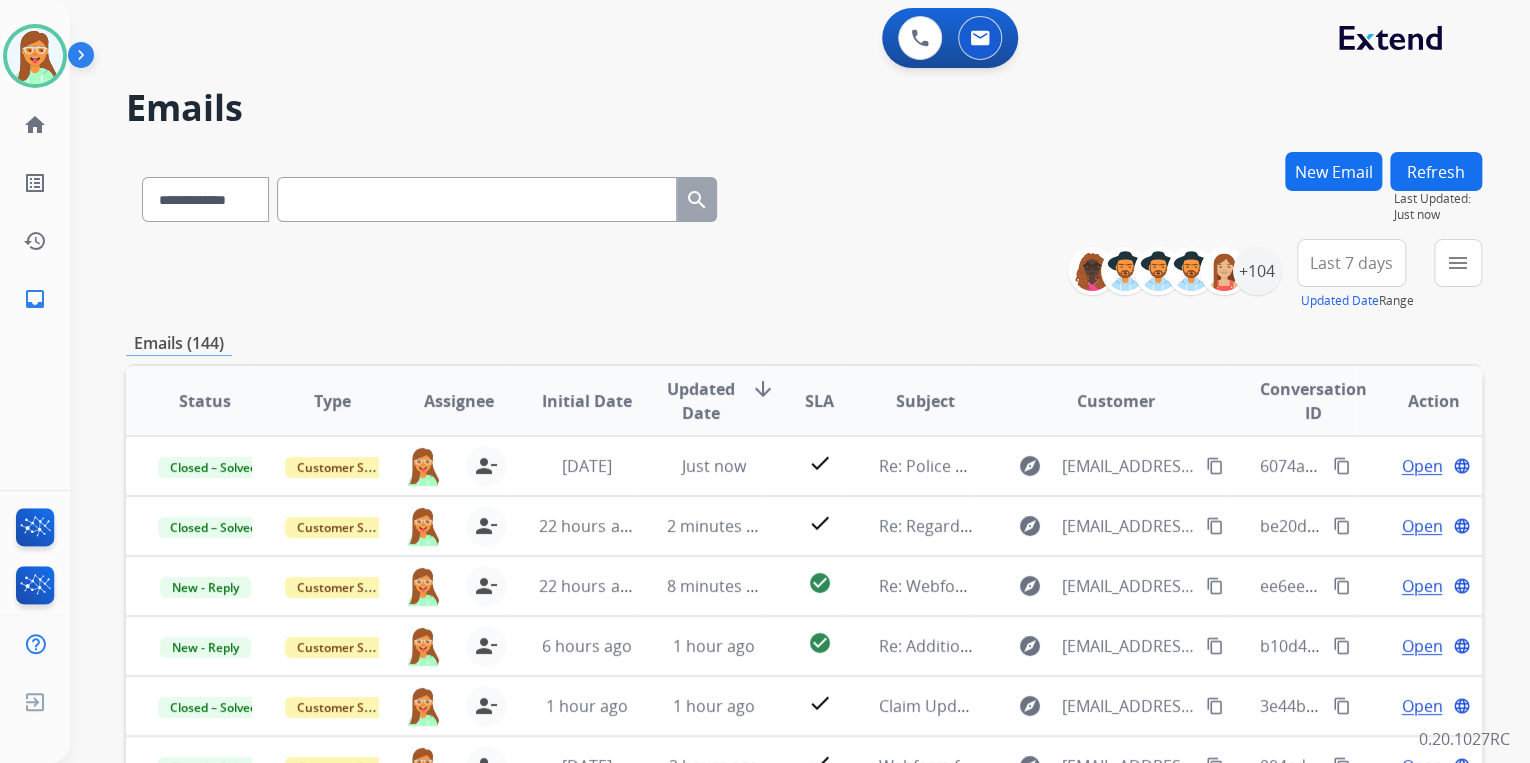 click on "**********" at bounding box center (776, 453) 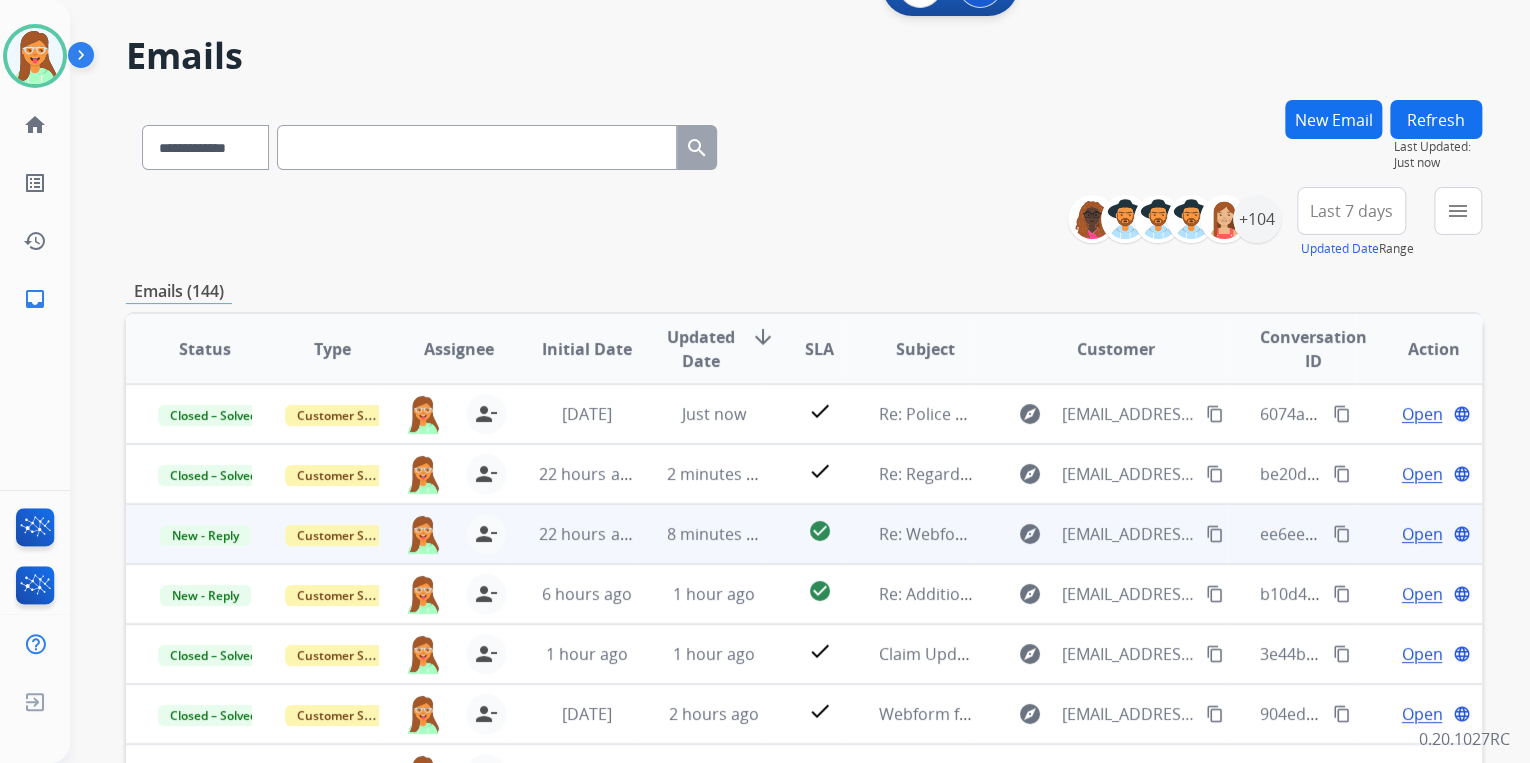 scroll, scrollTop: 320, scrollLeft: 0, axis: vertical 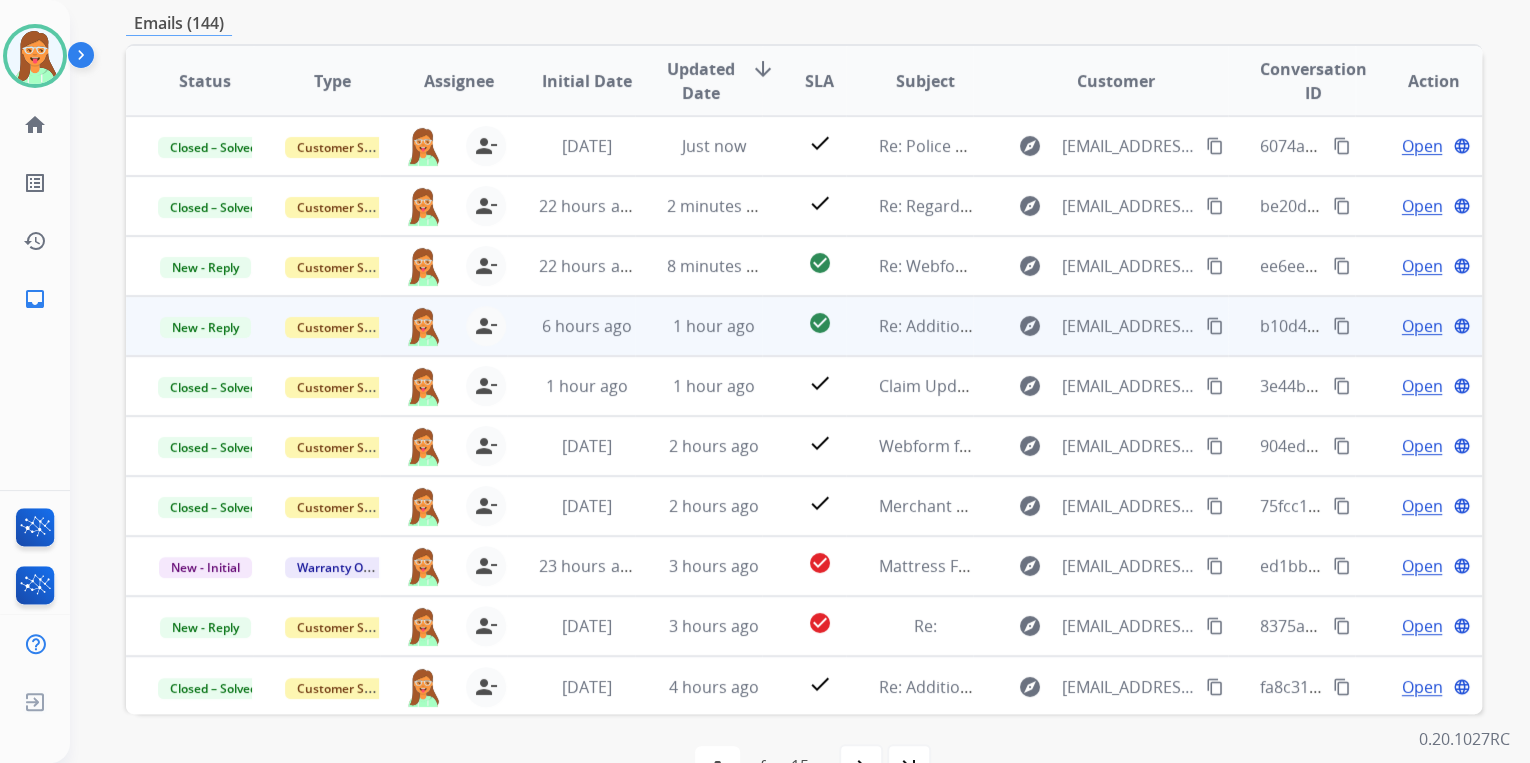 click on "Open" at bounding box center (1421, 326) 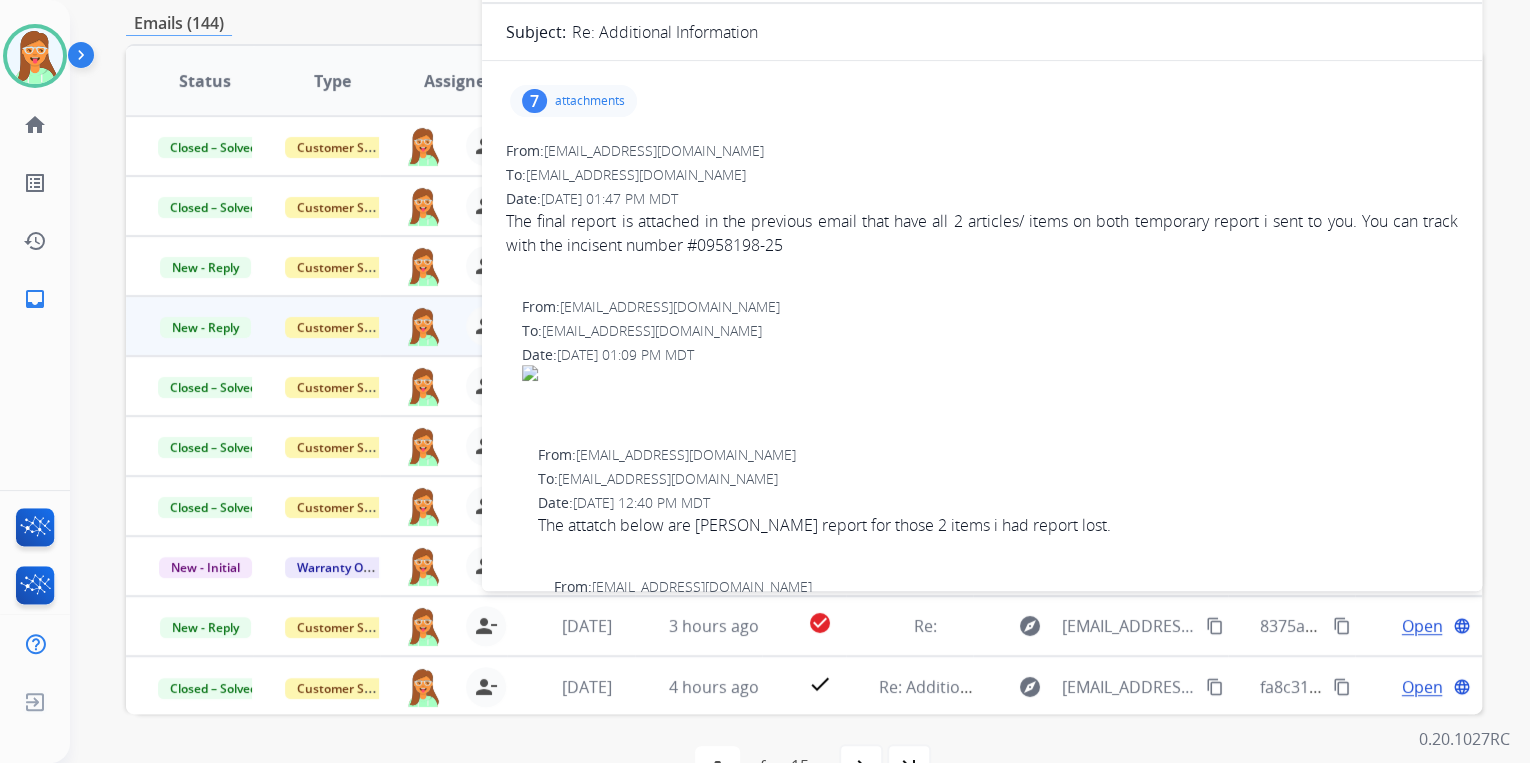 scroll, scrollTop: 240, scrollLeft: 0, axis: vertical 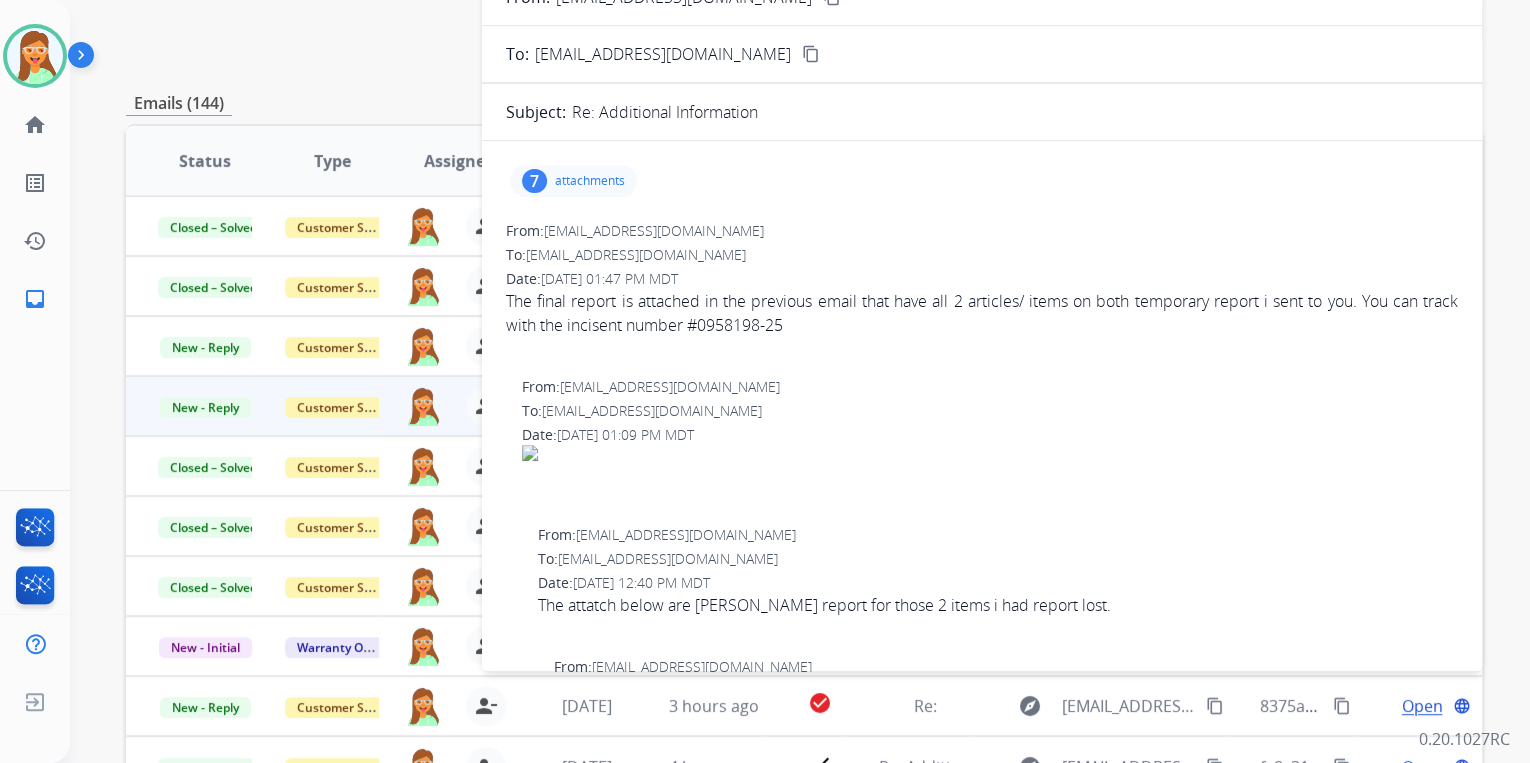 click on "7 attachments" at bounding box center [573, 181] 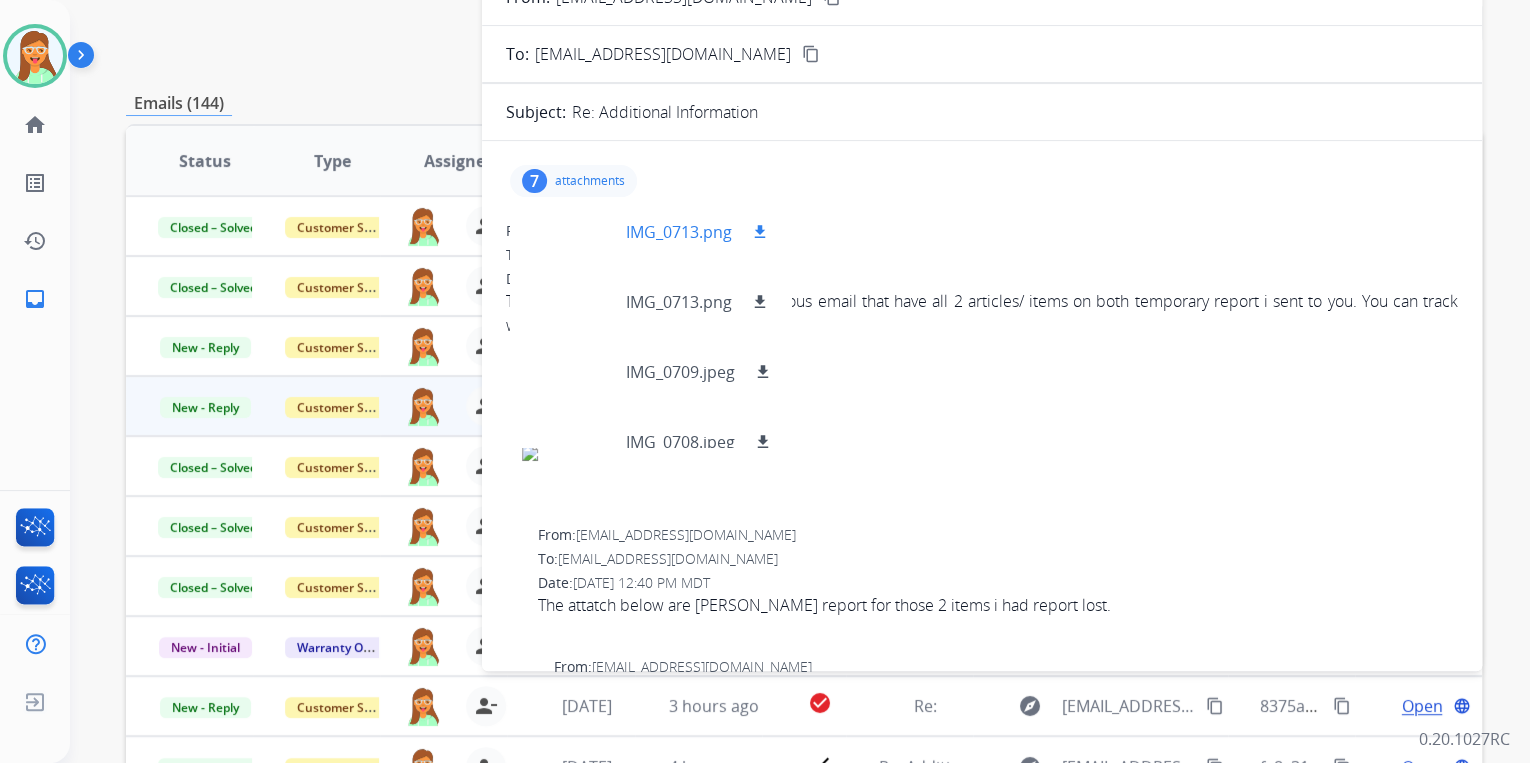 click at bounding box center [576, 232] 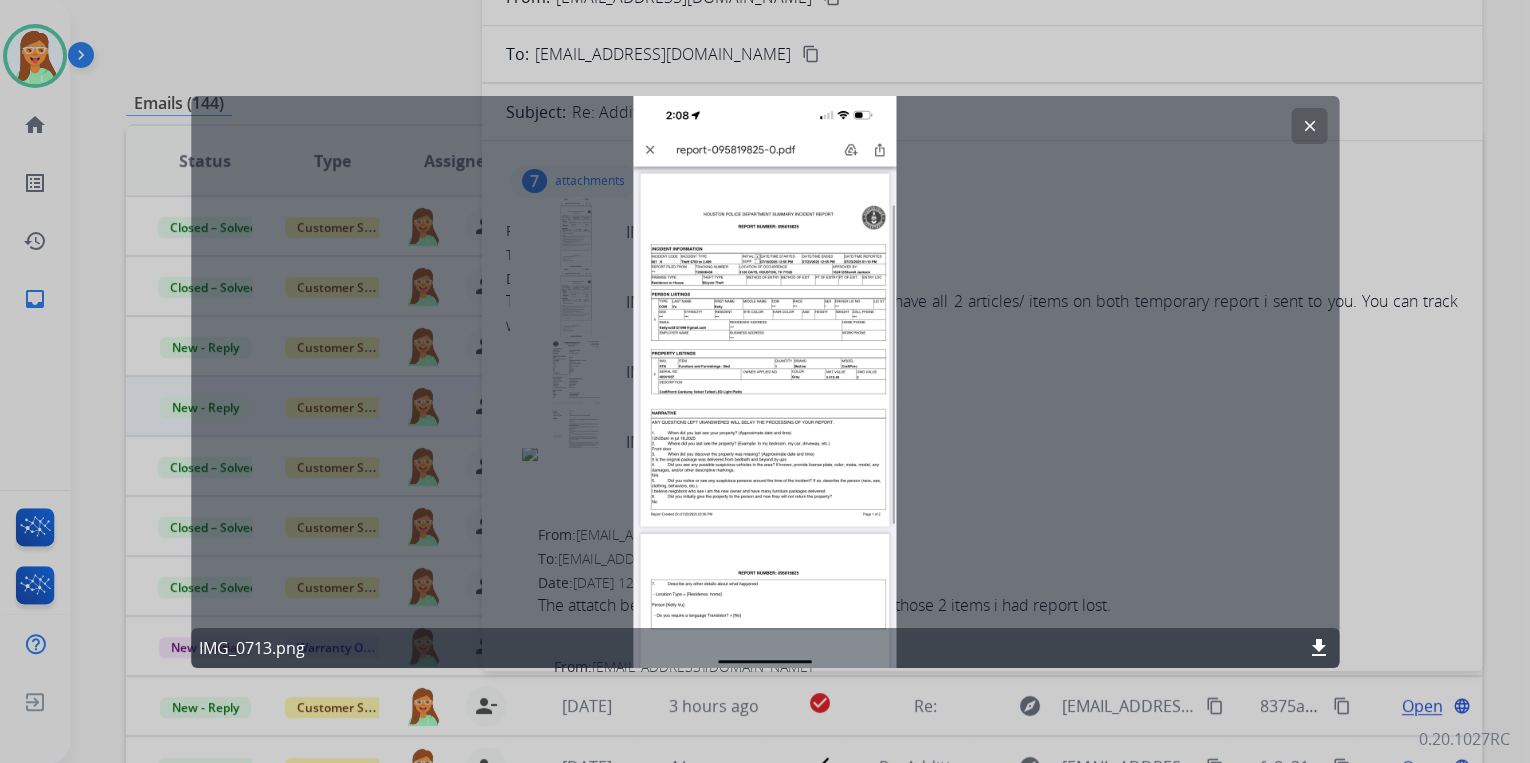 click on "clear" 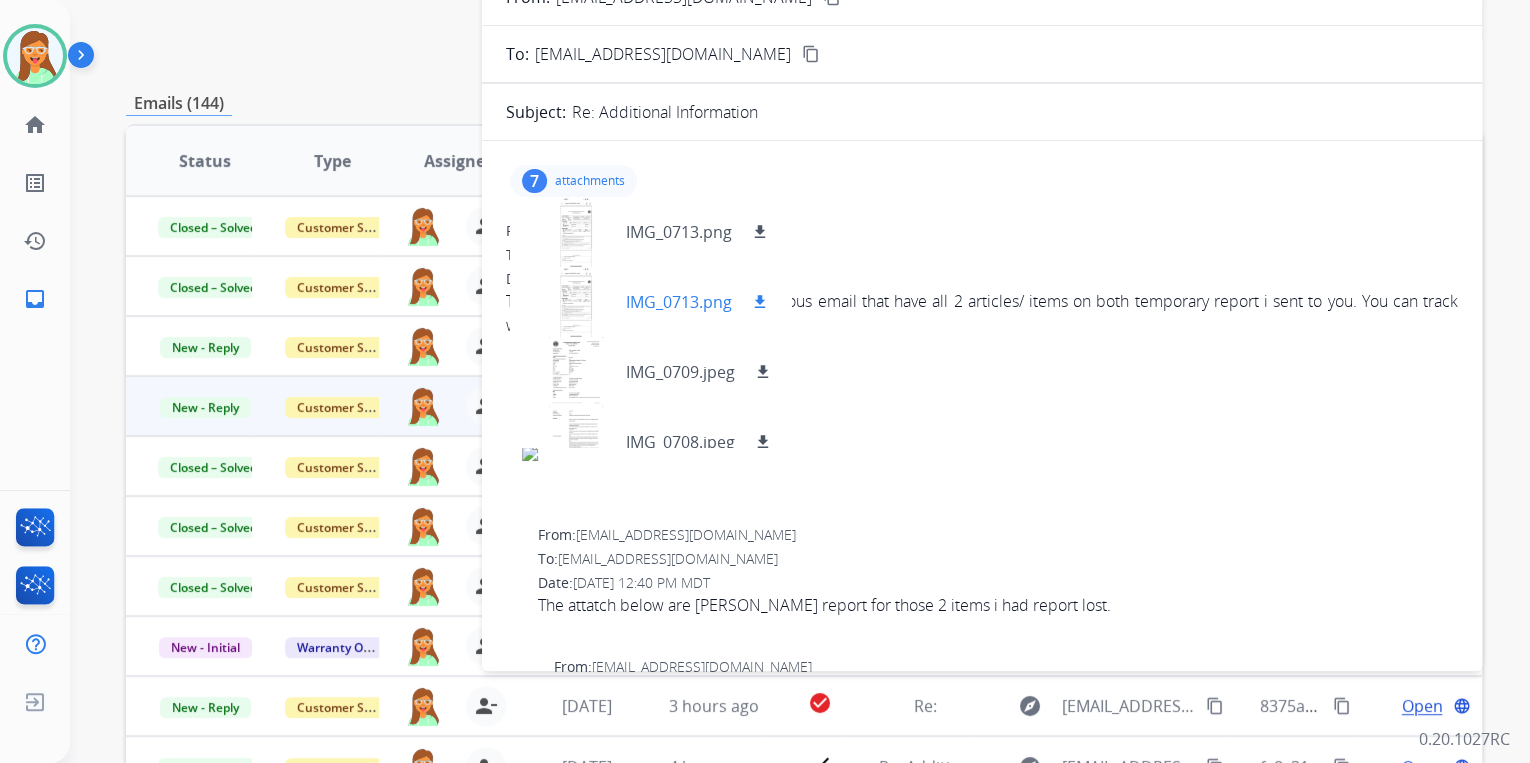 click at bounding box center (576, 302) 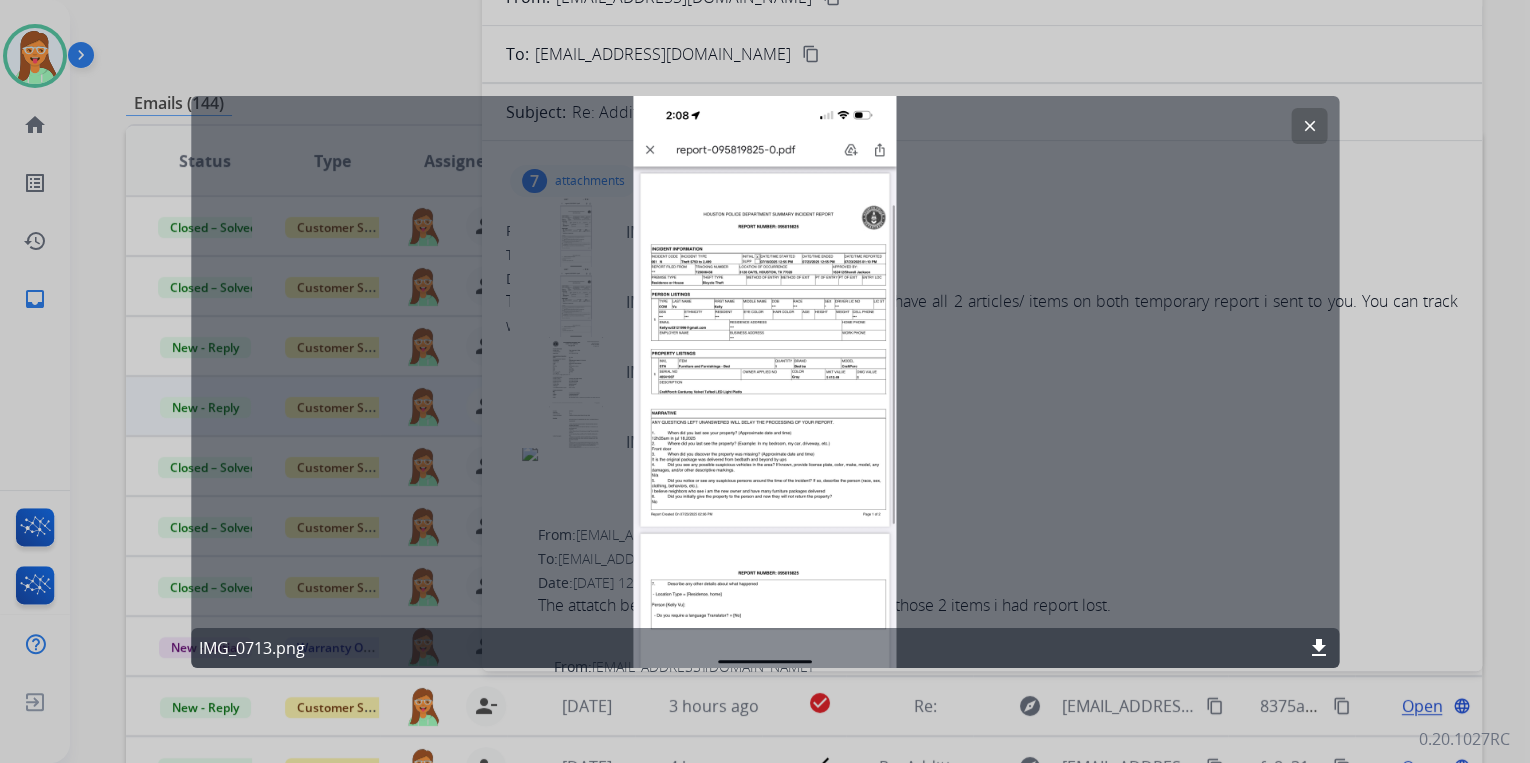 click on "clear" 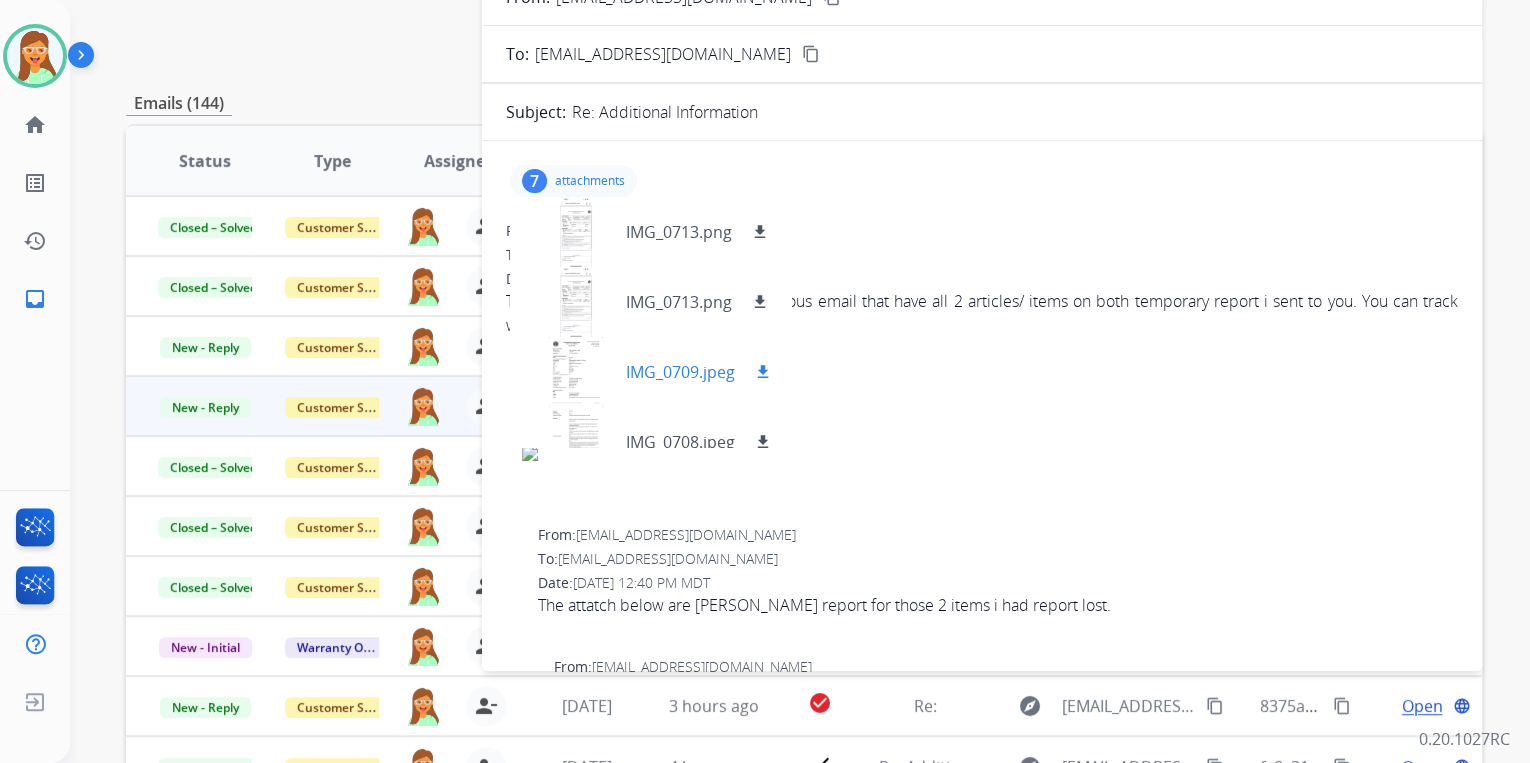 click at bounding box center (576, 372) 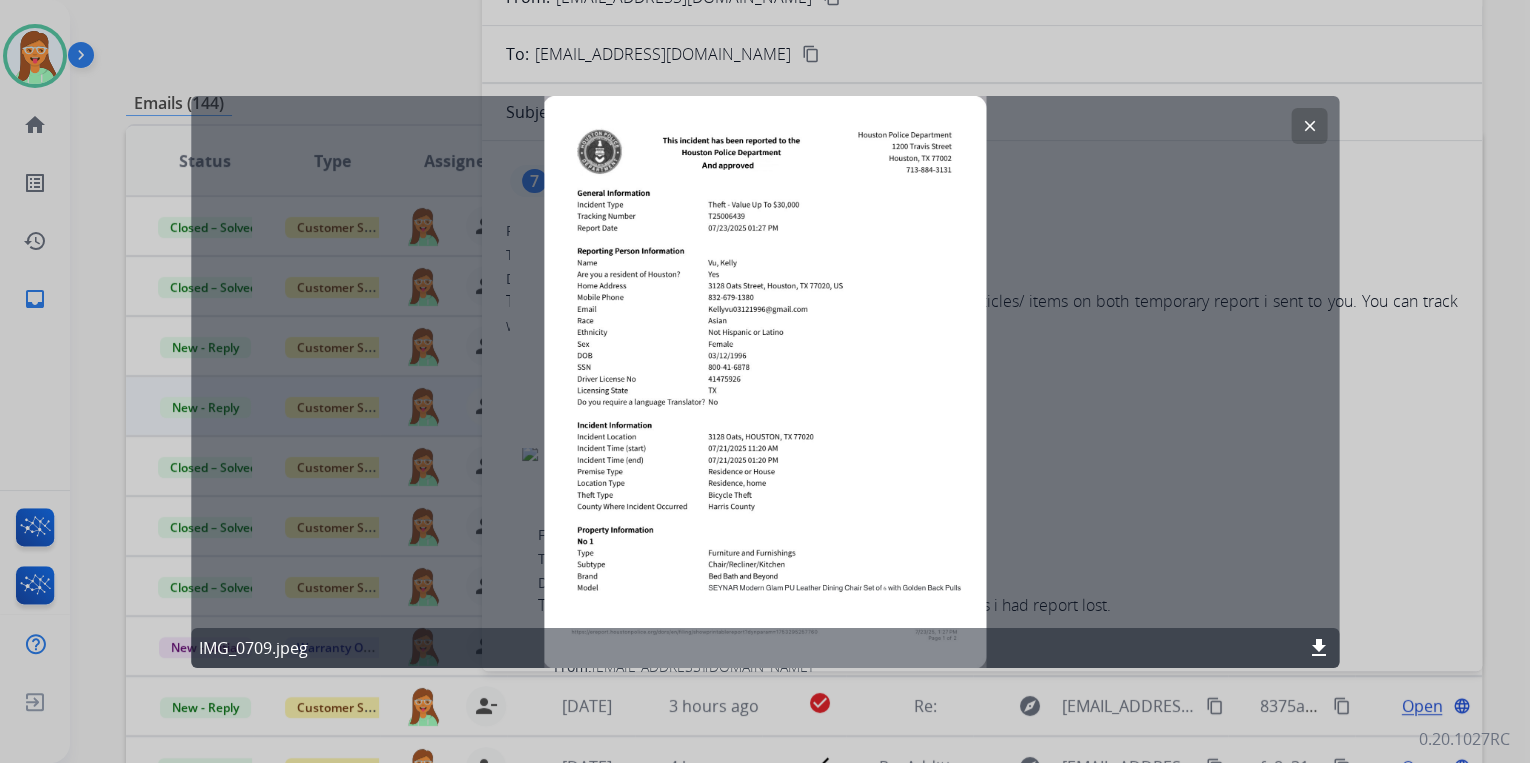 click on "clear" 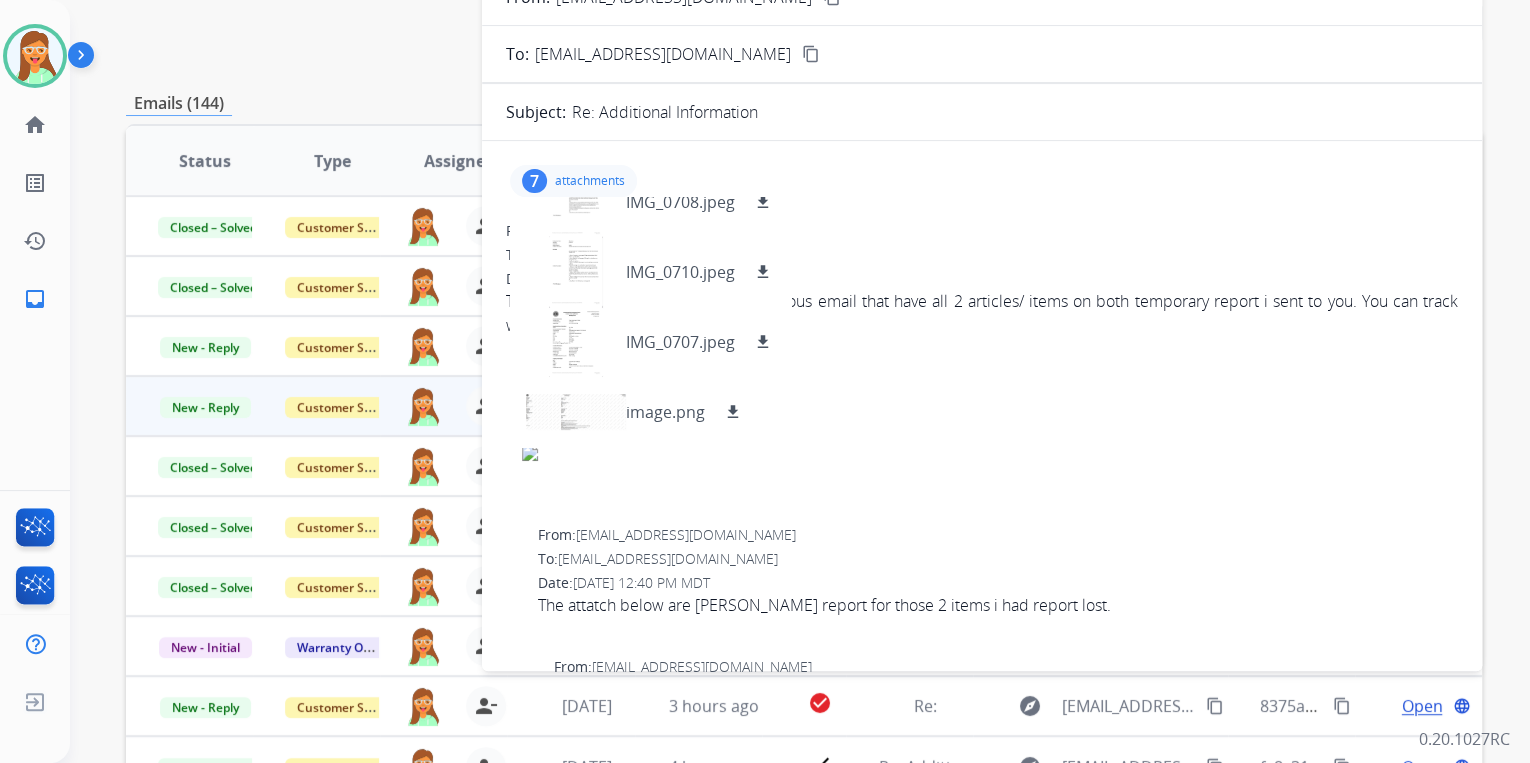 scroll, scrollTop: 0, scrollLeft: 0, axis: both 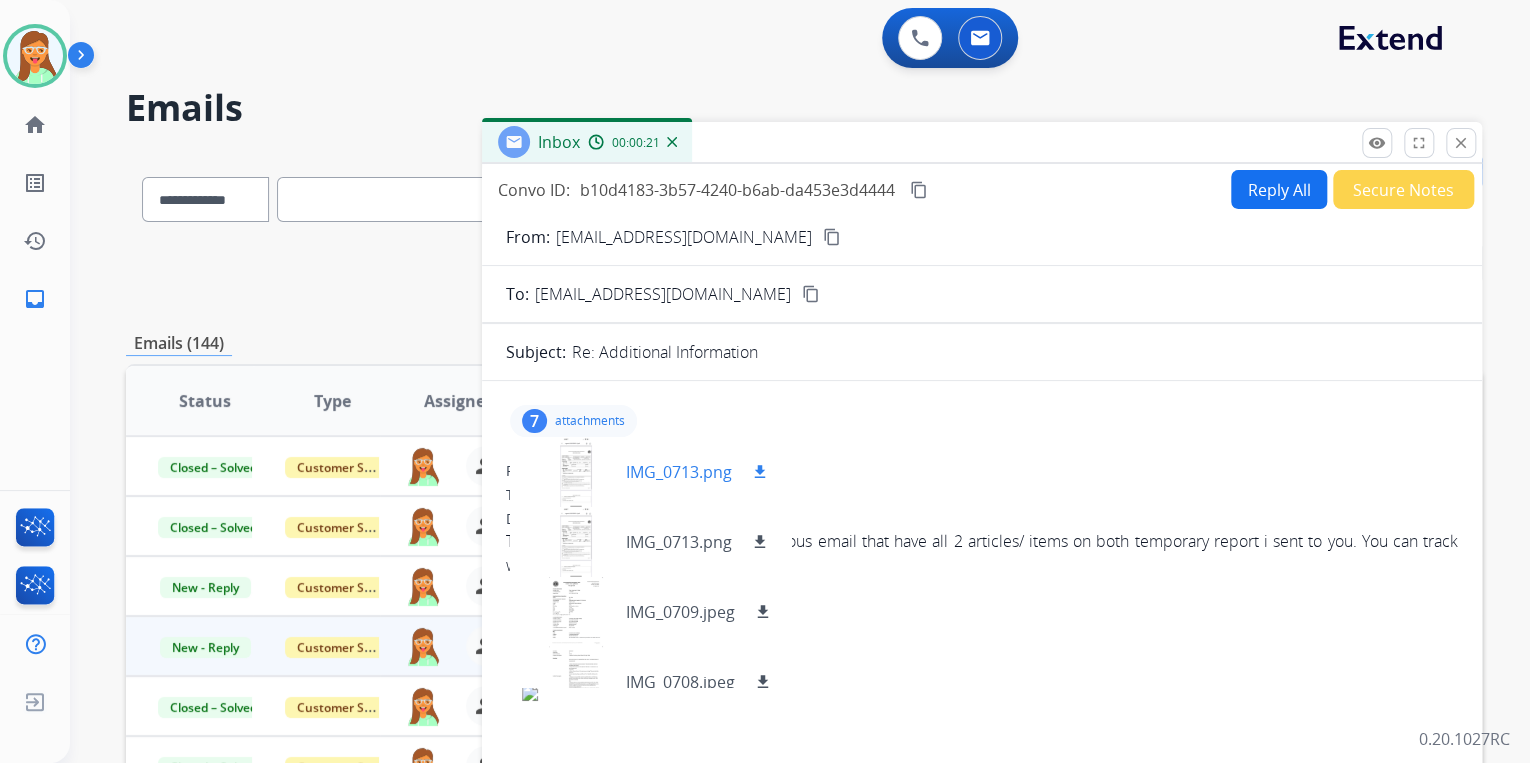 click at bounding box center [576, 472] 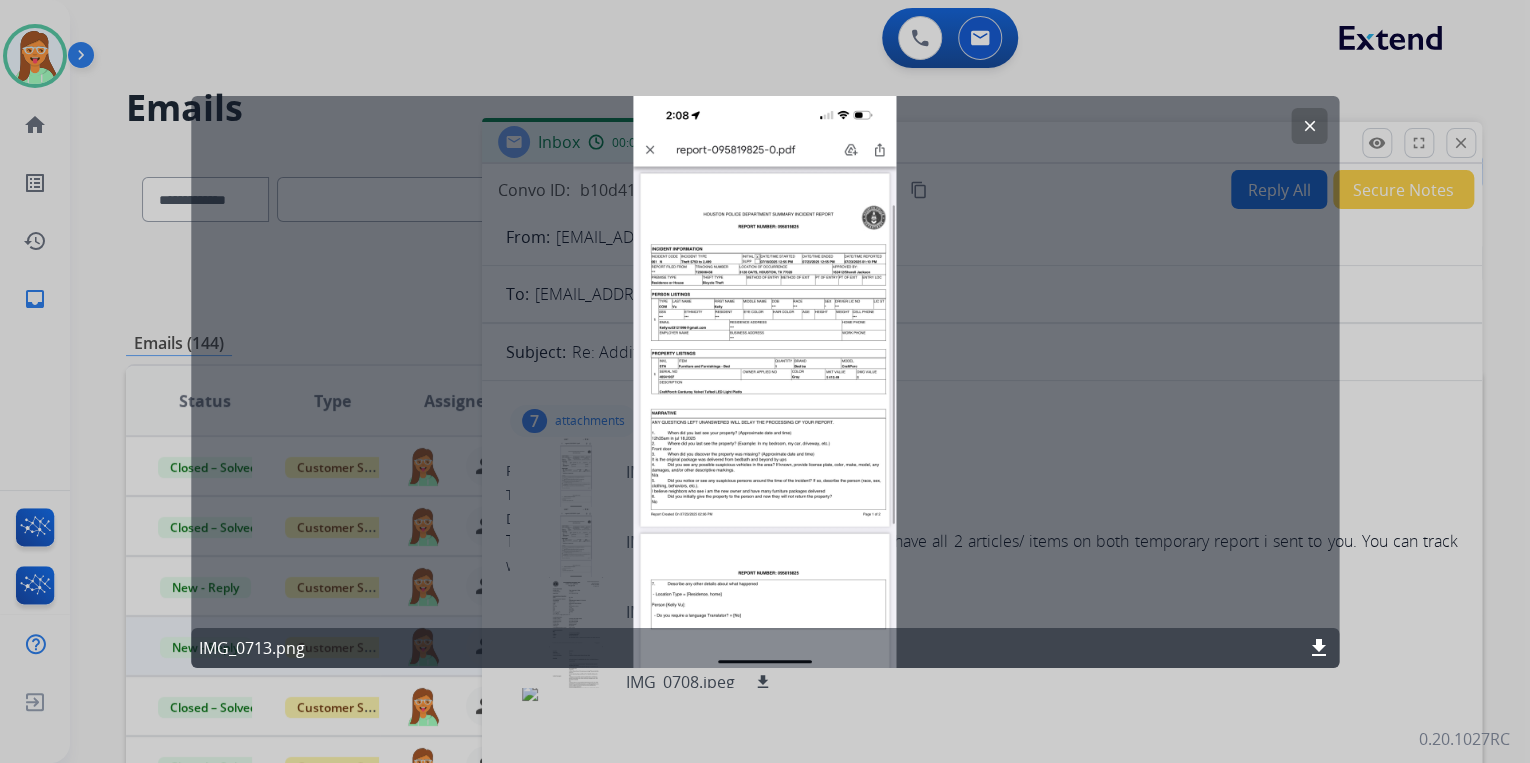 click on "download" 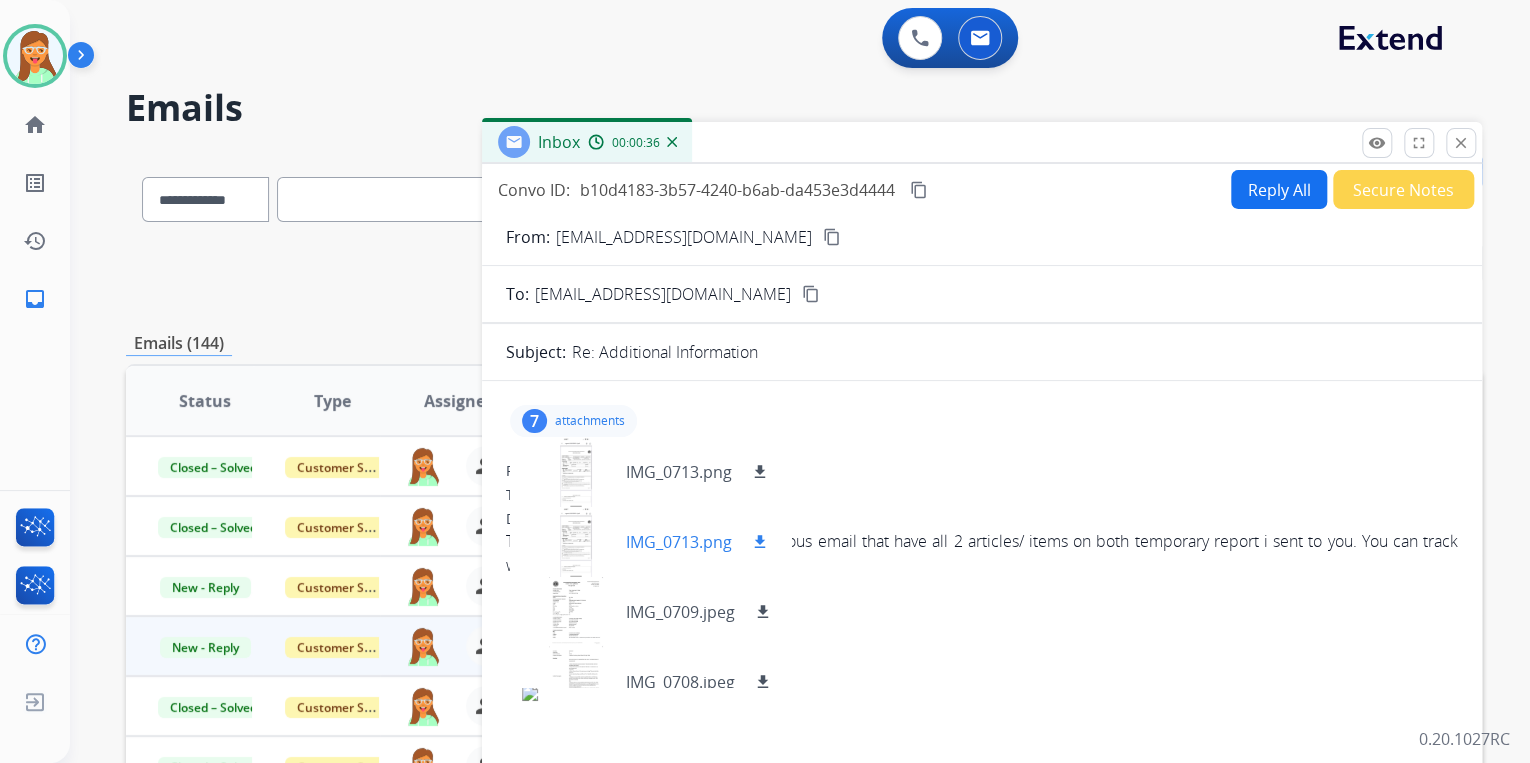 click at bounding box center (576, 542) 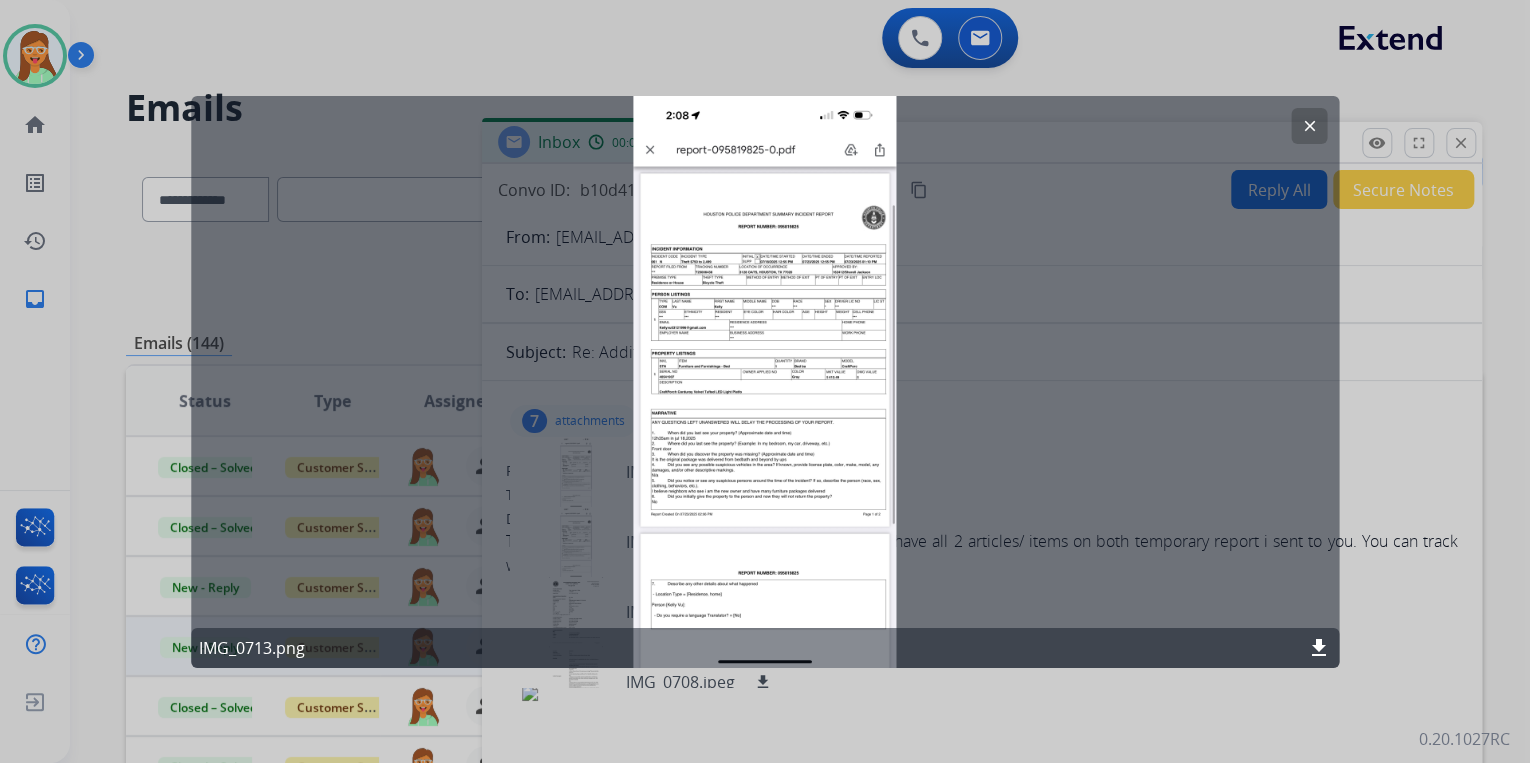 click on "download" 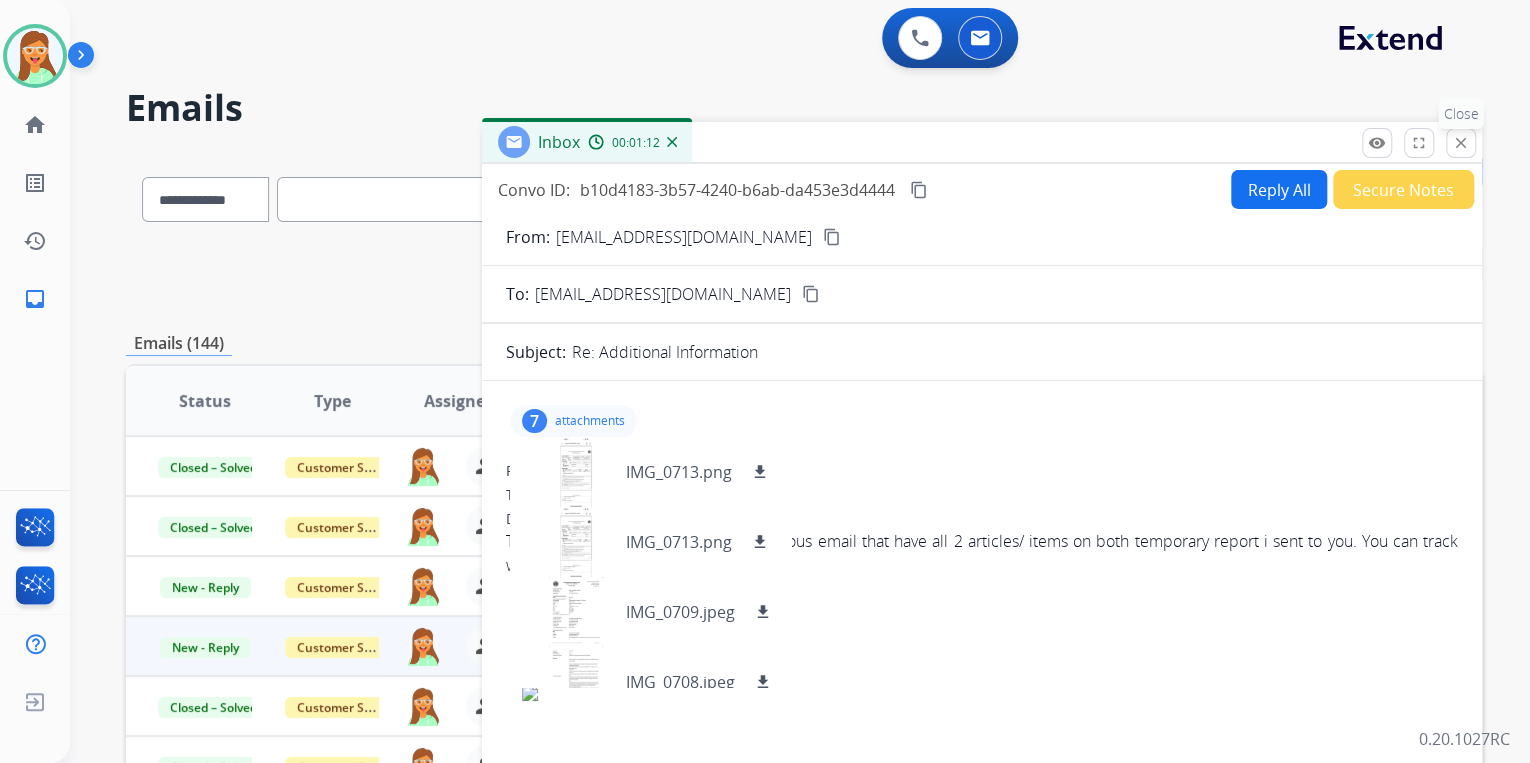 click on "close" at bounding box center [1461, 143] 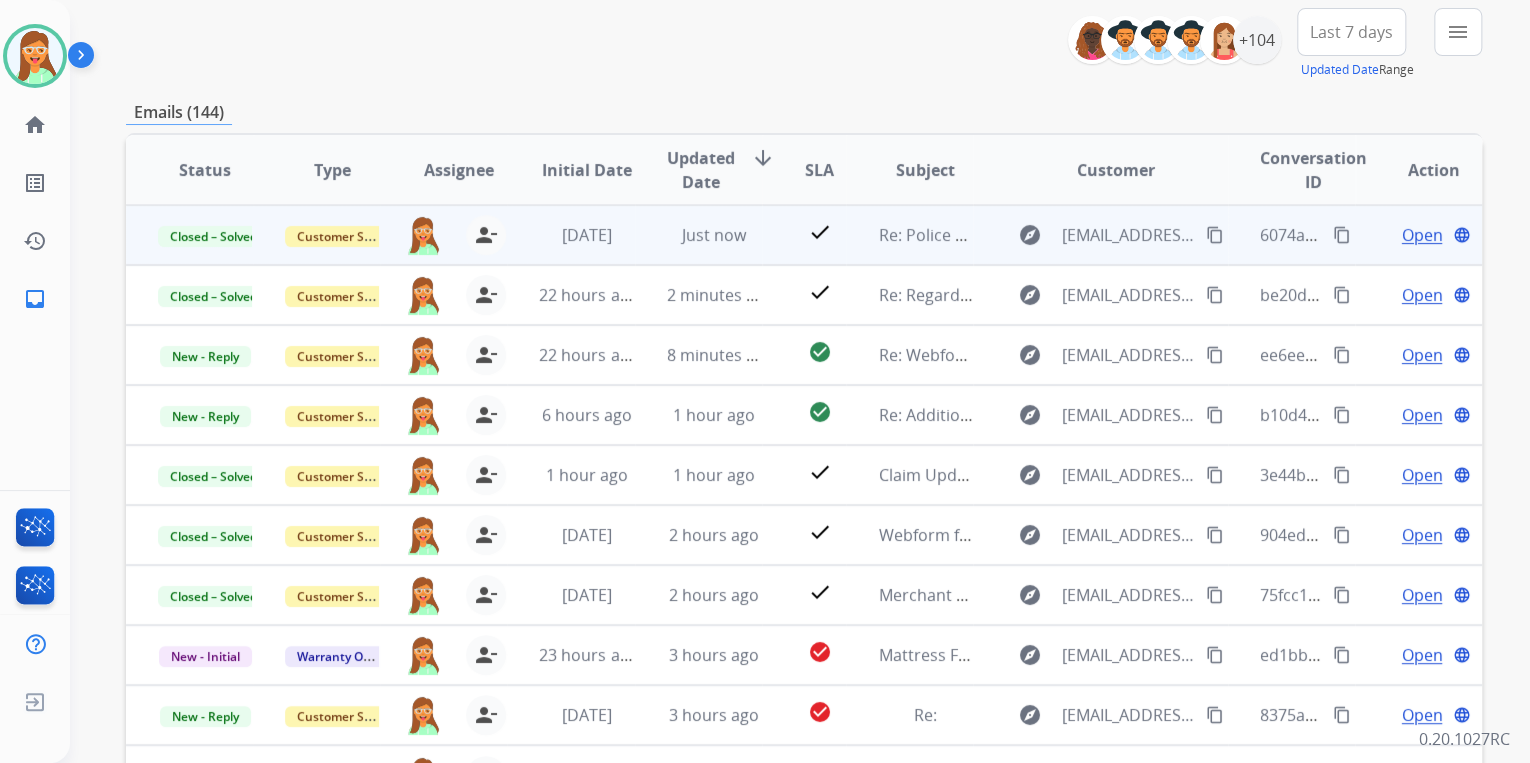 scroll, scrollTop: 240, scrollLeft: 0, axis: vertical 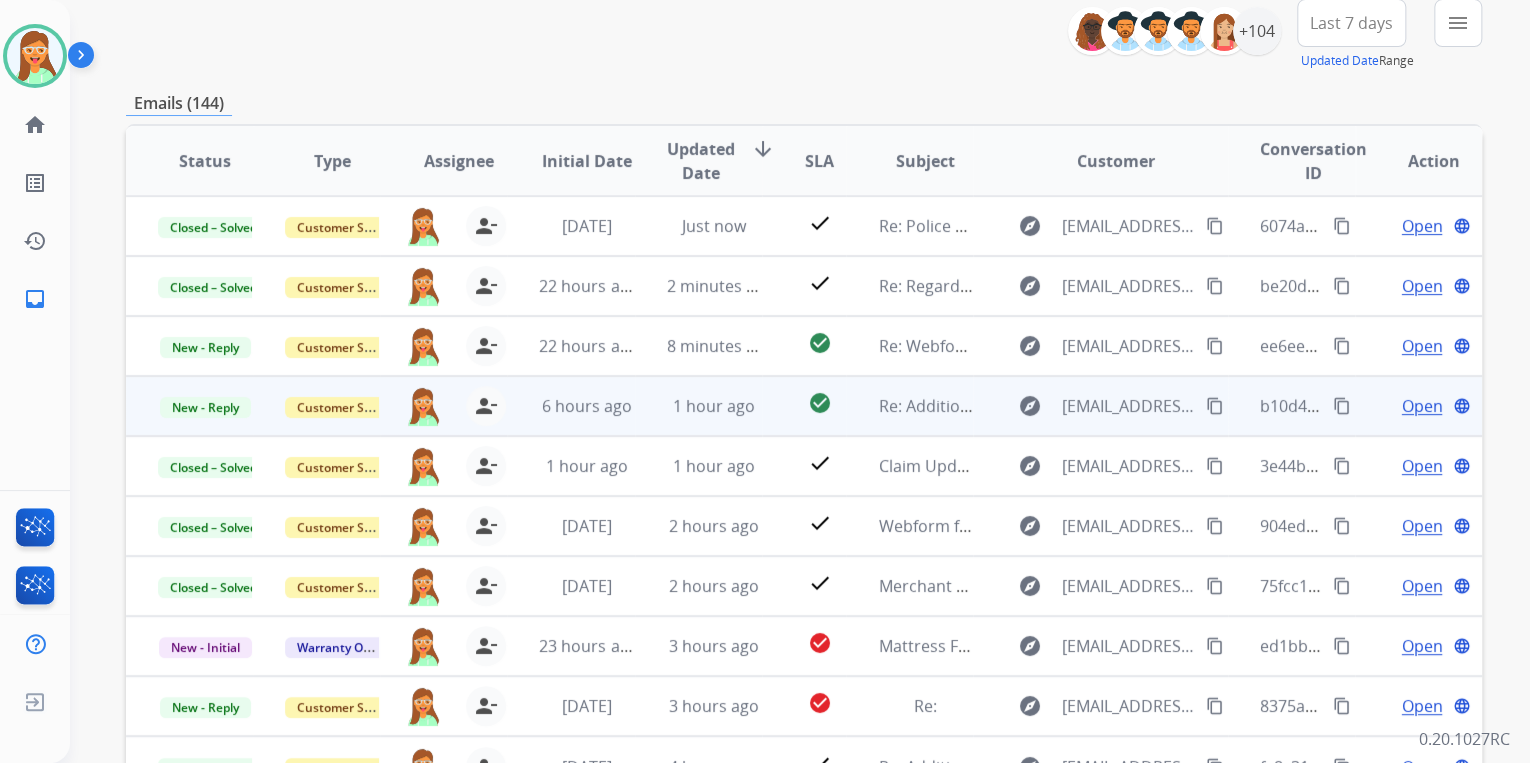 click on "content_copy" at bounding box center (1215, 406) 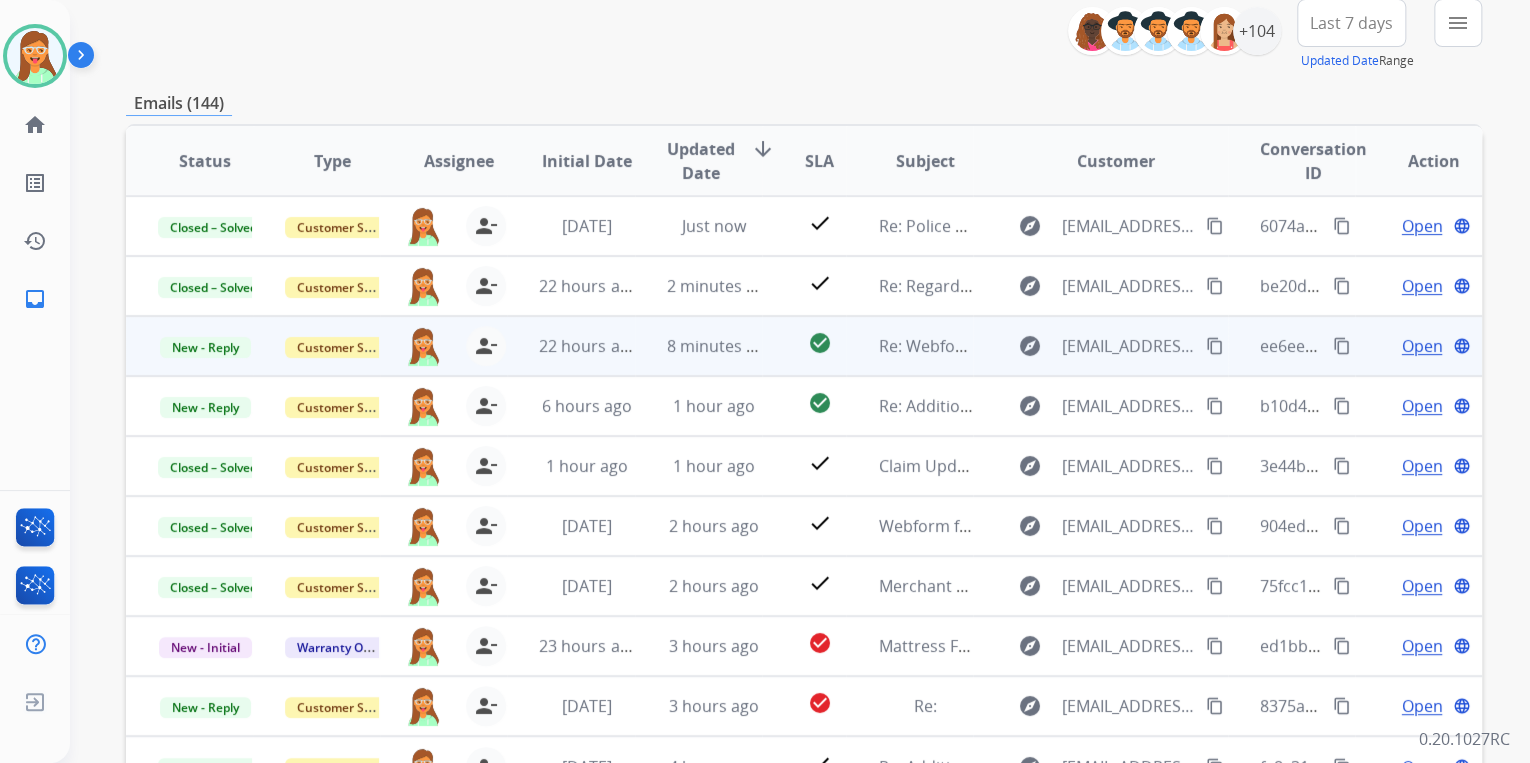 click on "Open" at bounding box center [1421, 346] 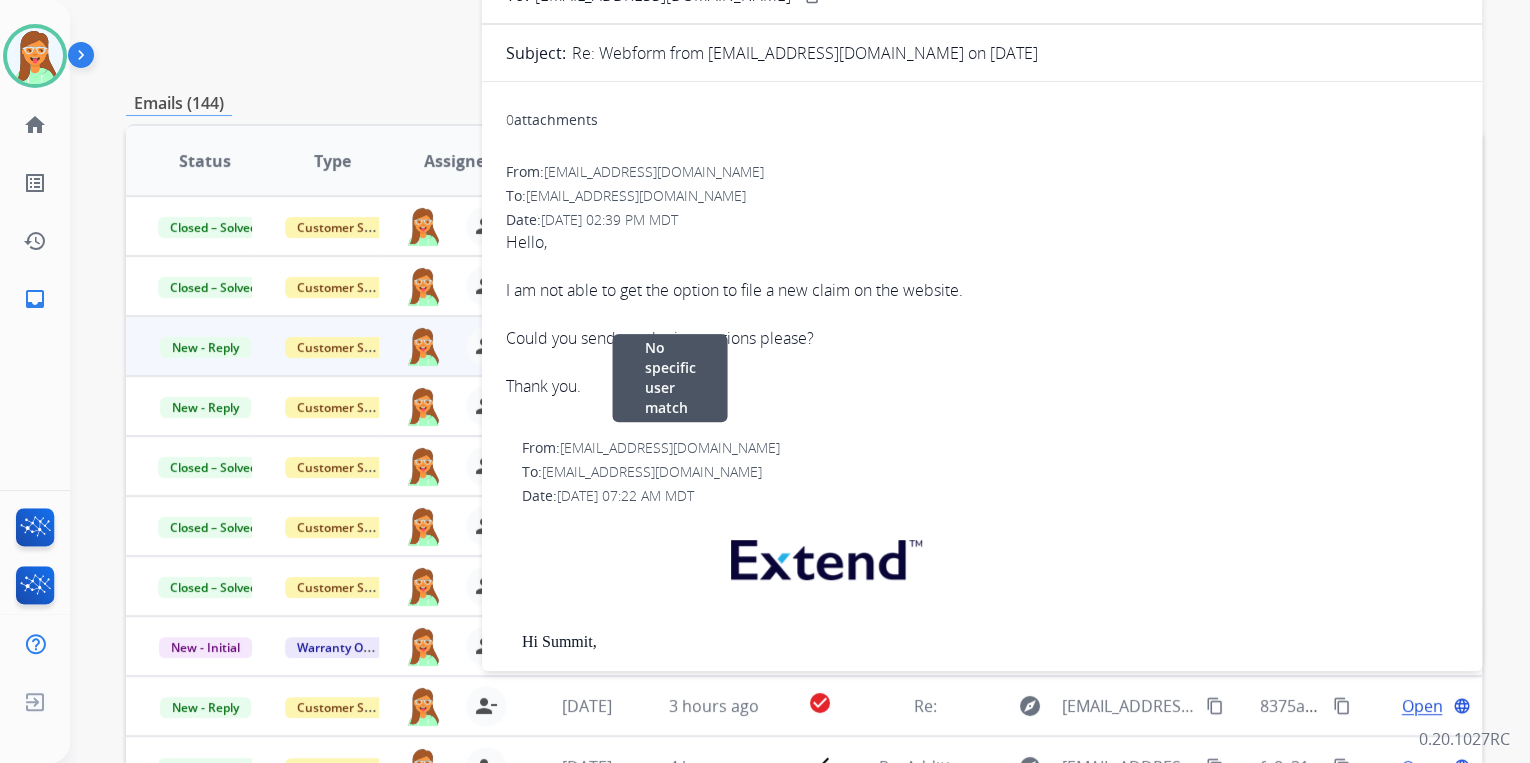scroll, scrollTop: 0, scrollLeft: 0, axis: both 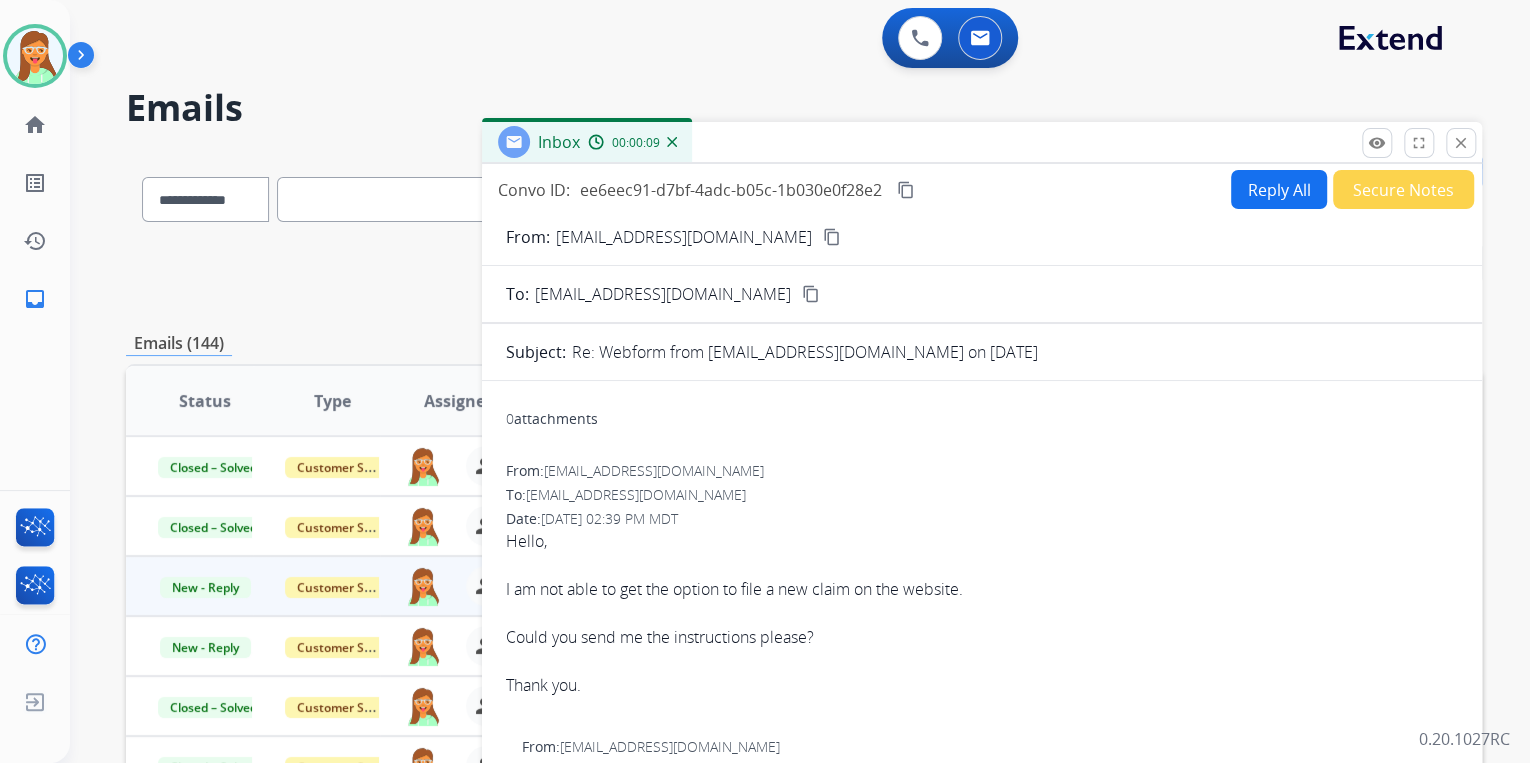 click on "Reply All" at bounding box center [1279, 189] 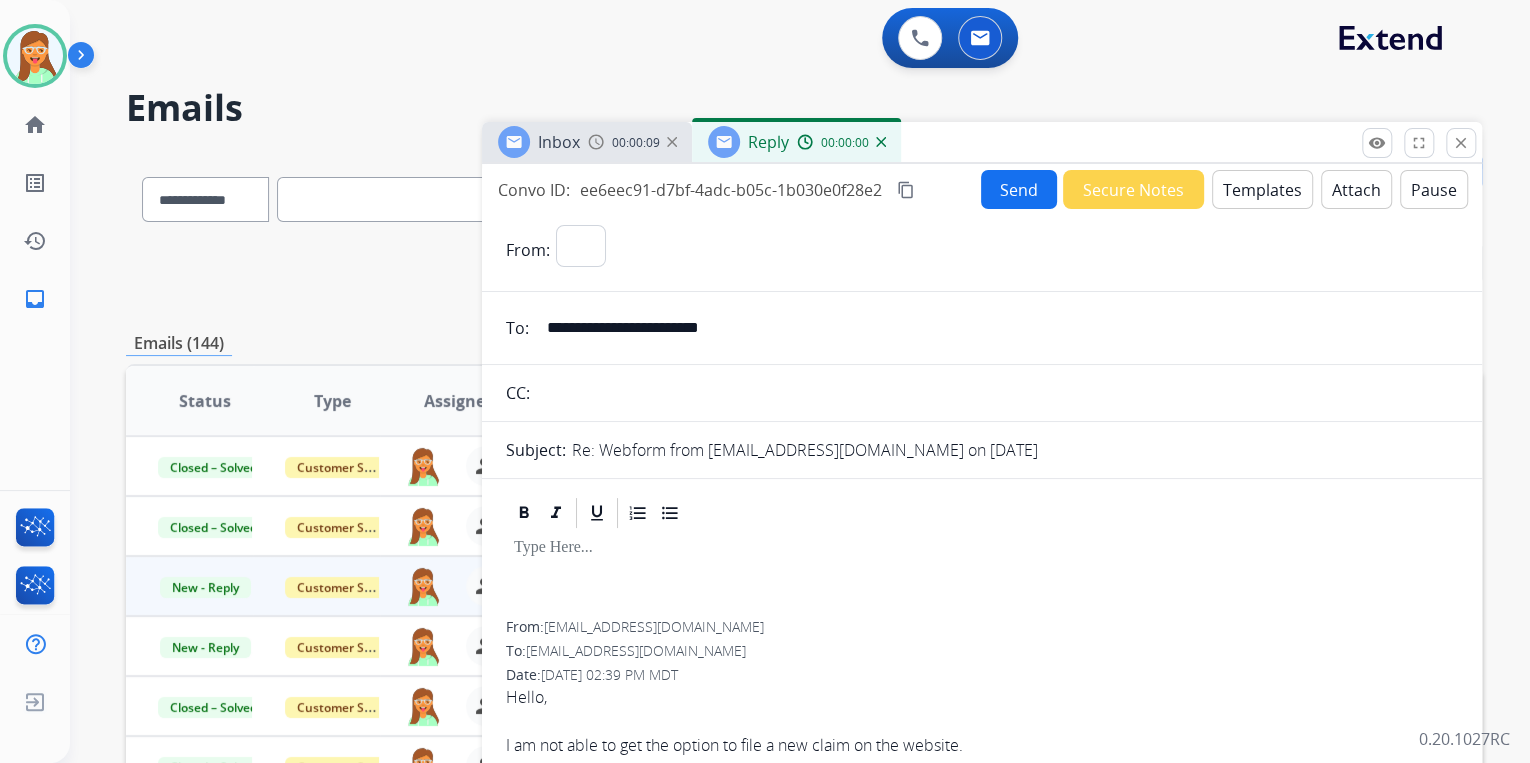 click on "Templates" at bounding box center (1262, 189) 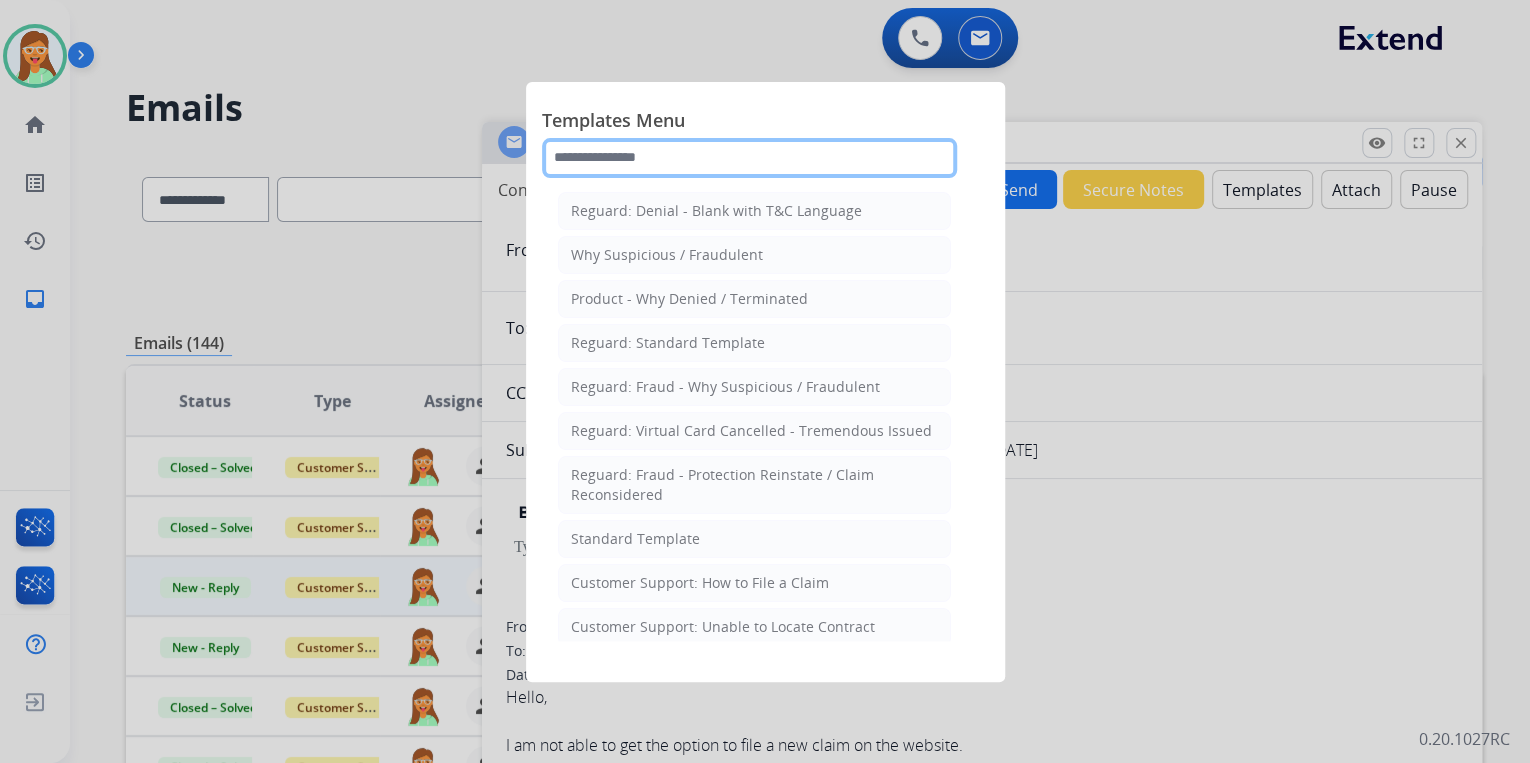 click 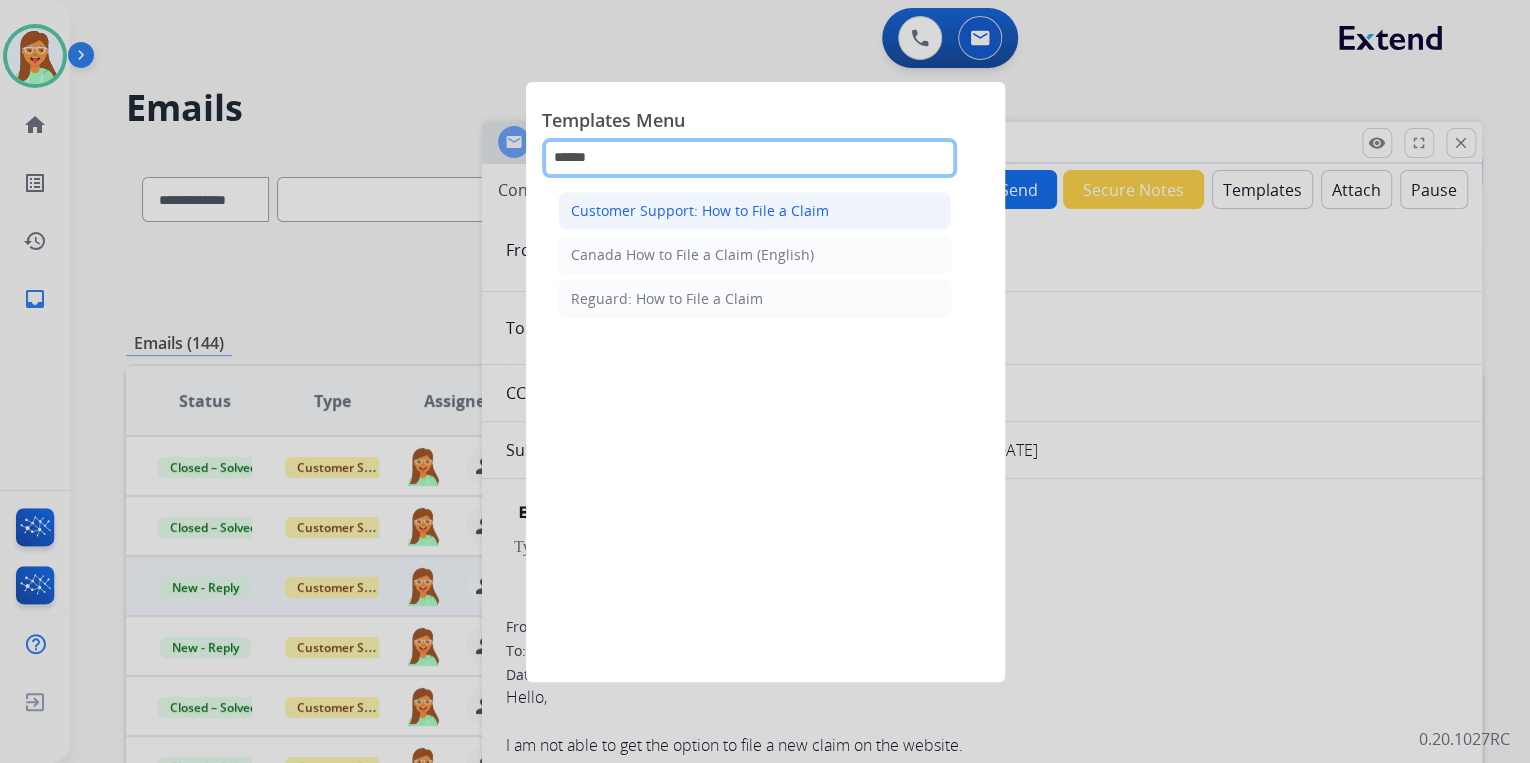 type on "******" 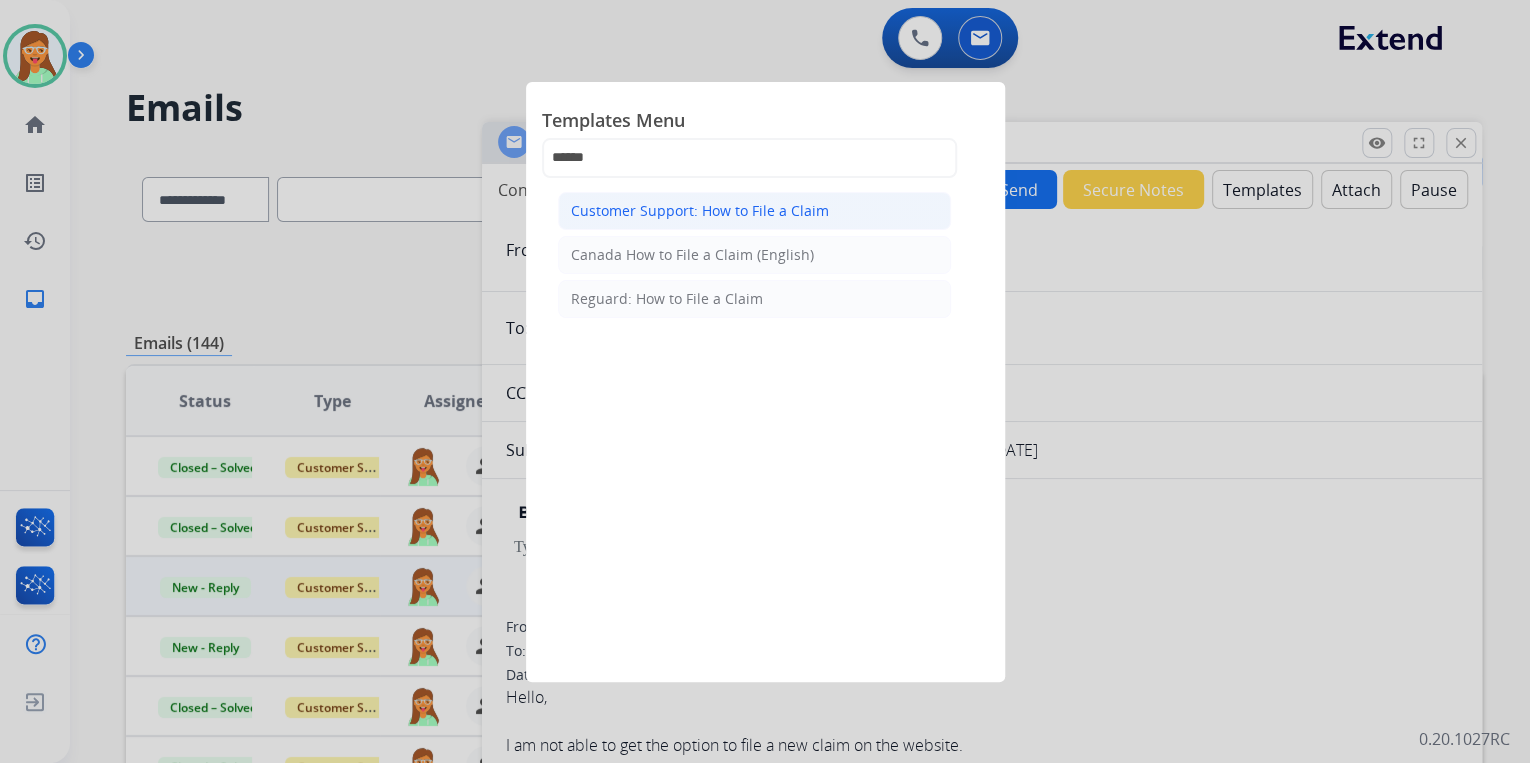 click on "Customer Support: How to File a Claim" 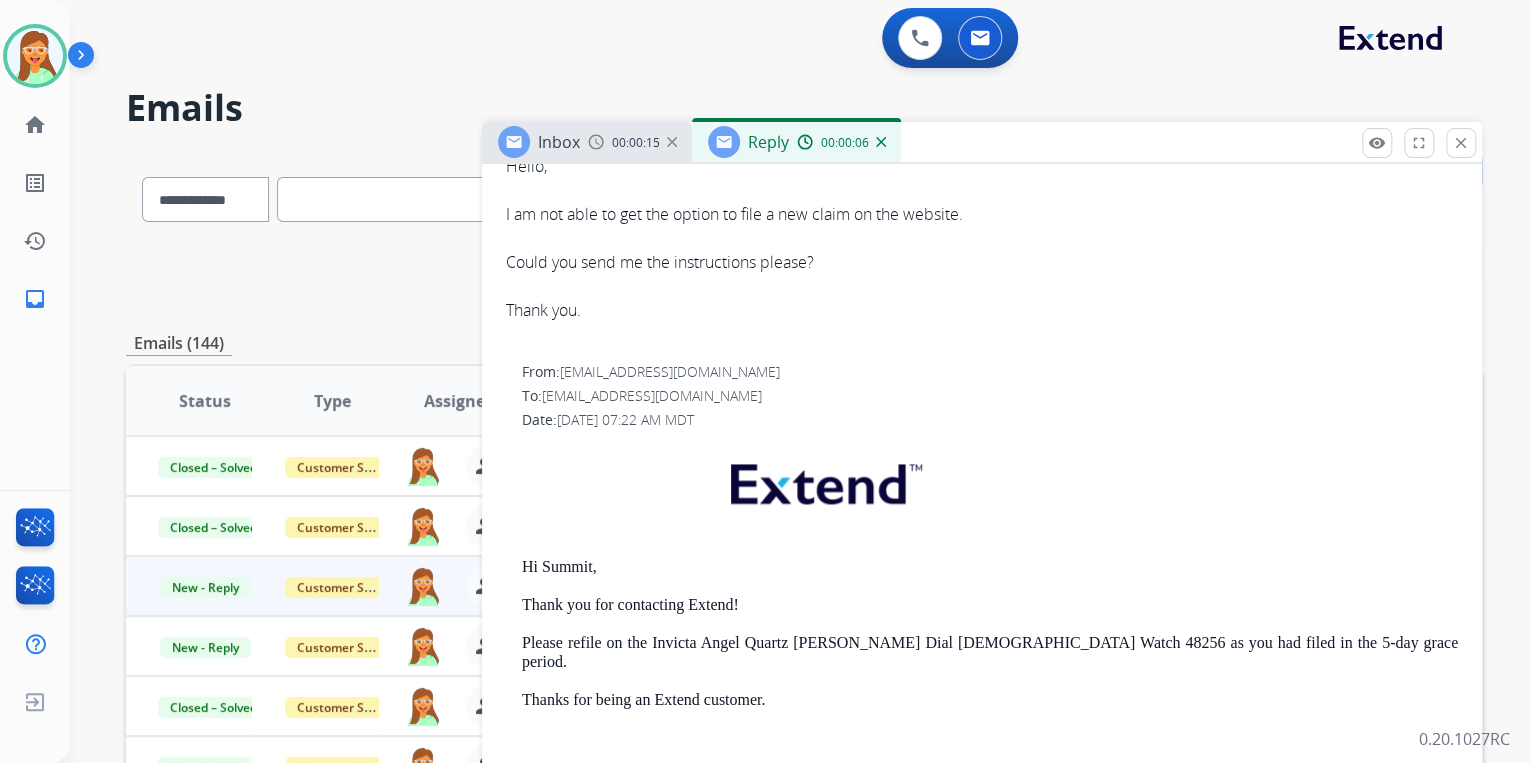 scroll, scrollTop: 1280, scrollLeft: 0, axis: vertical 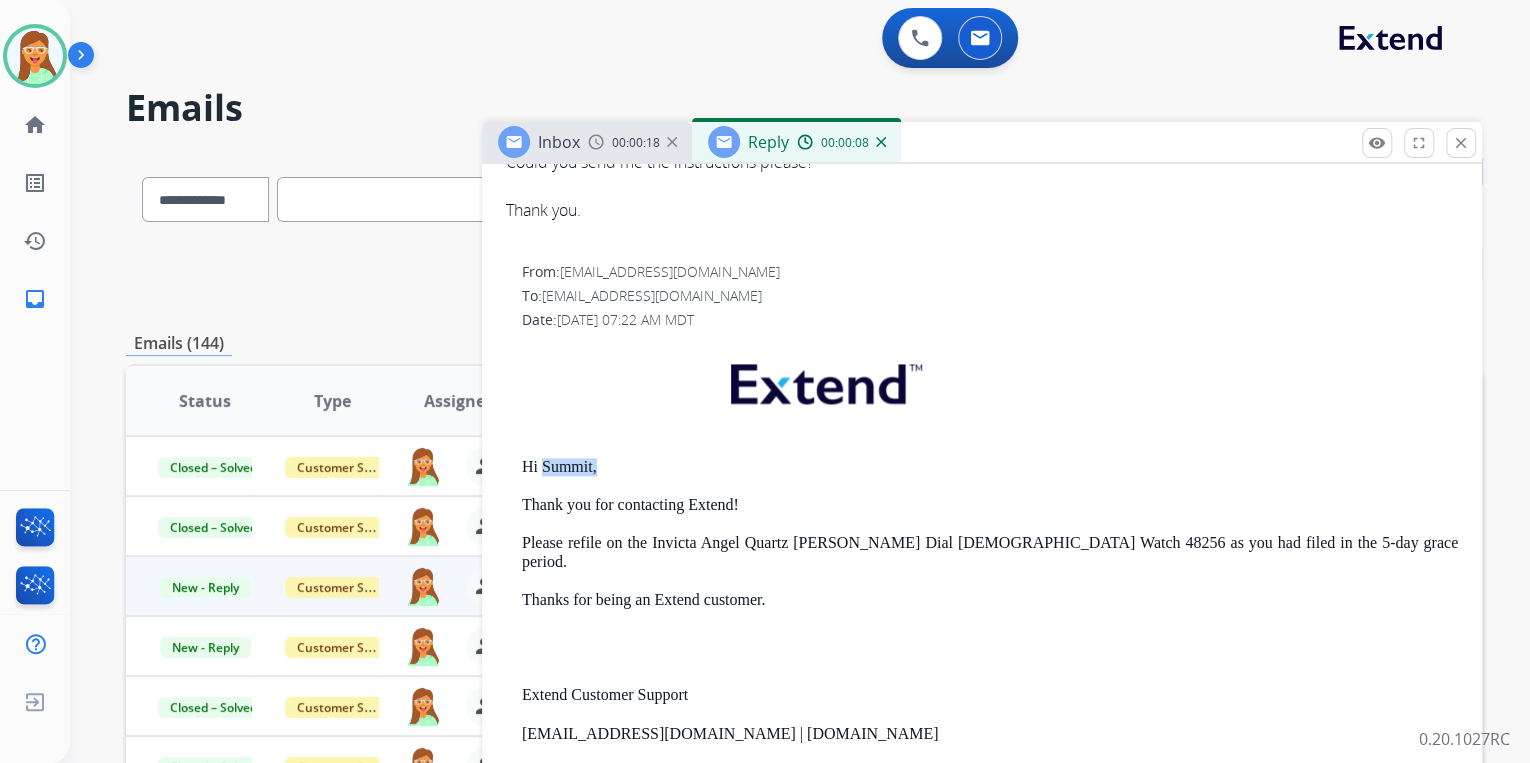drag, startPoint x: 610, startPoint y: 460, endPoint x: 544, endPoint y: 464, distance: 66.1211 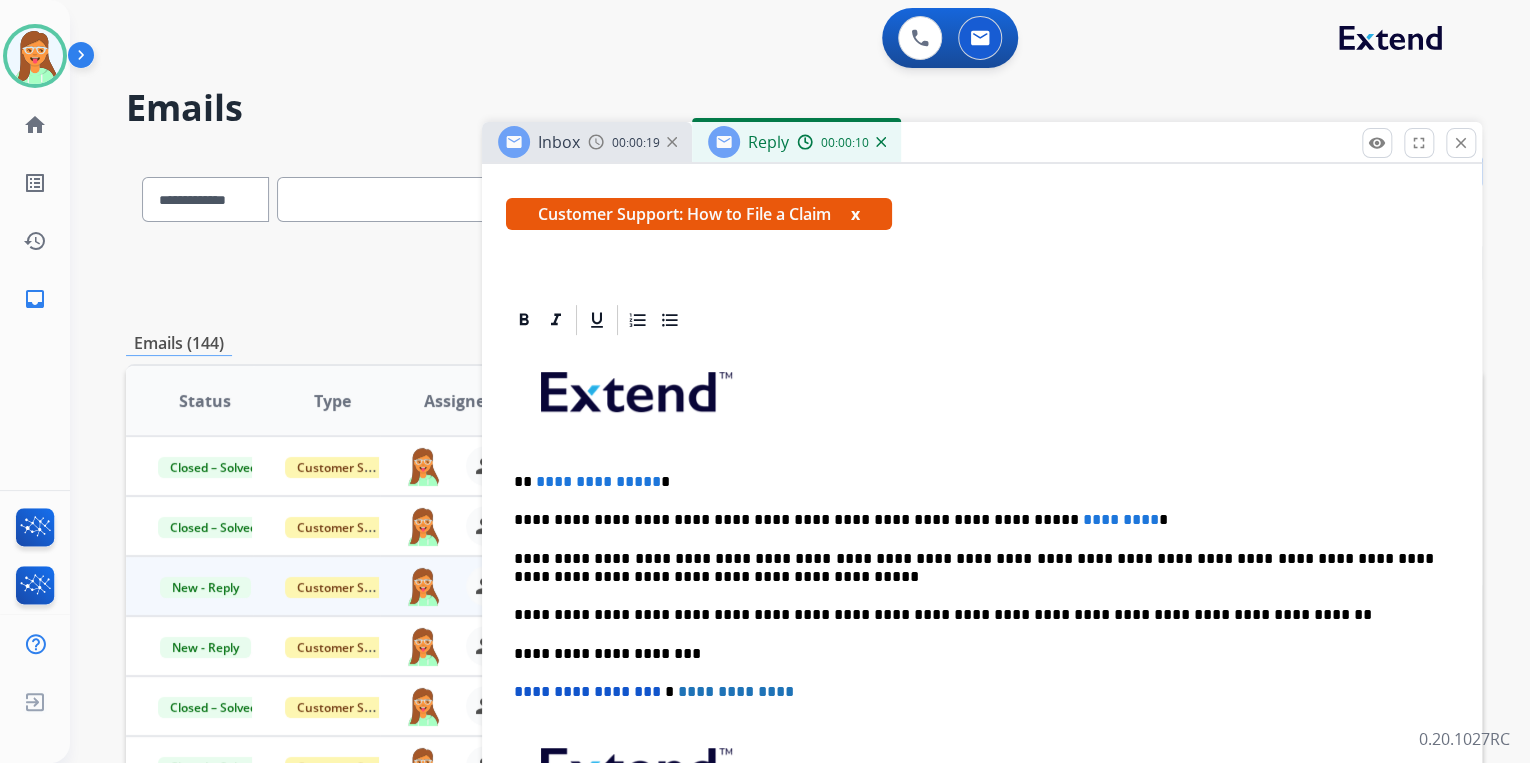 scroll, scrollTop: 320, scrollLeft: 0, axis: vertical 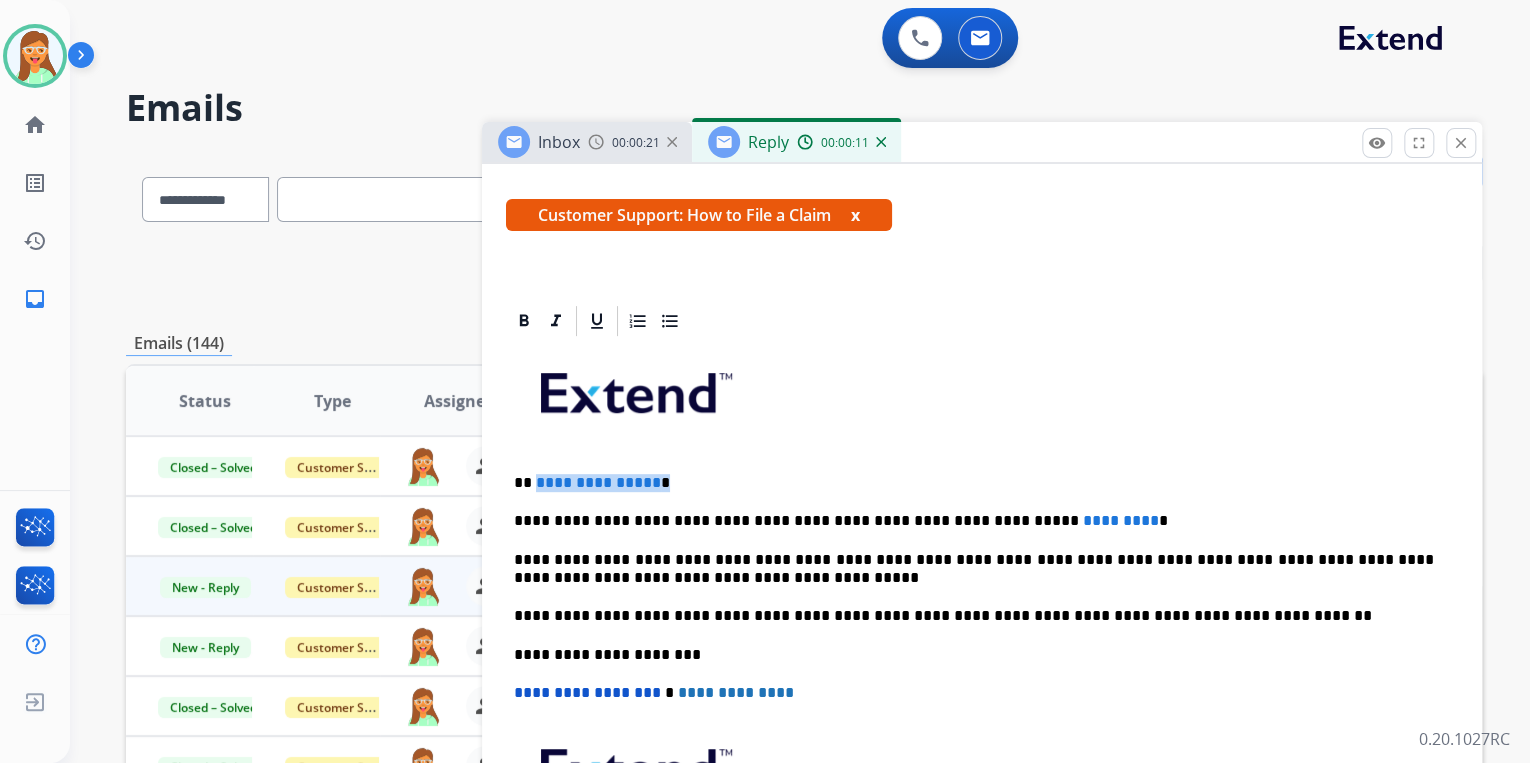 drag, startPoint x: 692, startPoint y: 469, endPoint x: 532, endPoint y: 479, distance: 160.3122 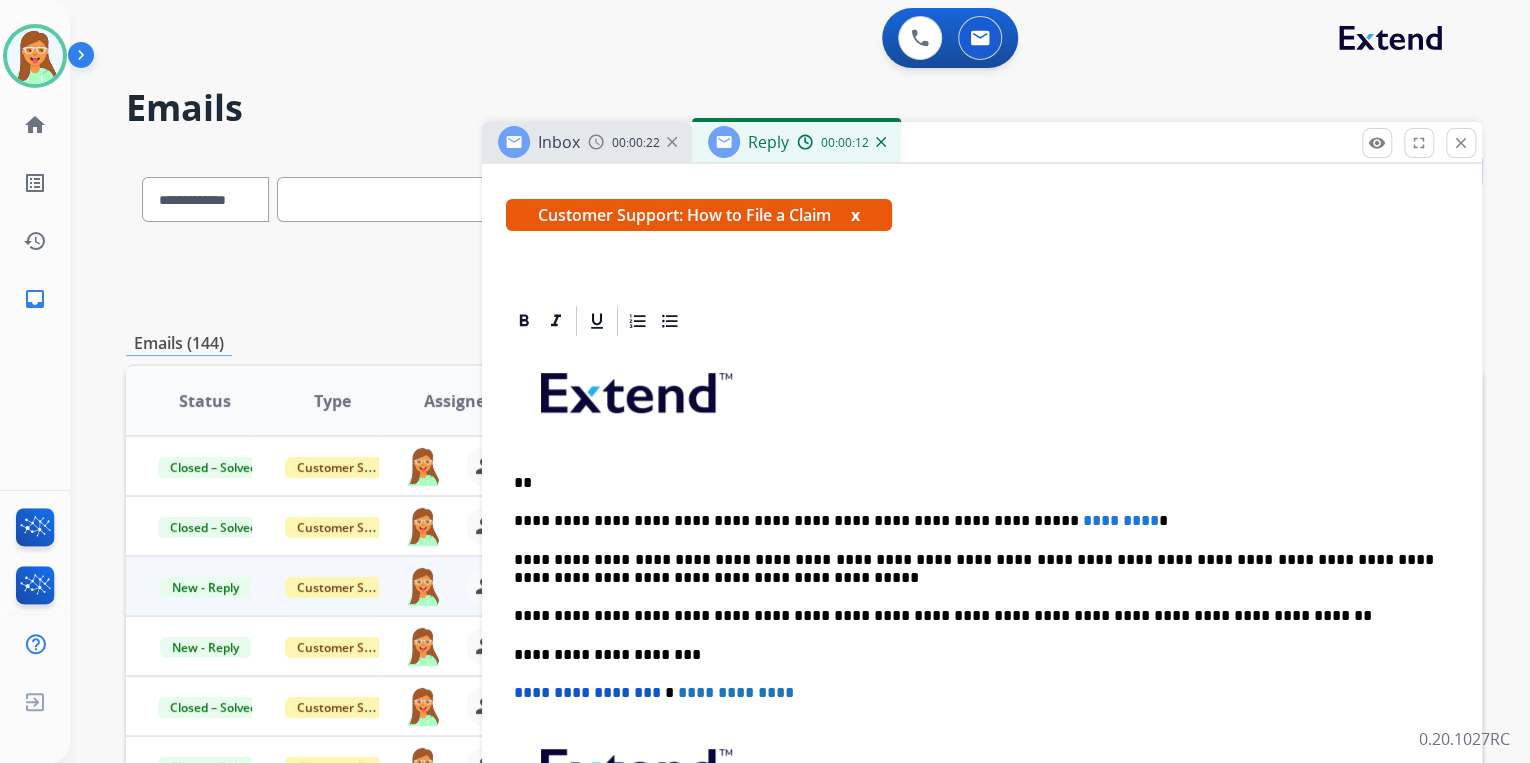 type 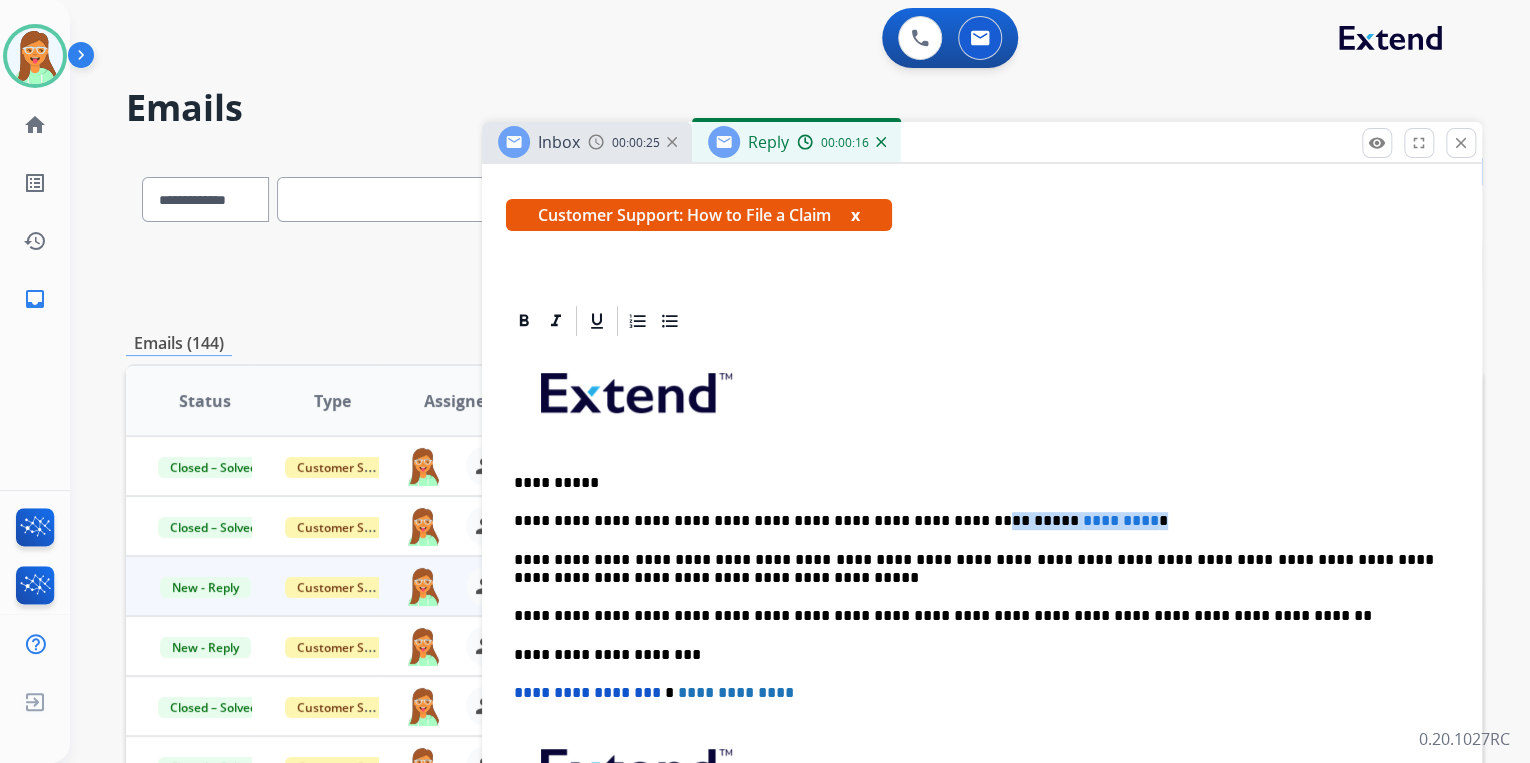 drag, startPoint x: 1071, startPoint y: 508, endPoint x: 916, endPoint y: 522, distance: 155.63097 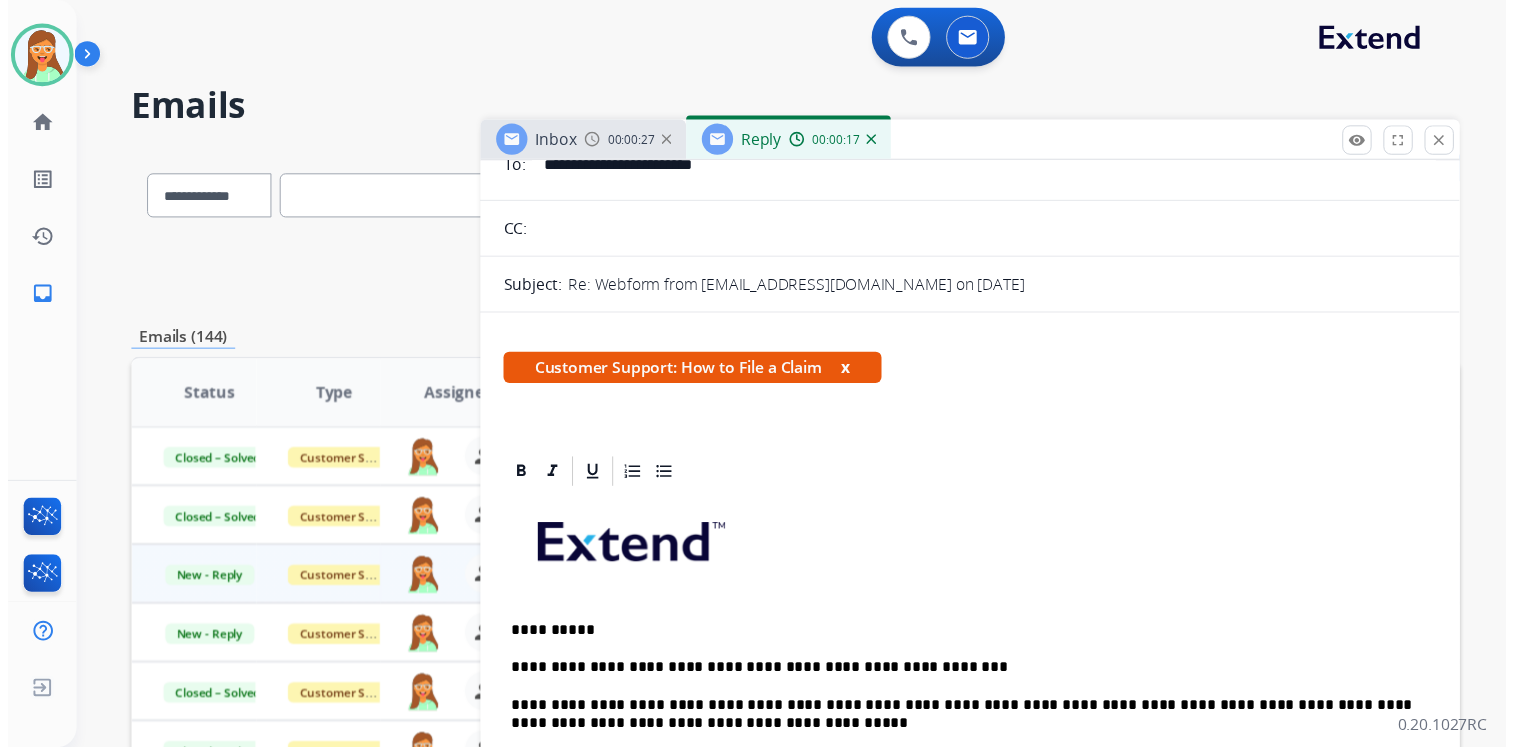scroll, scrollTop: 0, scrollLeft: 0, axis: both 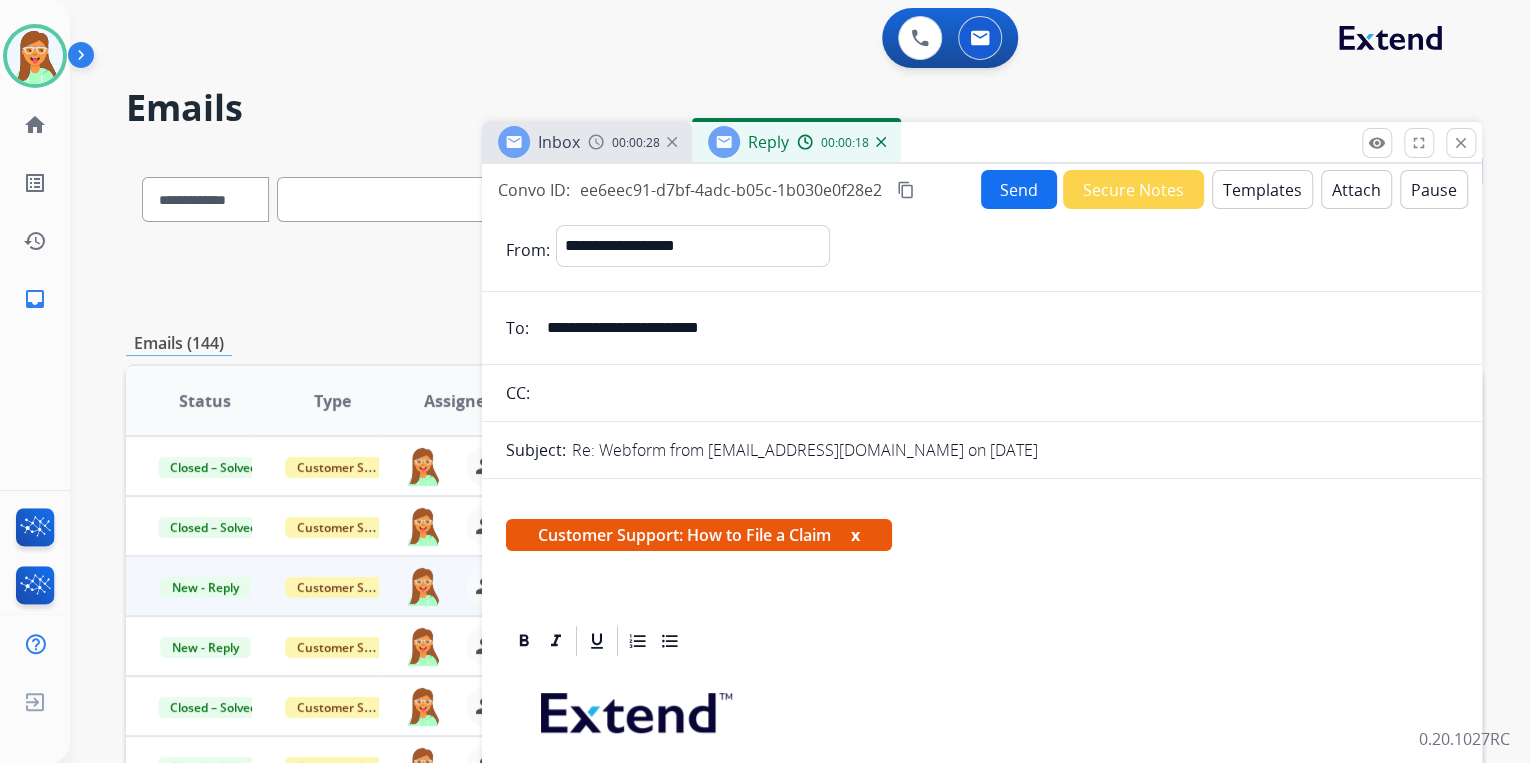 click on "Send" at bounding box center (1019, 189) 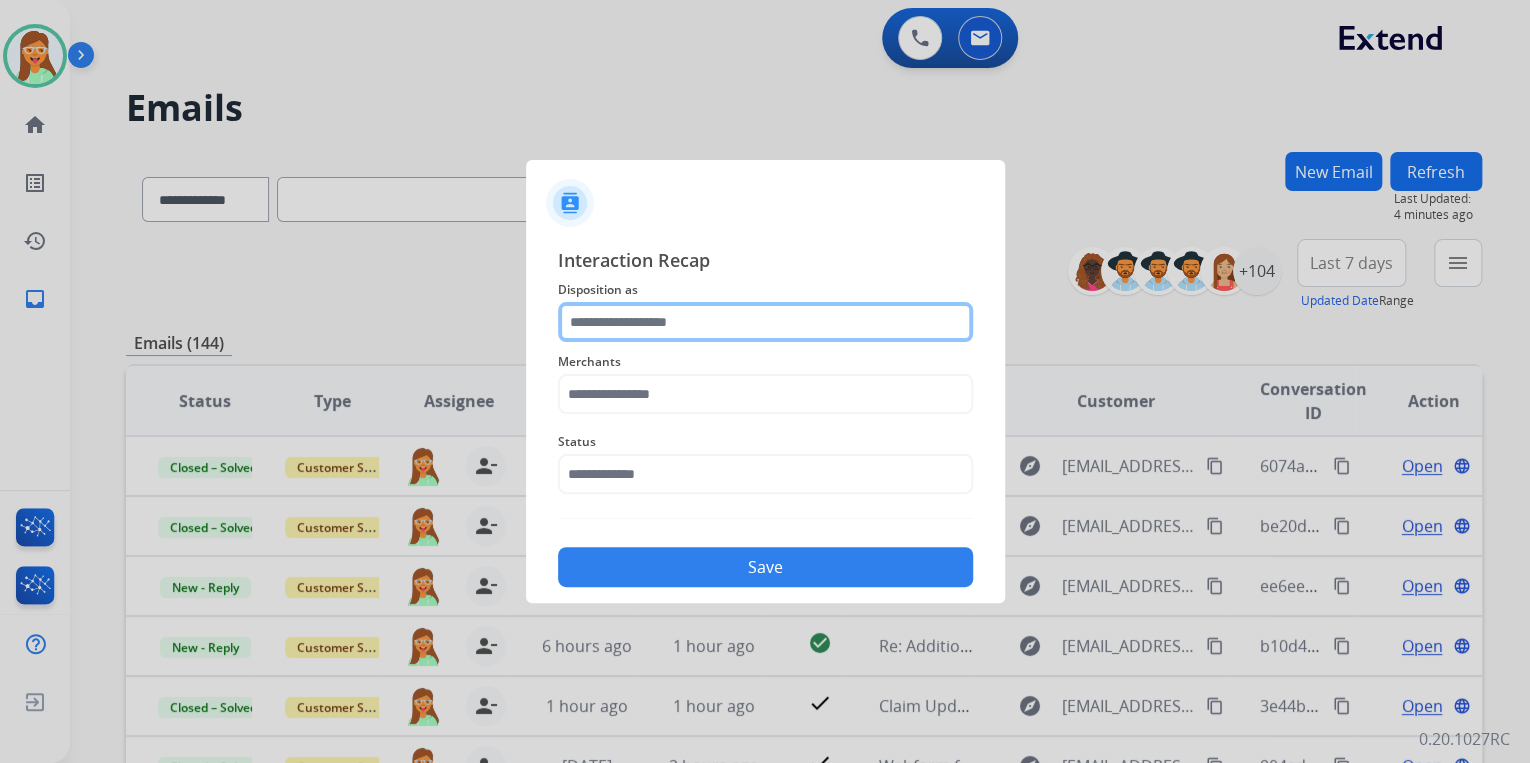 click 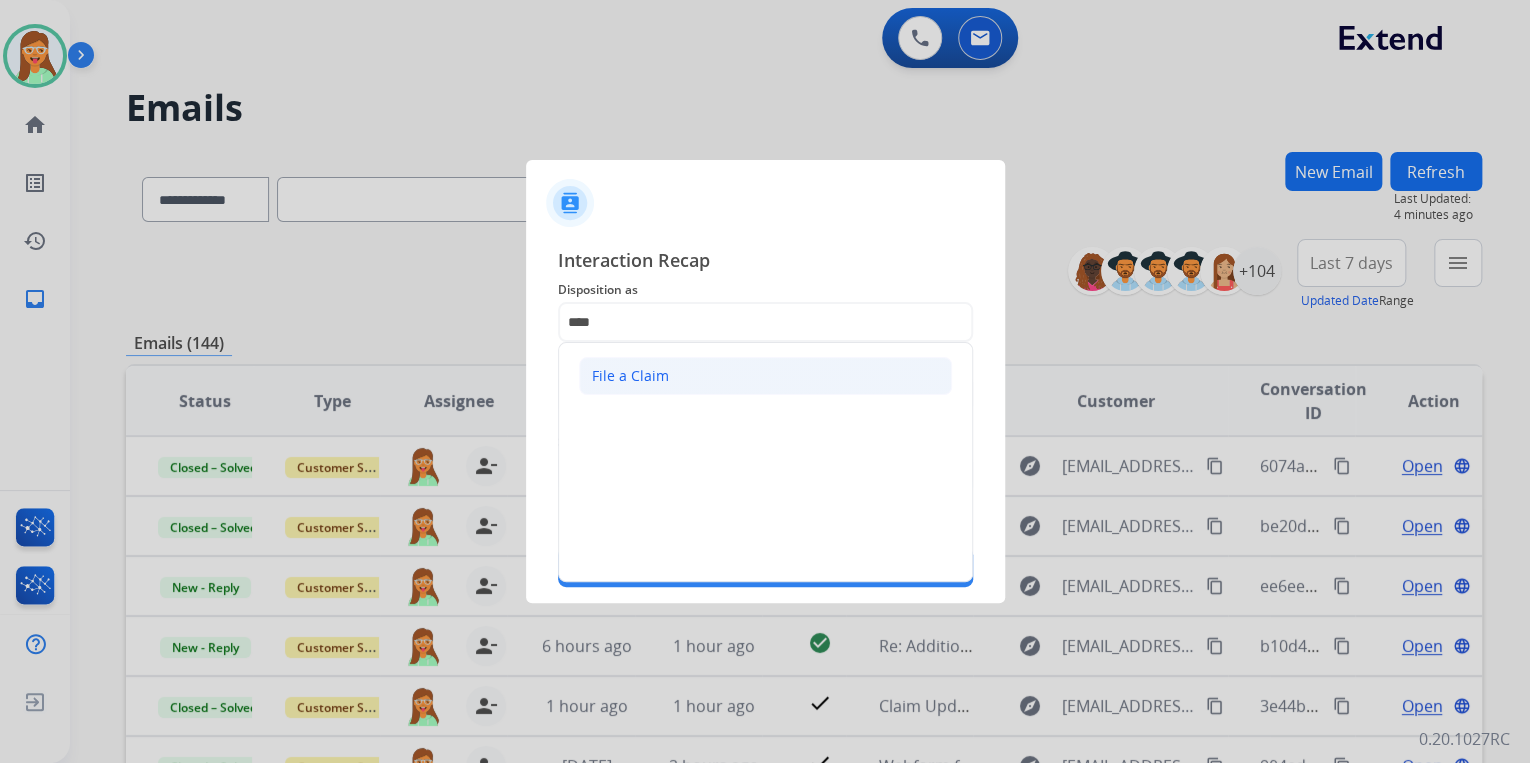 drag, startPoint x: 684, startPoint y: 380, endPoint x: 673, endPoint y: 402, distance: 24.596748 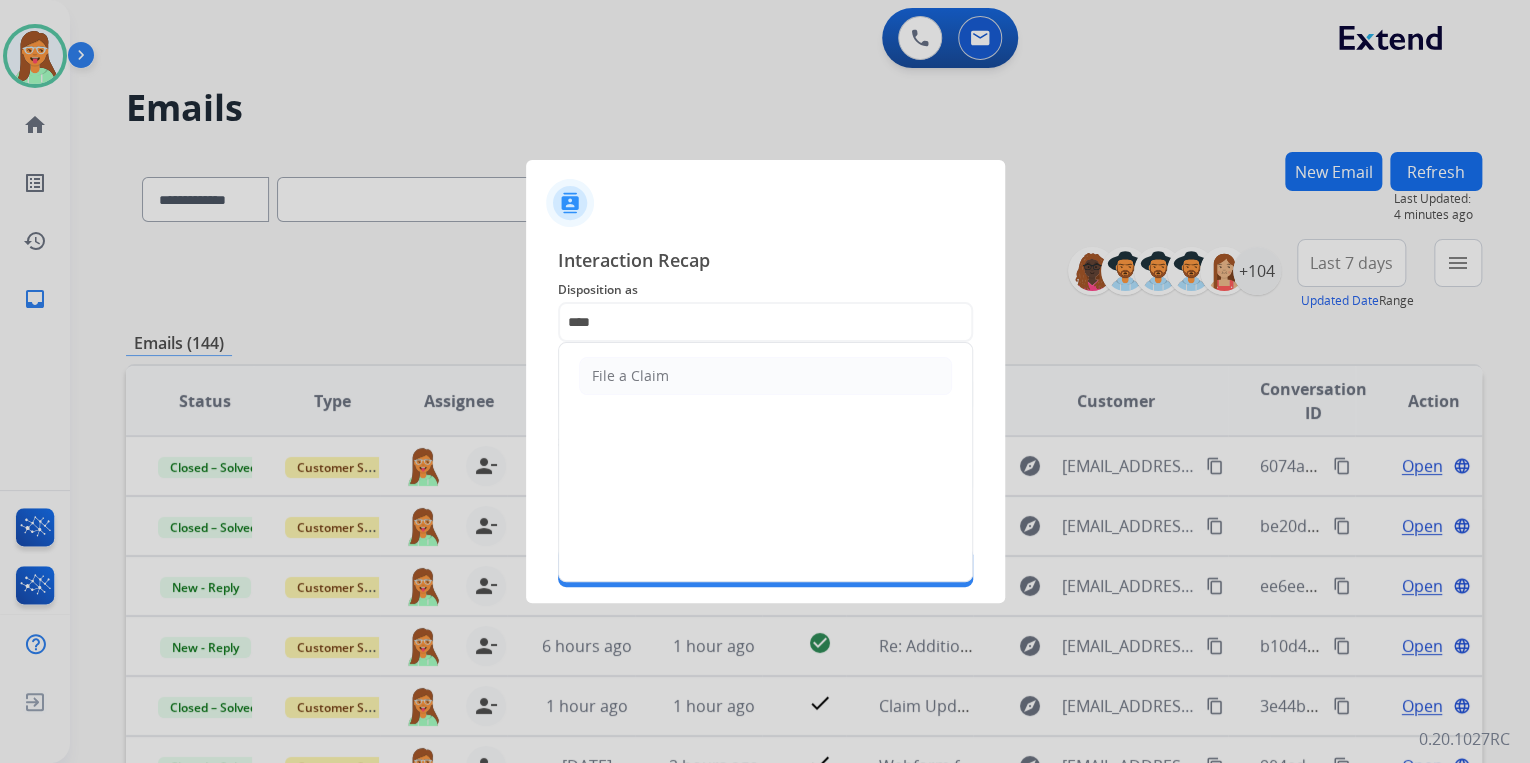 type on "**********" 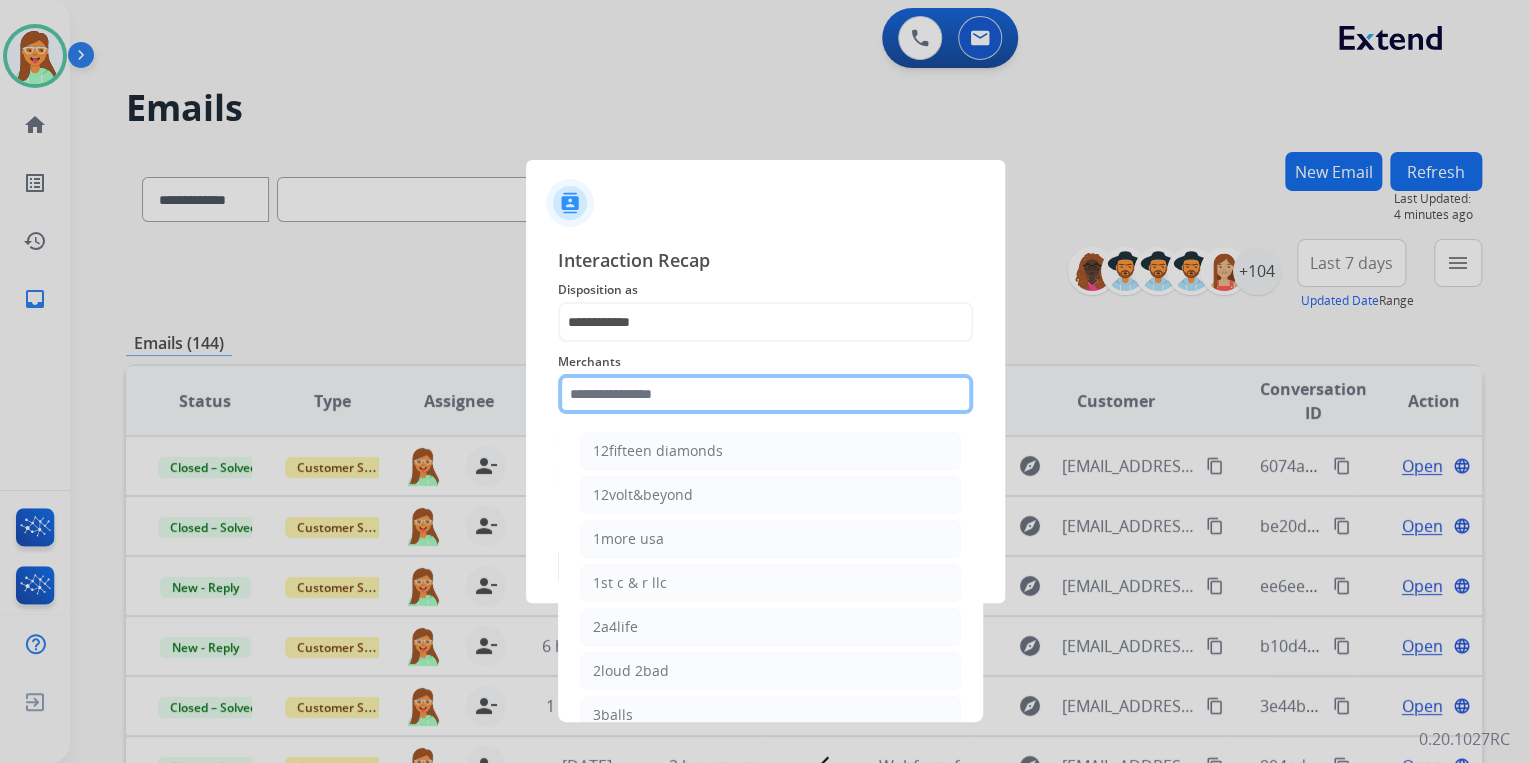 click 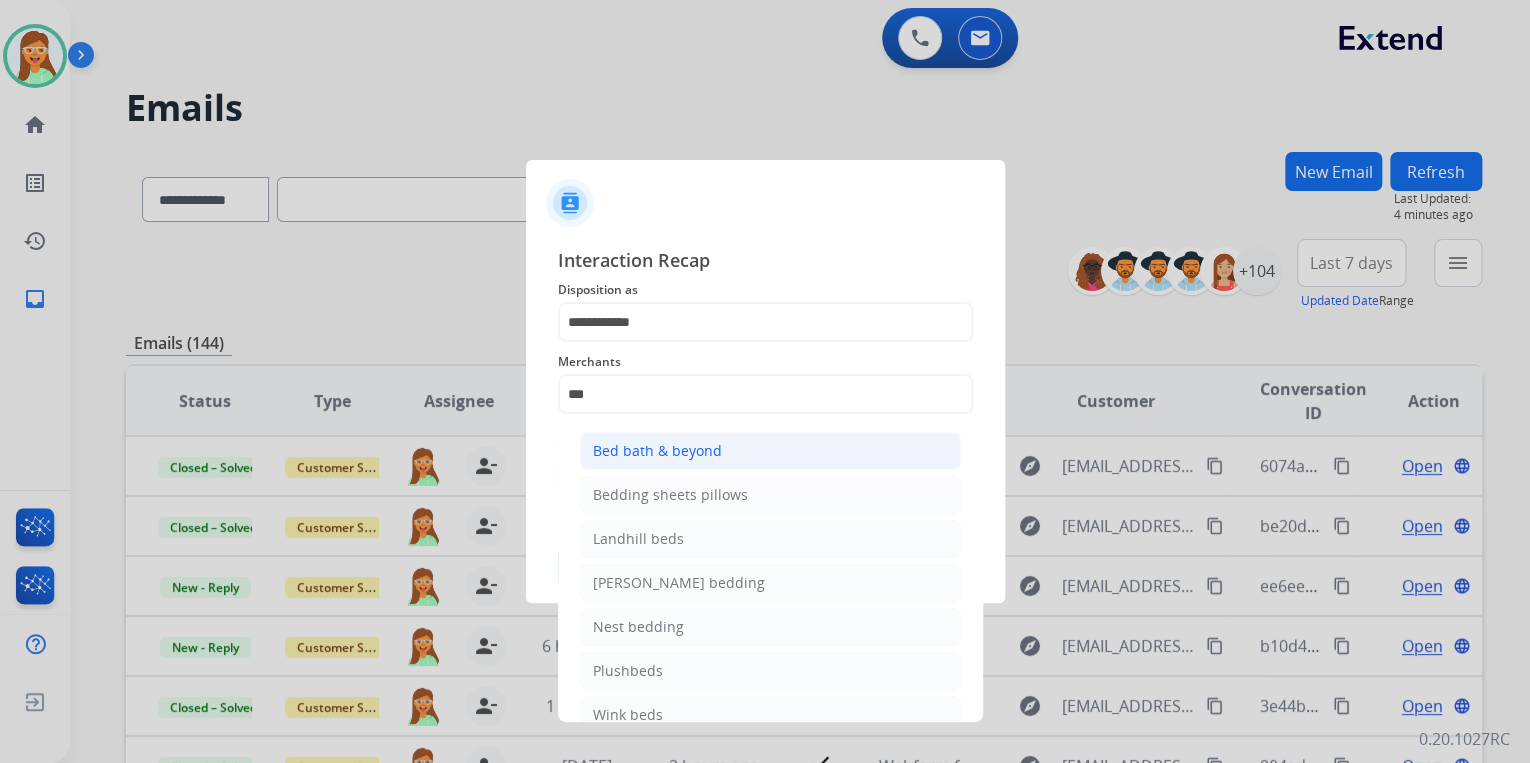 click on "Bed bath & beyond" 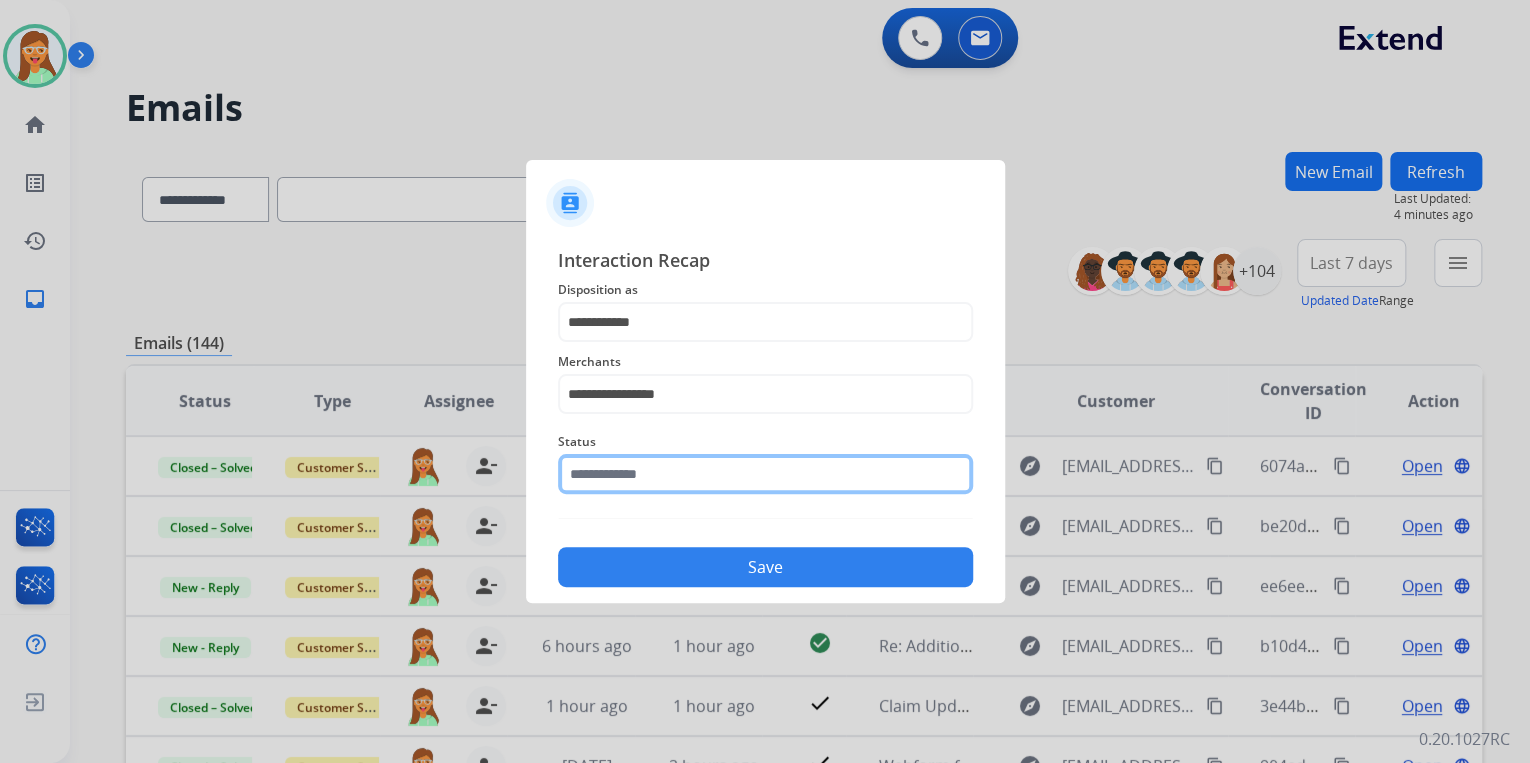 click 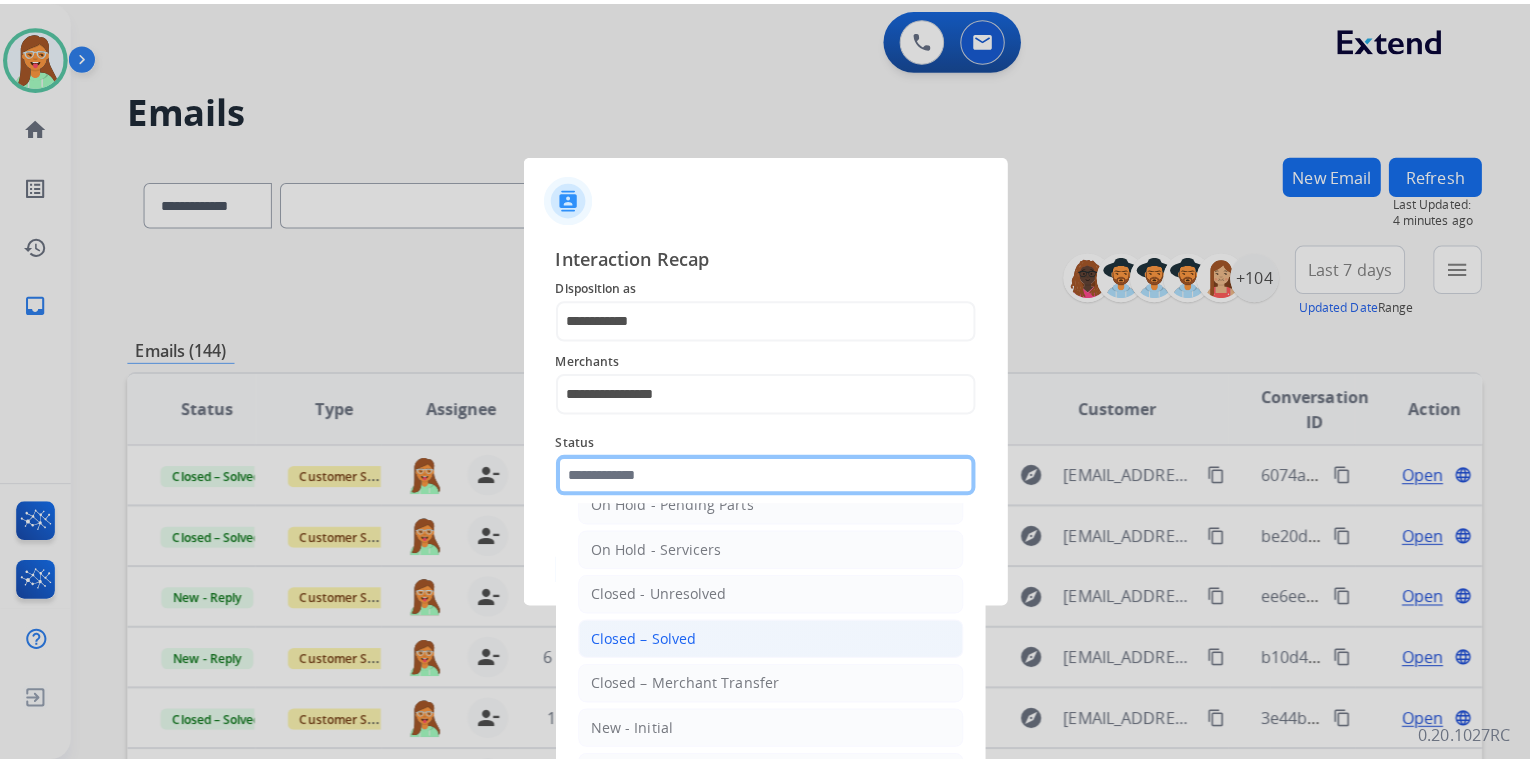 scroll, scrollTop: 116, scrollLeft: 0, axis: vertical 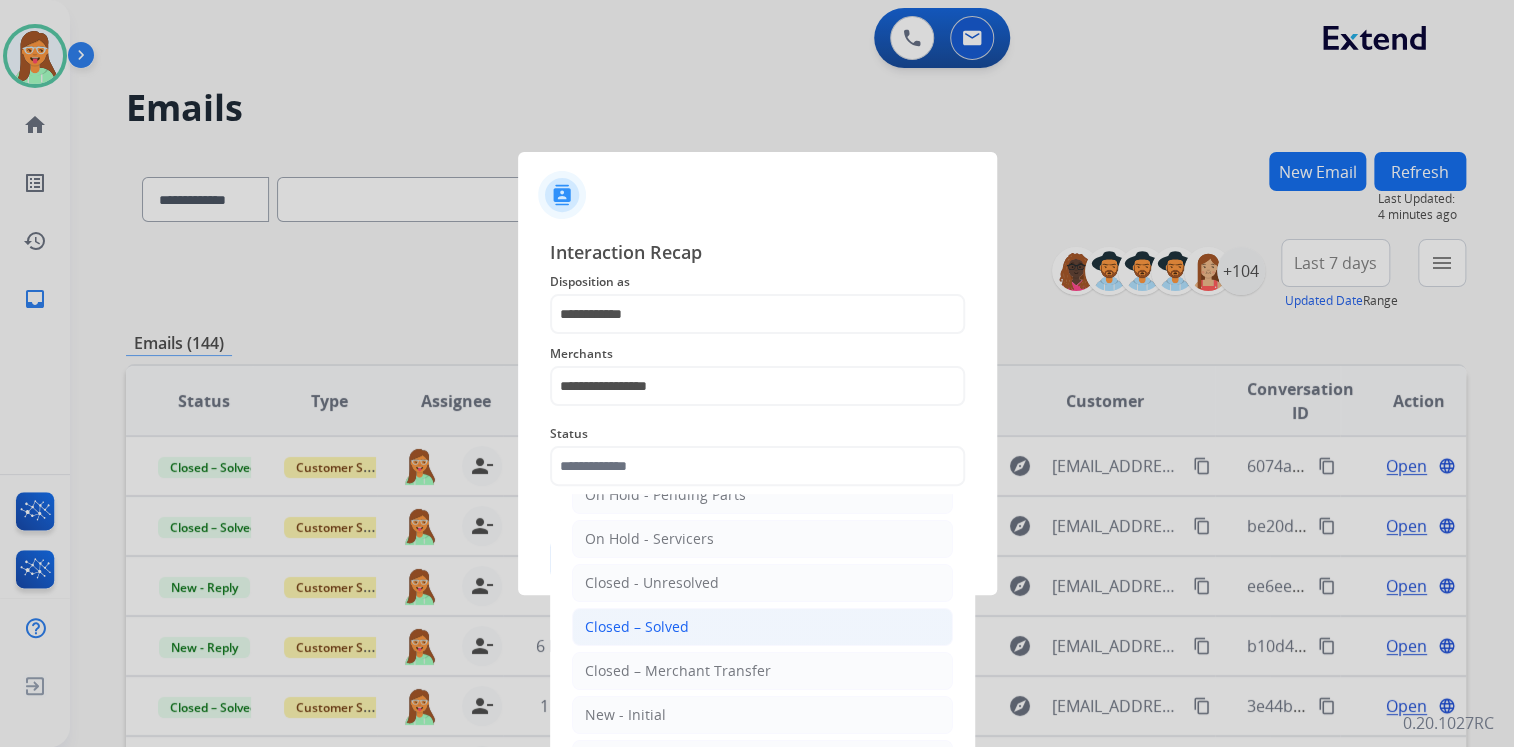 click on "Closed – Solved" 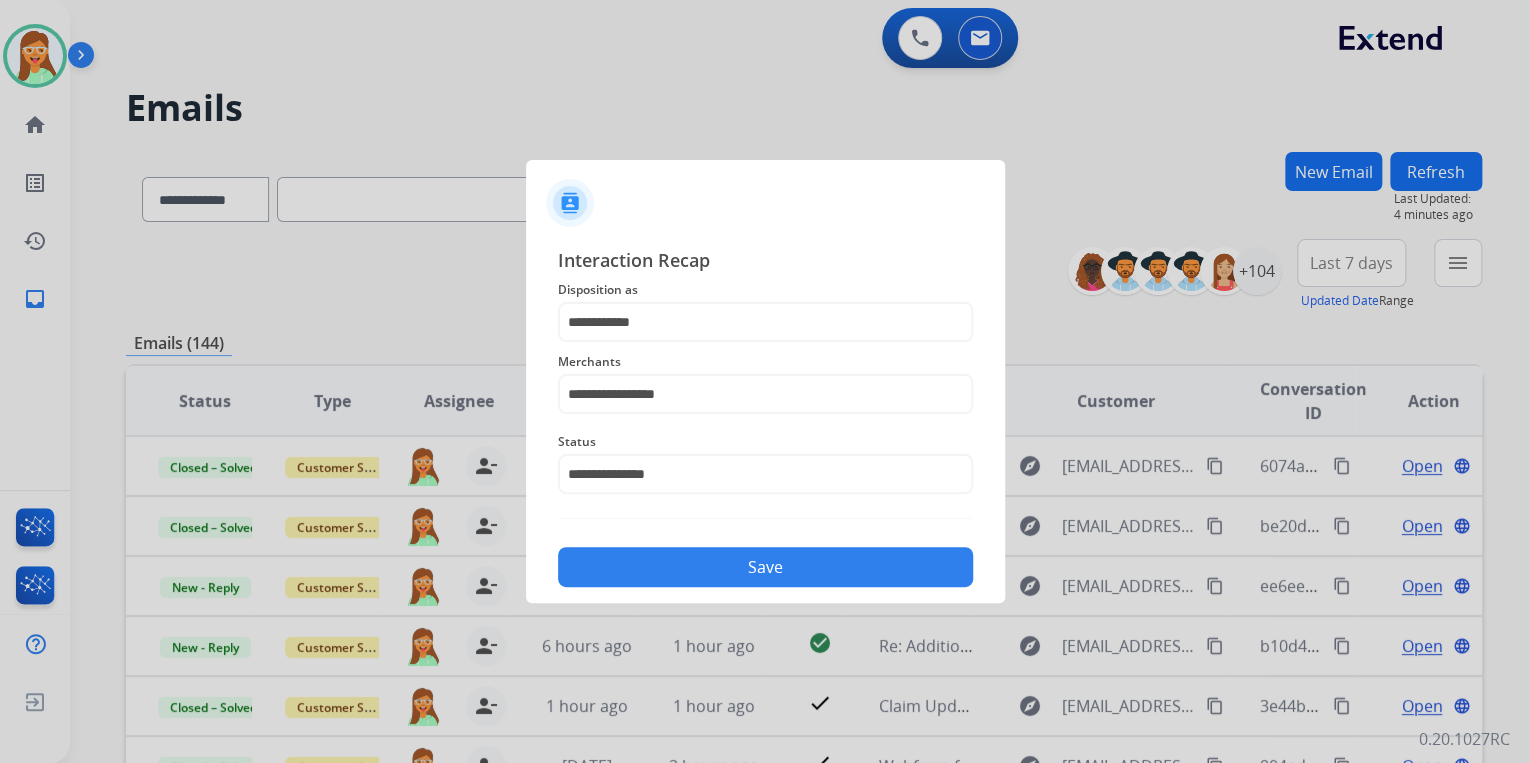 click on "Save" 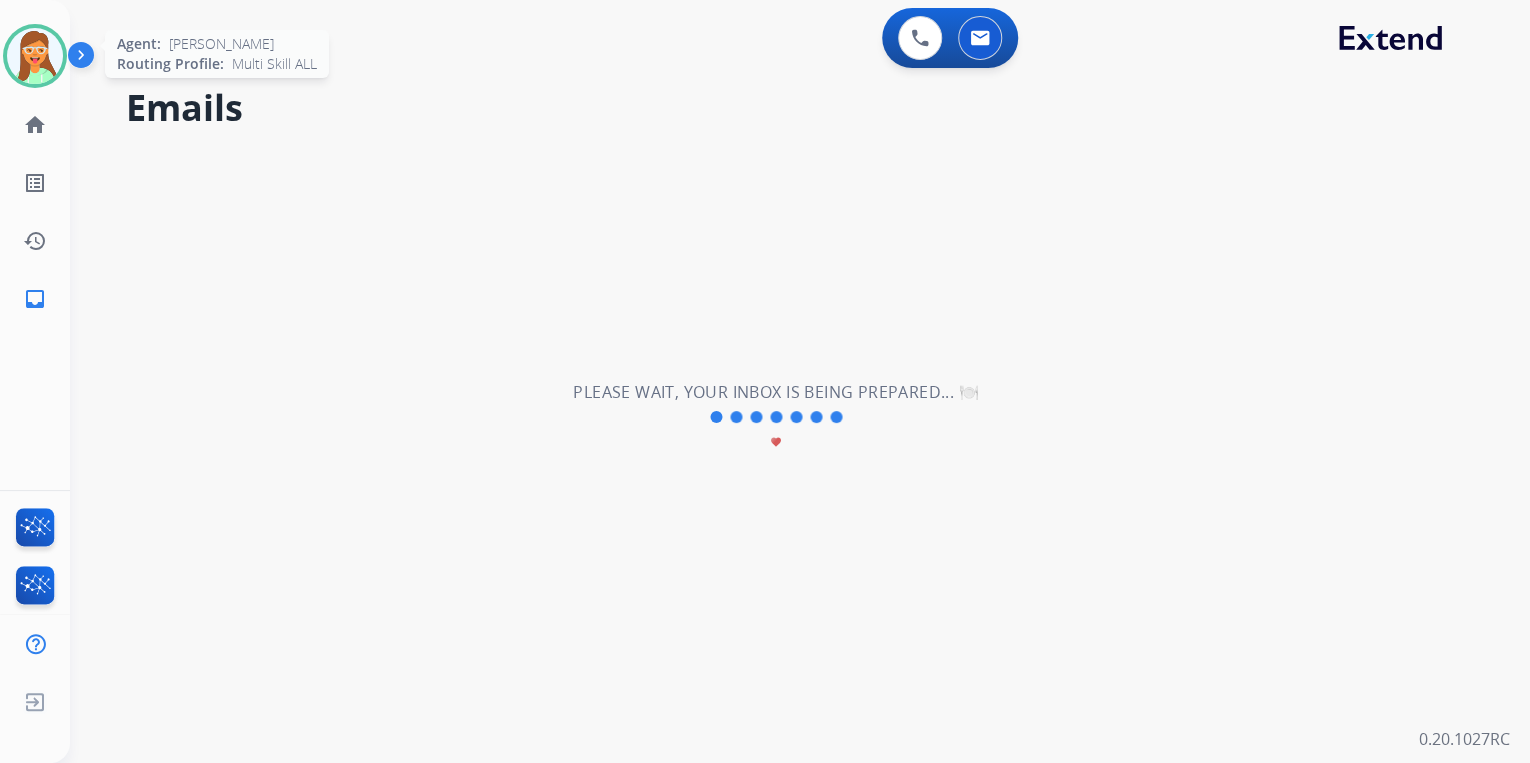 click at bounding box center [35, 56] 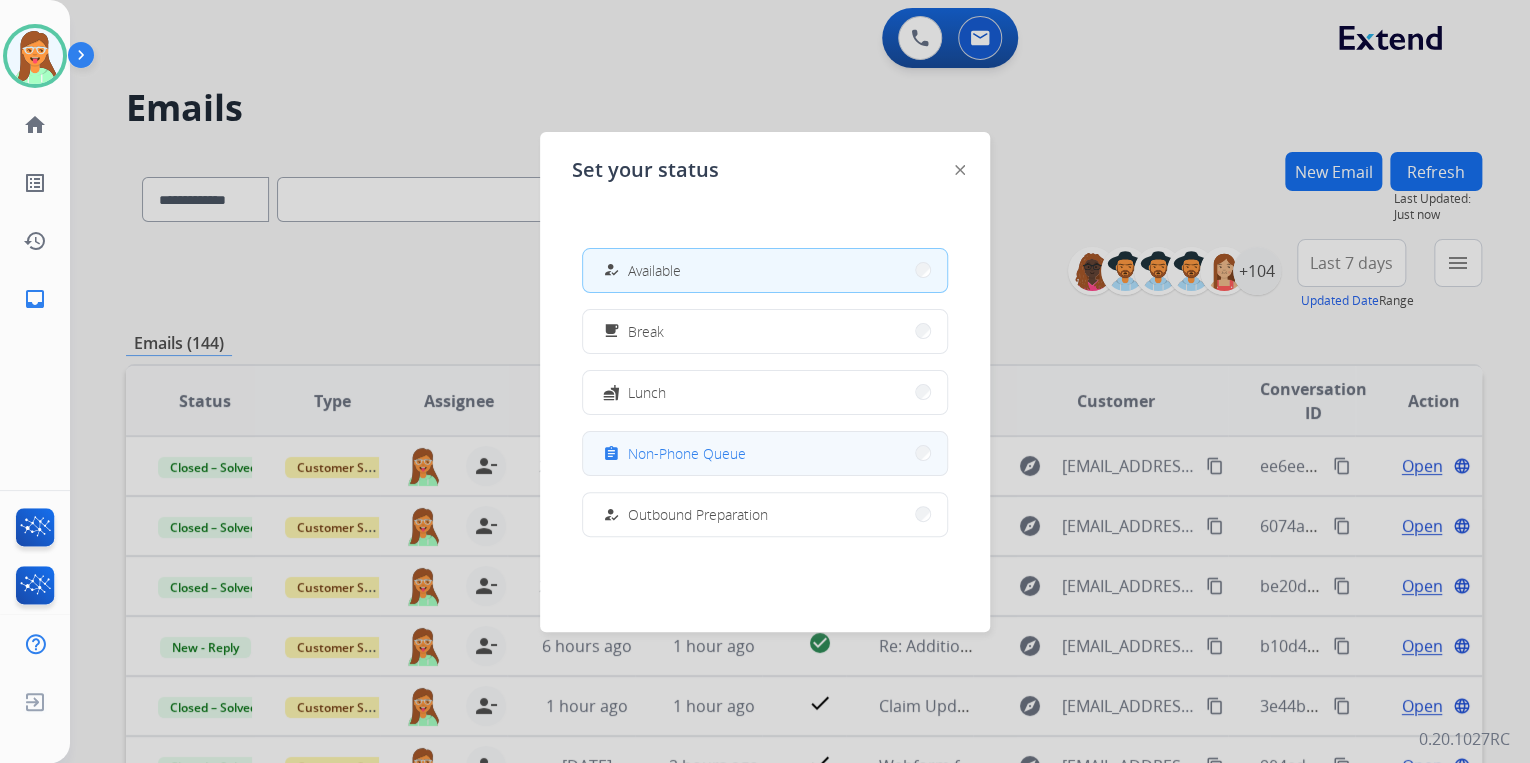 click on "Non-Phone Queue" at bounding box center [687, 453] 